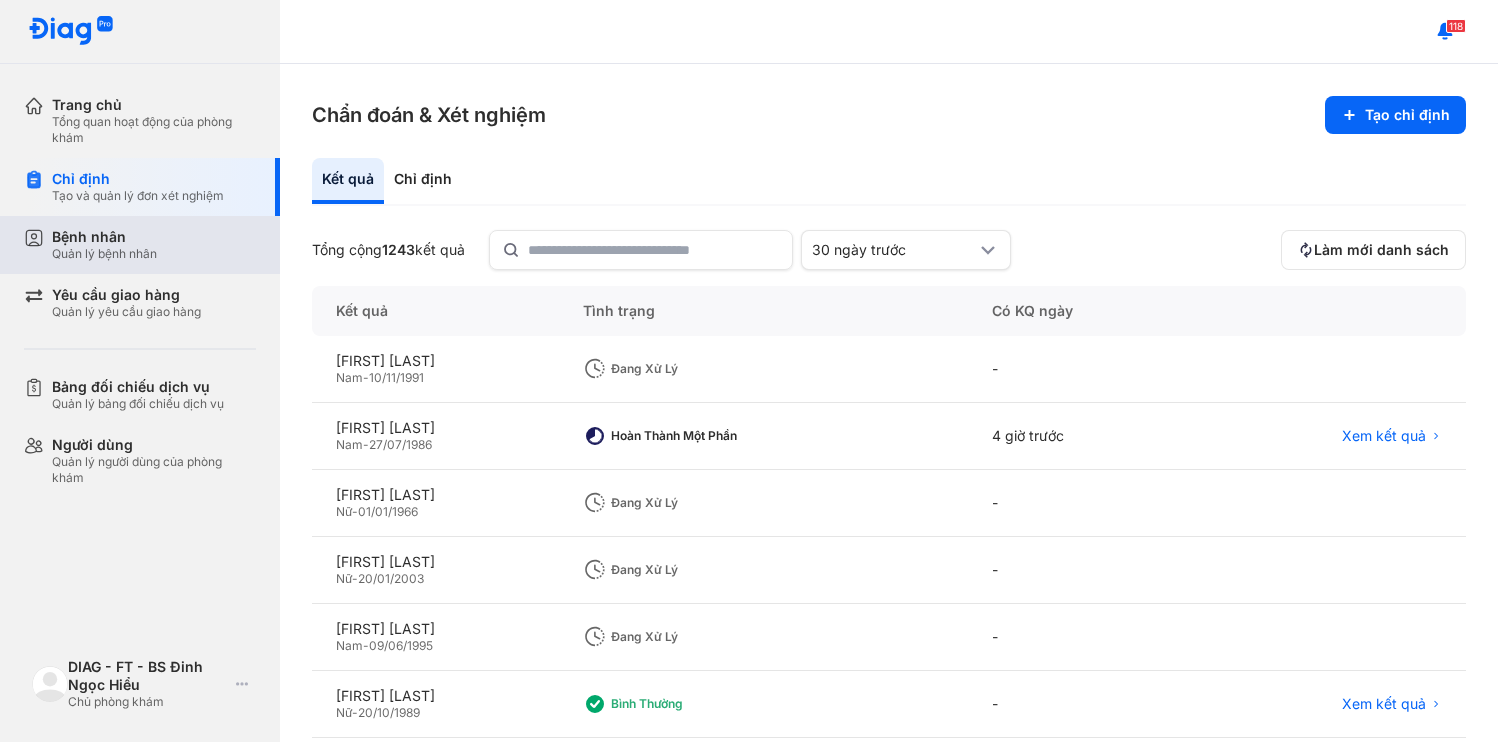 scroll, scrollTop: 0, scrollLeft: 0, axis: both 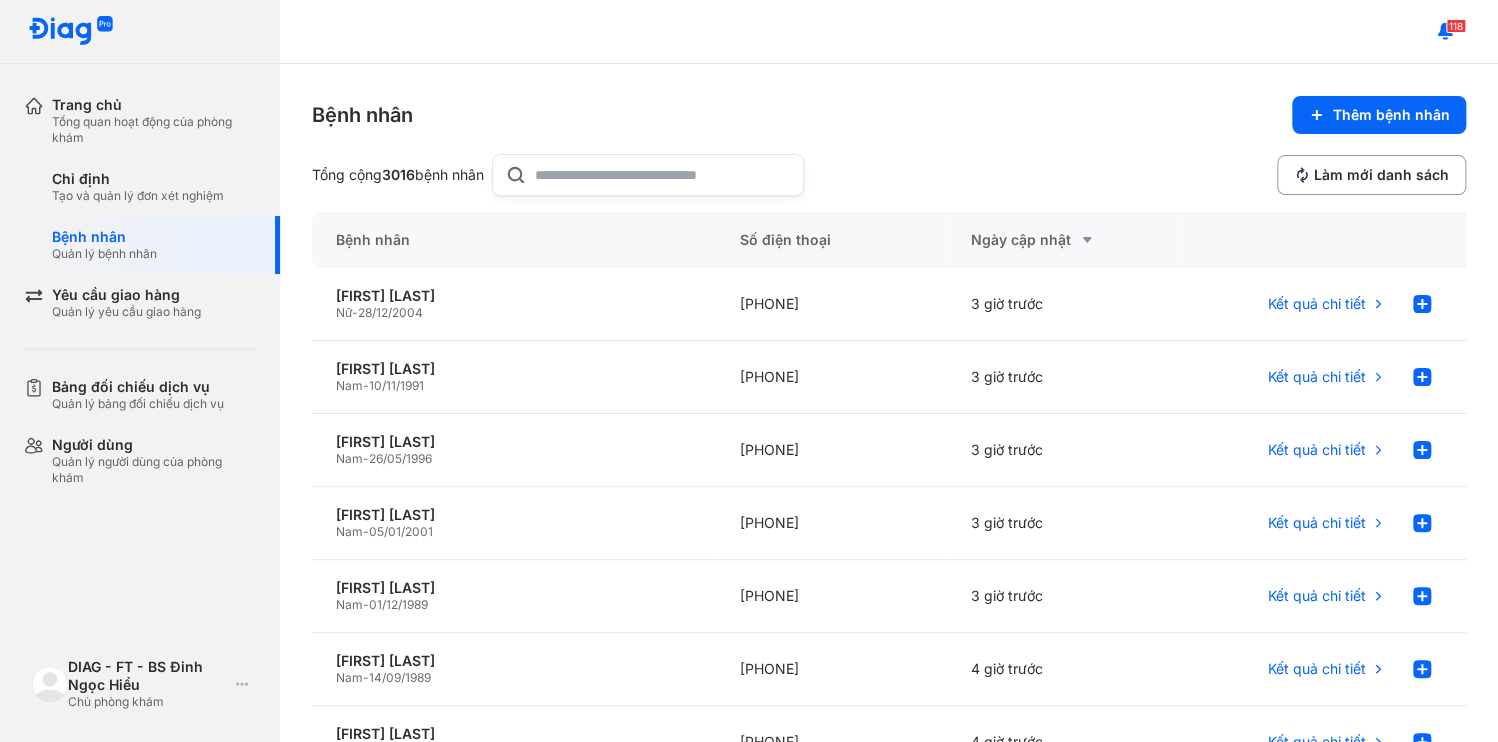 click 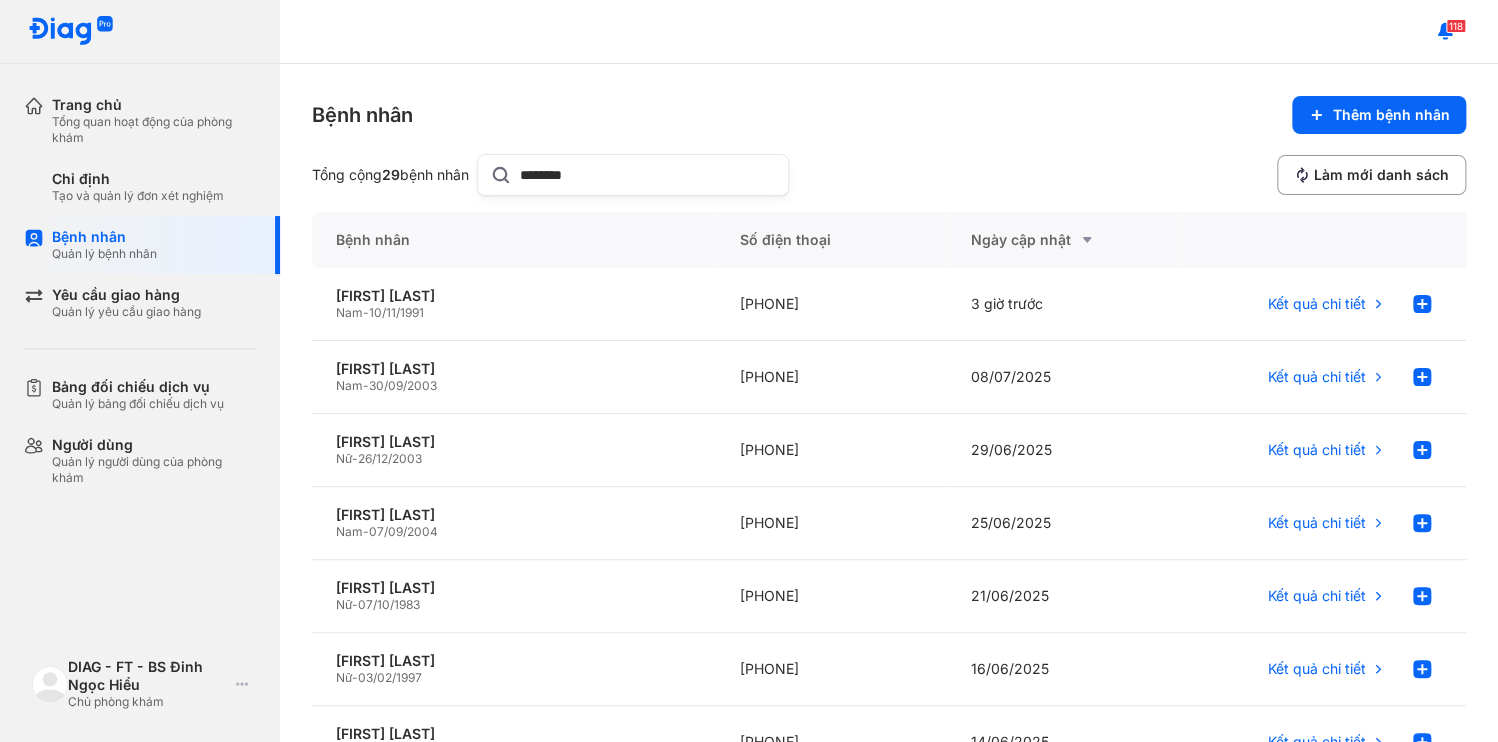 drag, startPoint x: 569, startPoint y: 163, endPoint x: 427, endPoint y: 171, distance: 142.22517 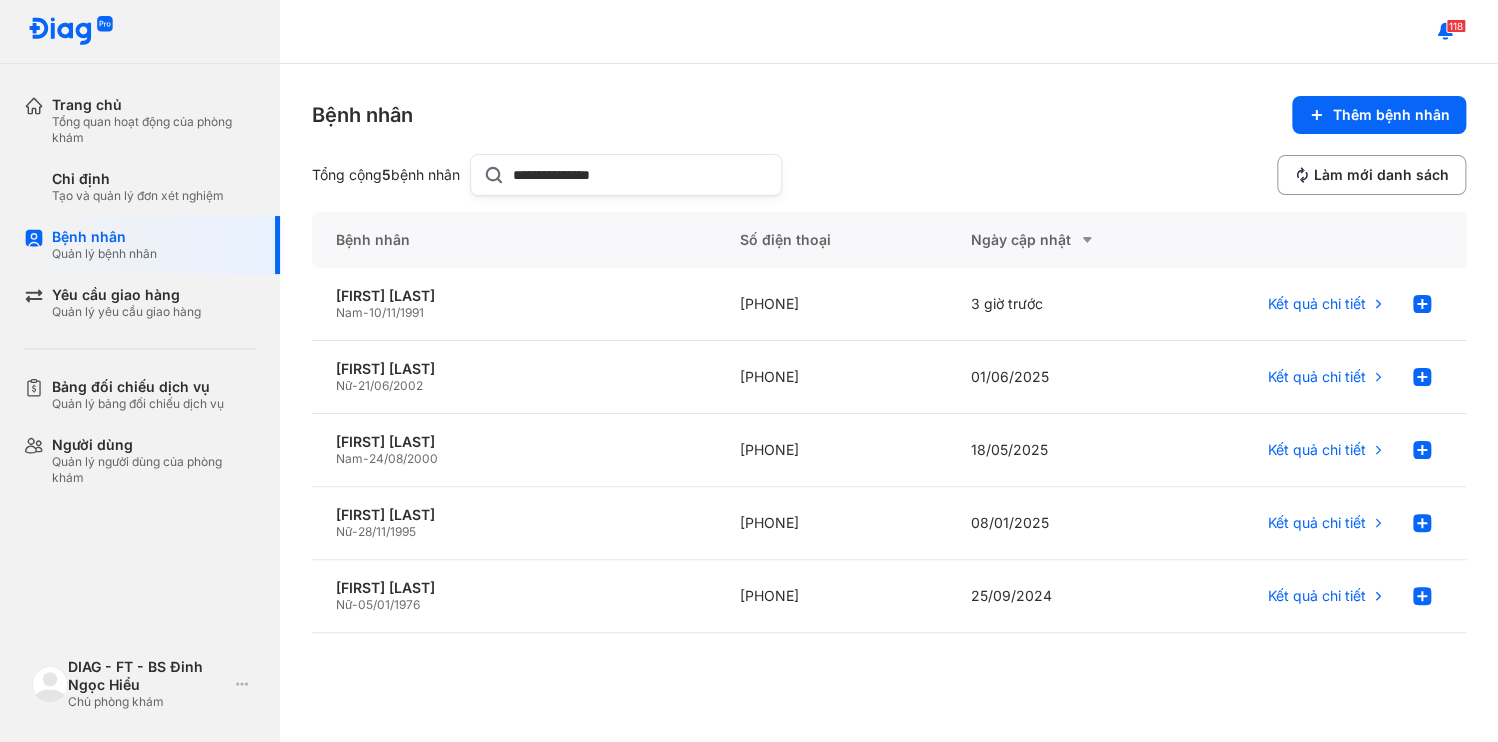 type on "**********" 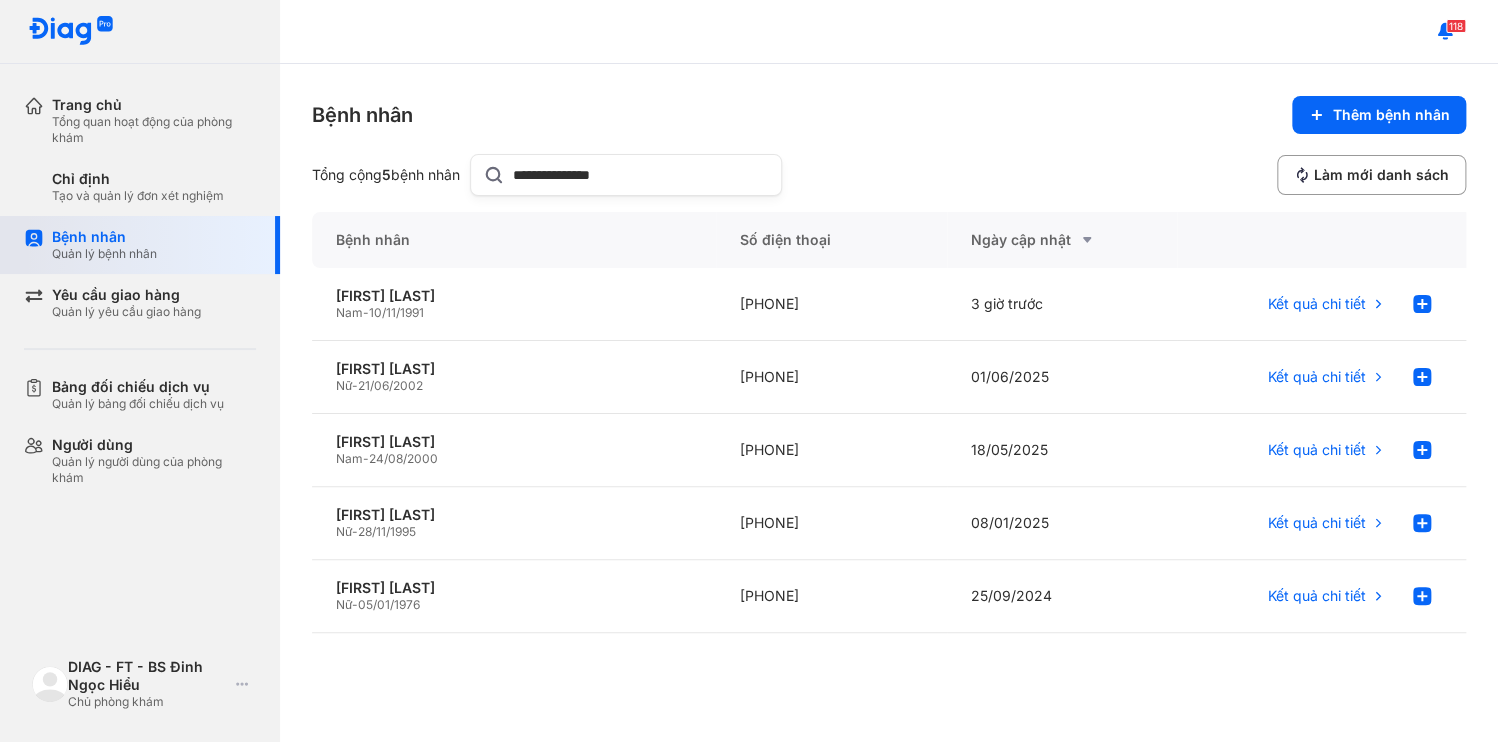 drag, startPoint x: 456, startPoint y: 165, endPoint x: 266, endPoint y: 168, distance: 190.02368 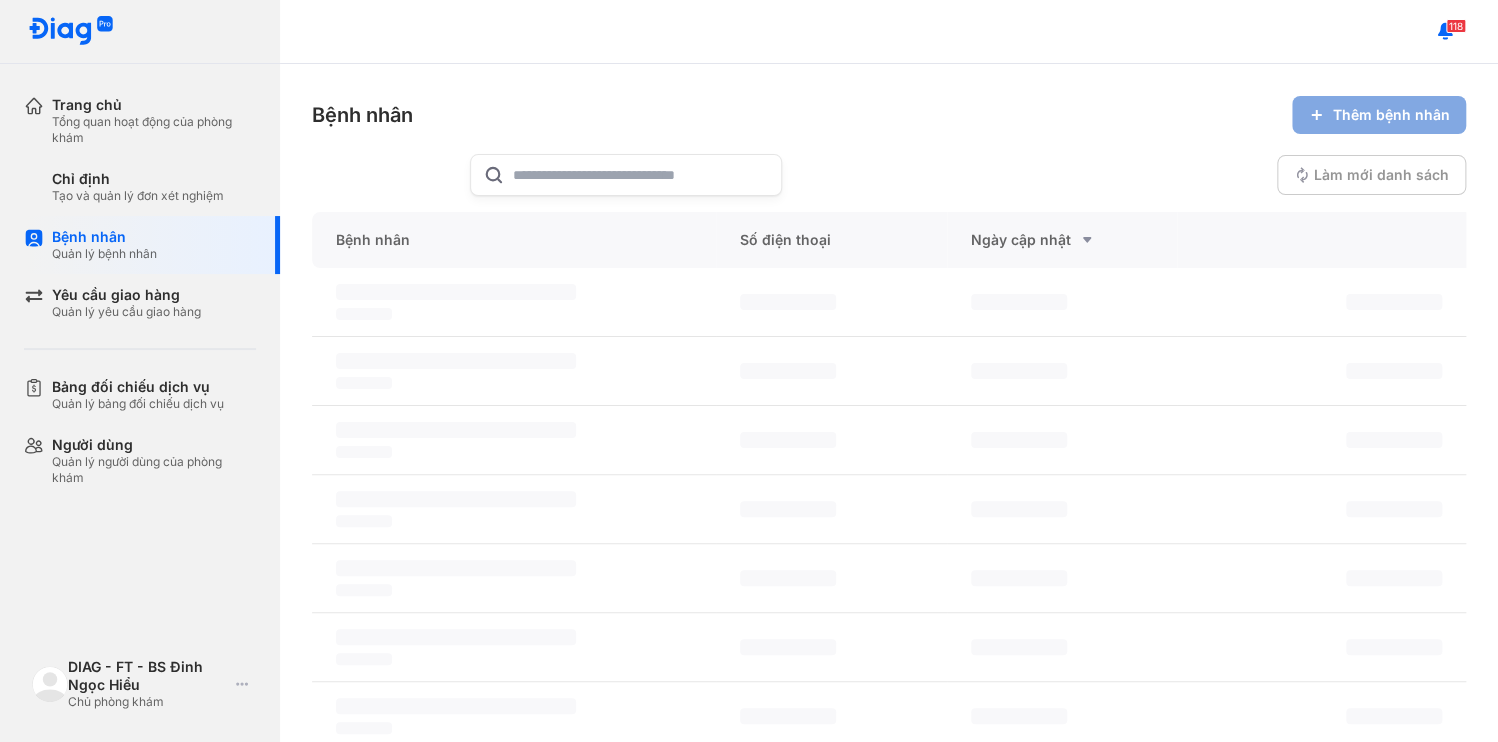 type 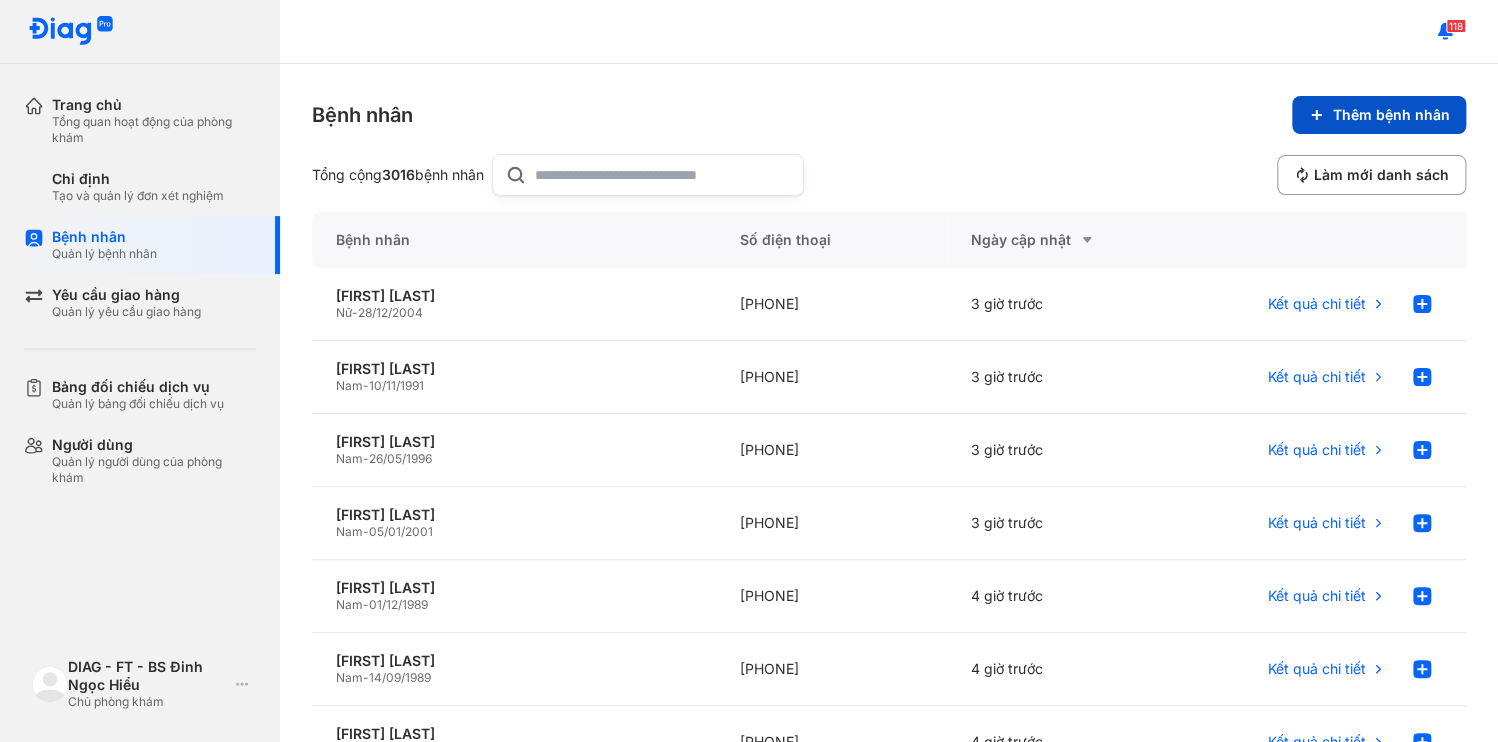 click 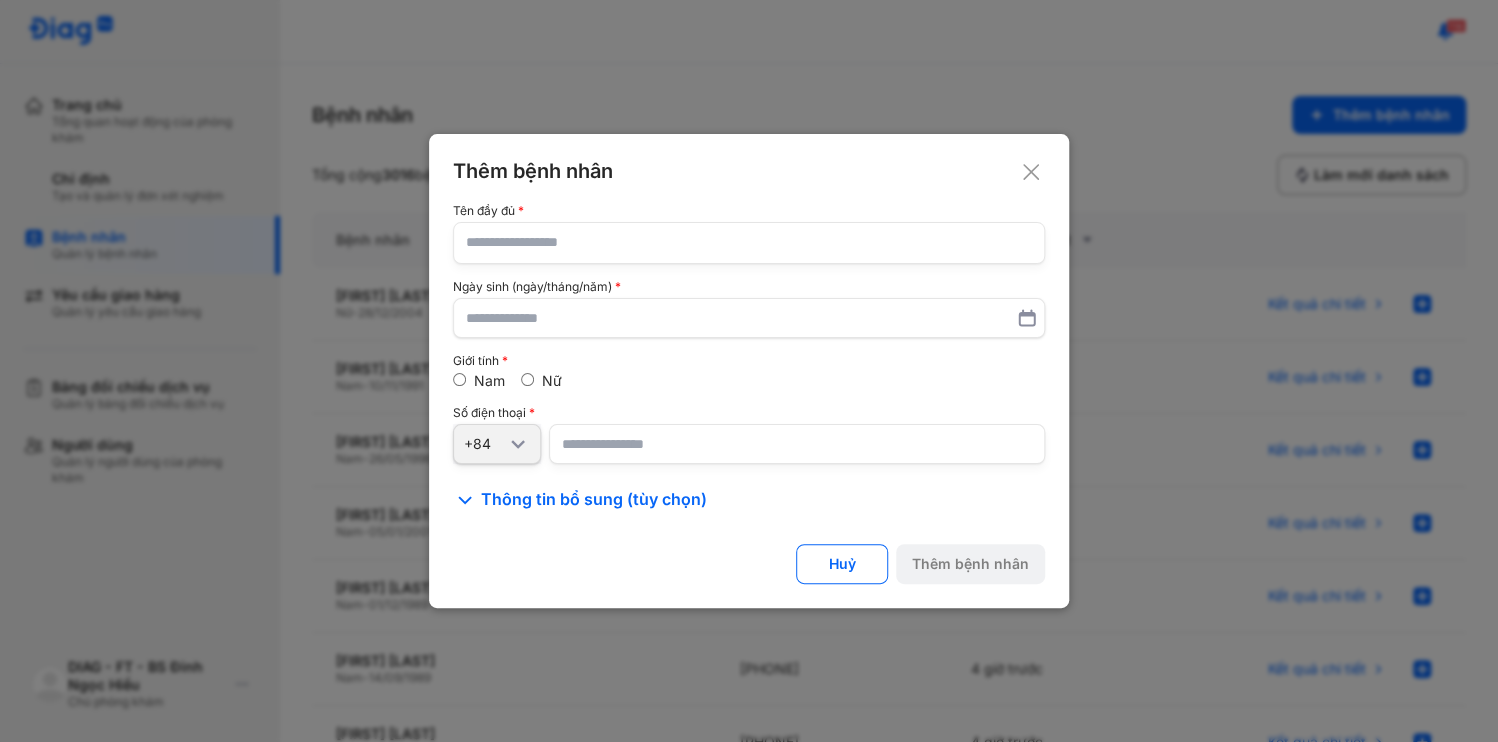 click 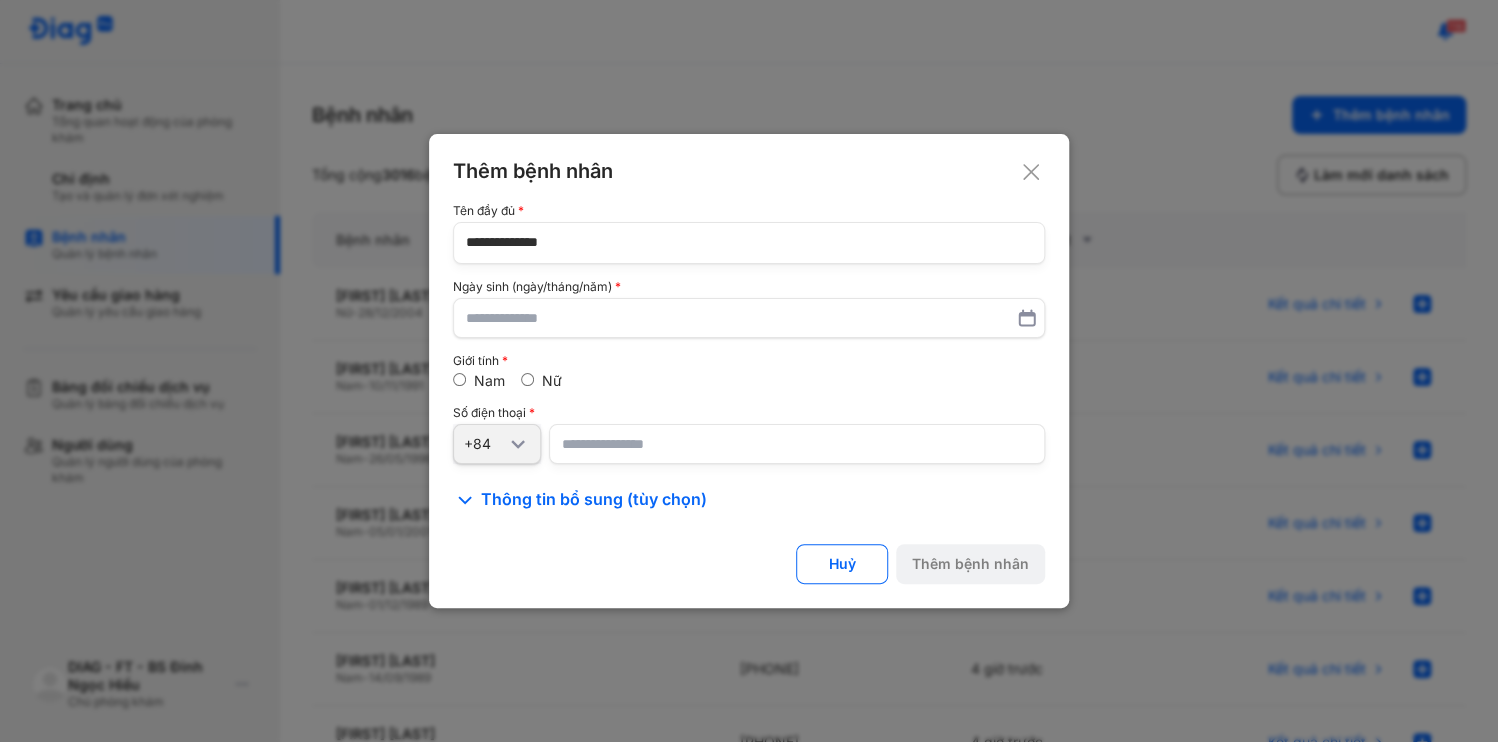 type on "**********" 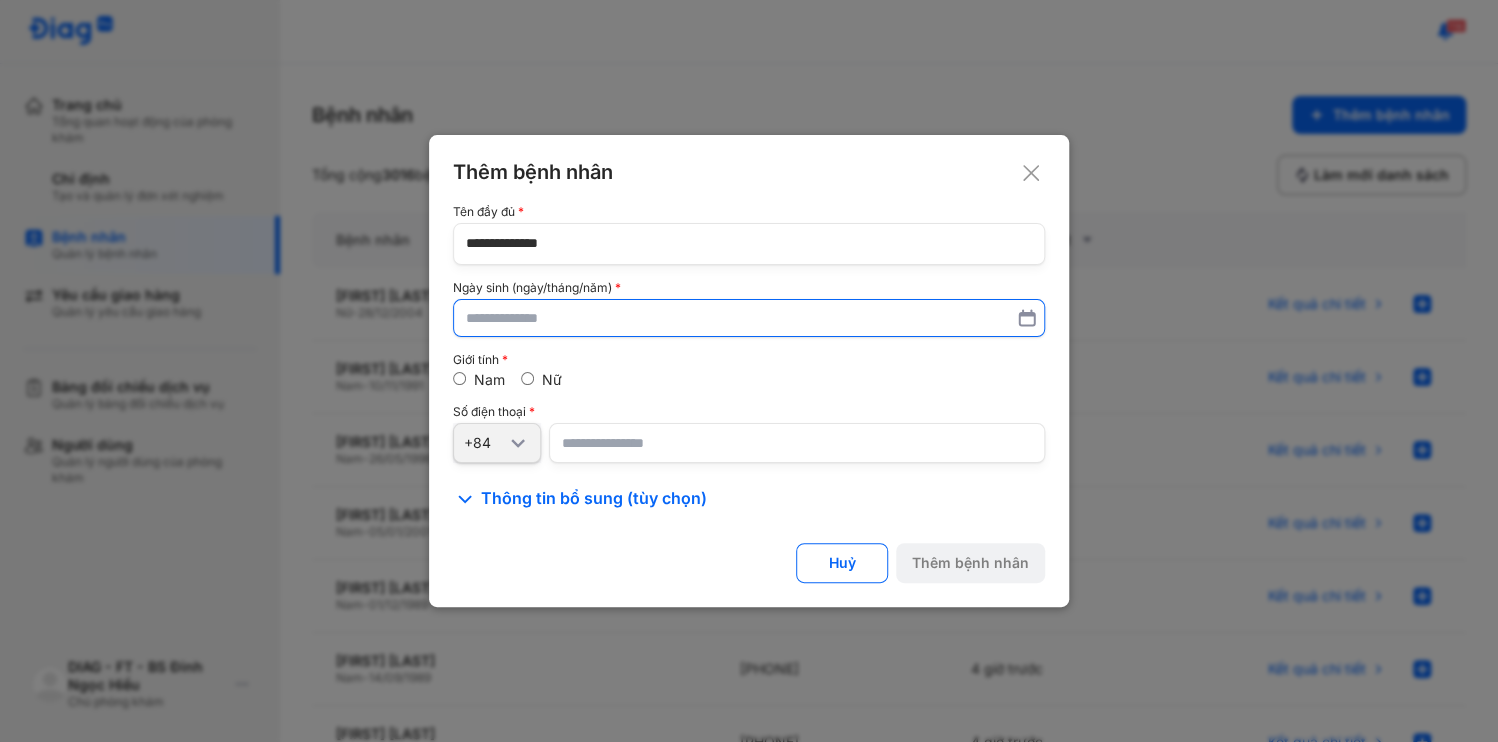 click at bounding box center [749, 318] 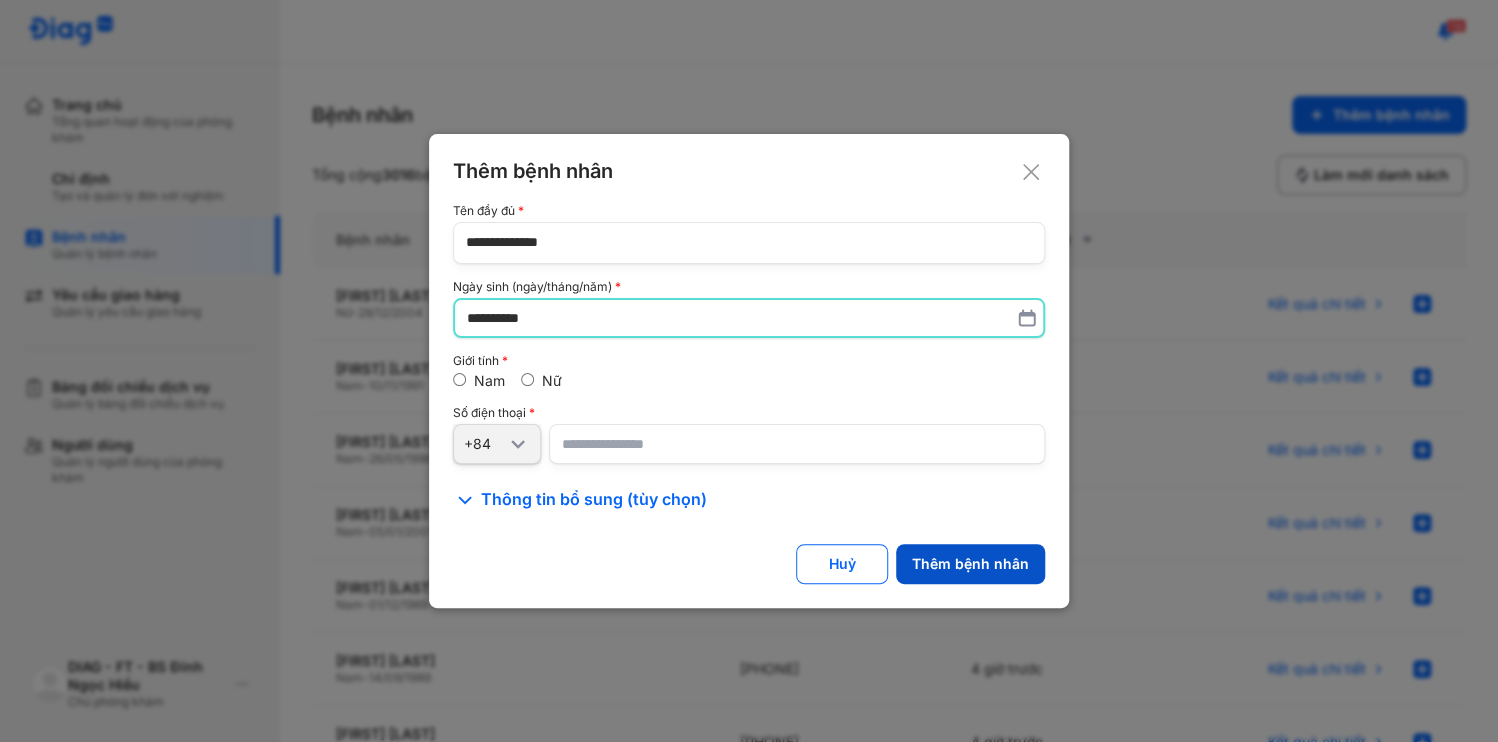 type on "**********" 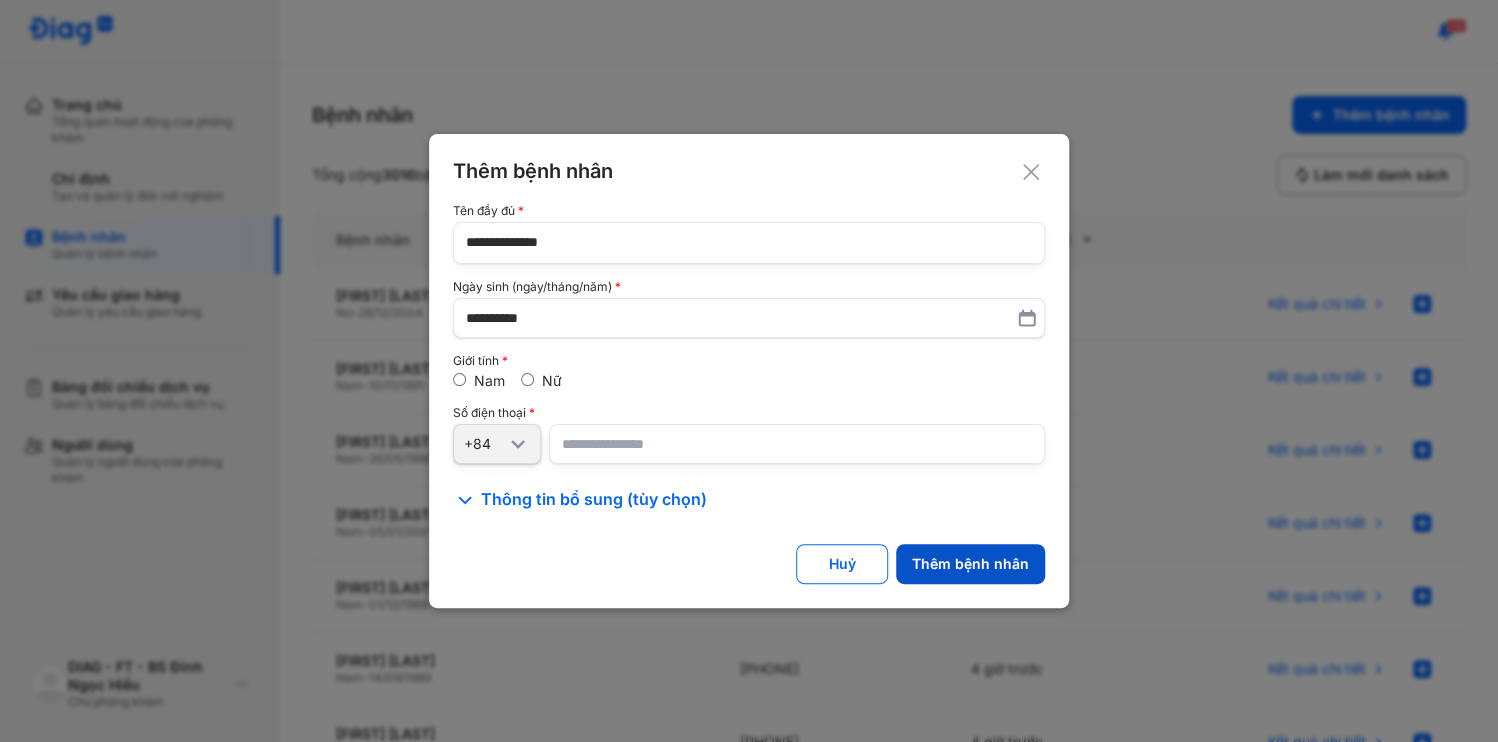 click on "Thêm bệnh nhân" 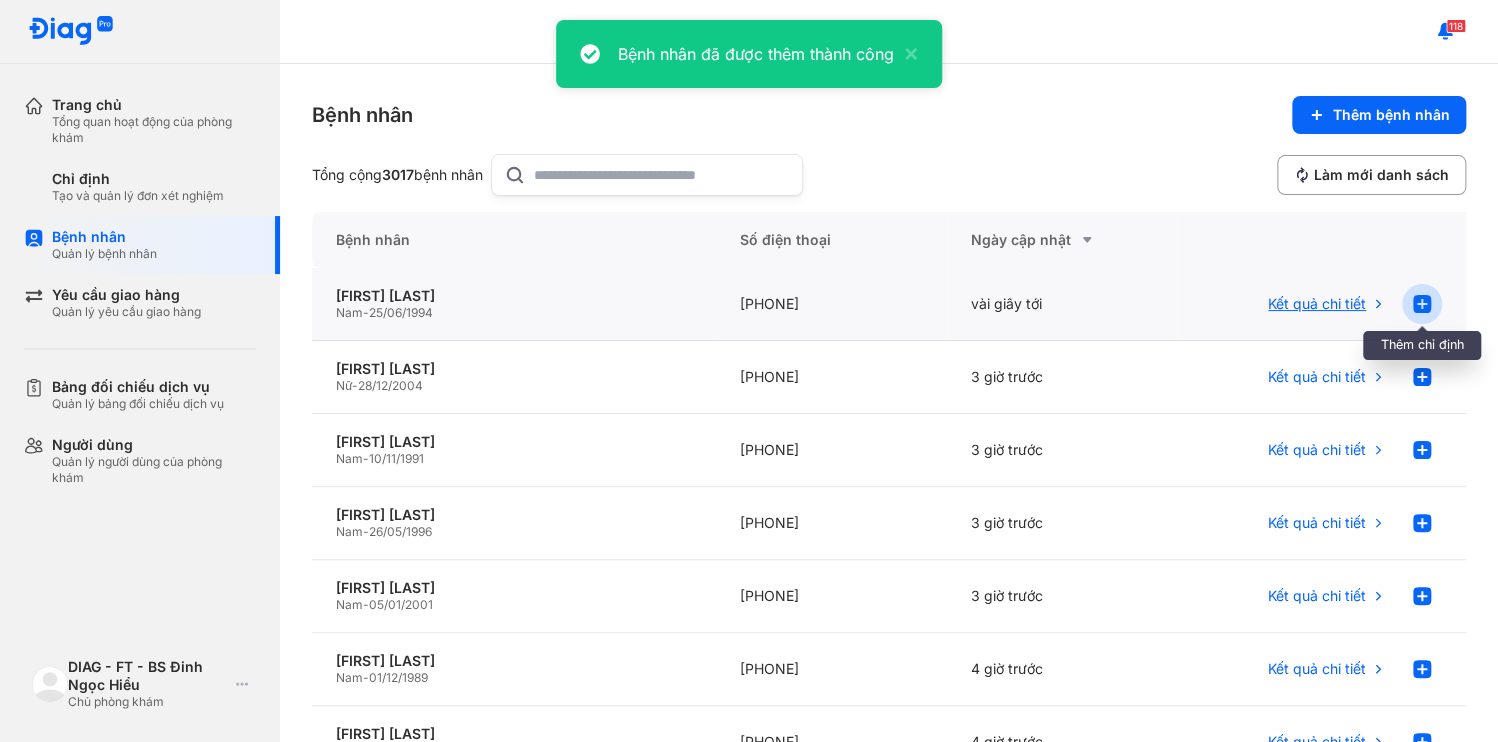 click 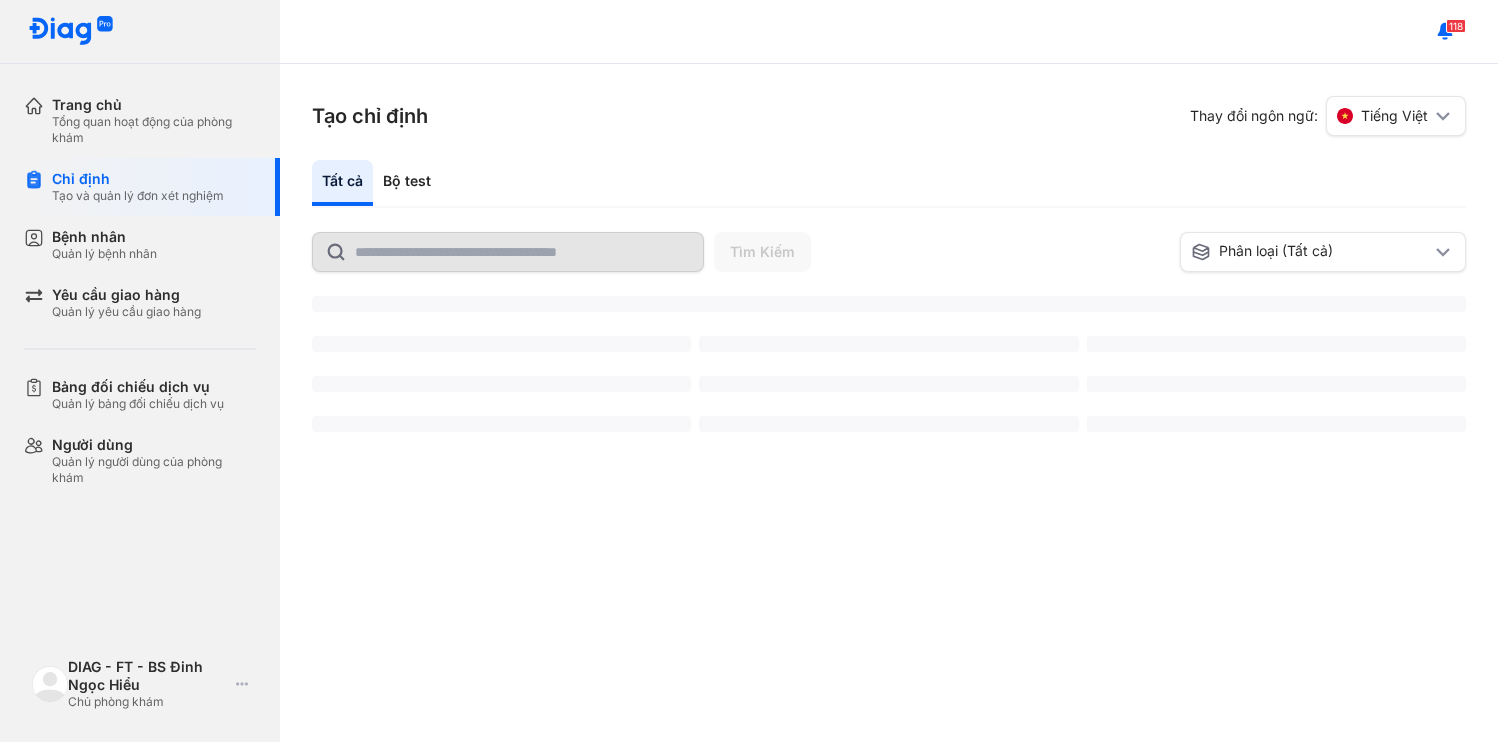 scroll, scrollTop: 0, scrollLeft: 0, axis: both 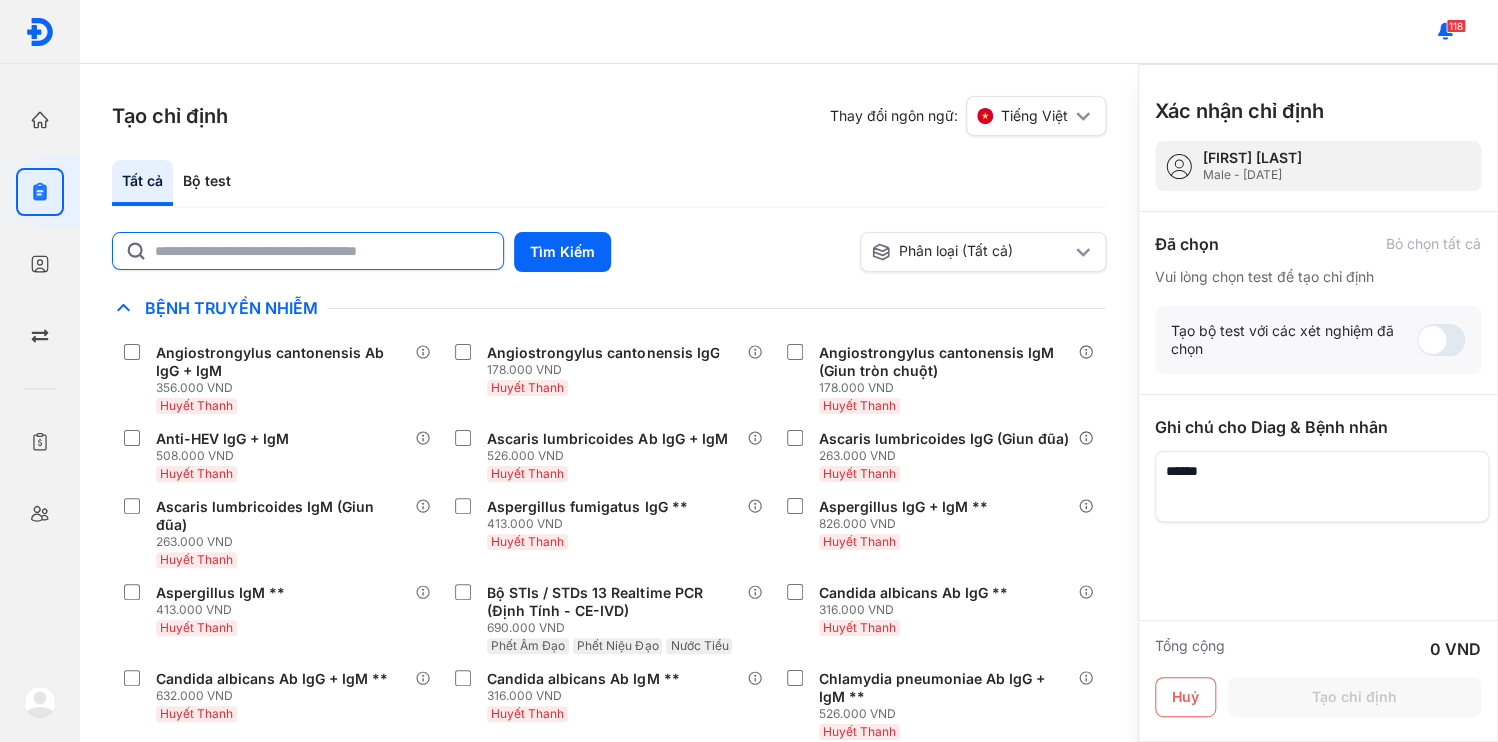 click 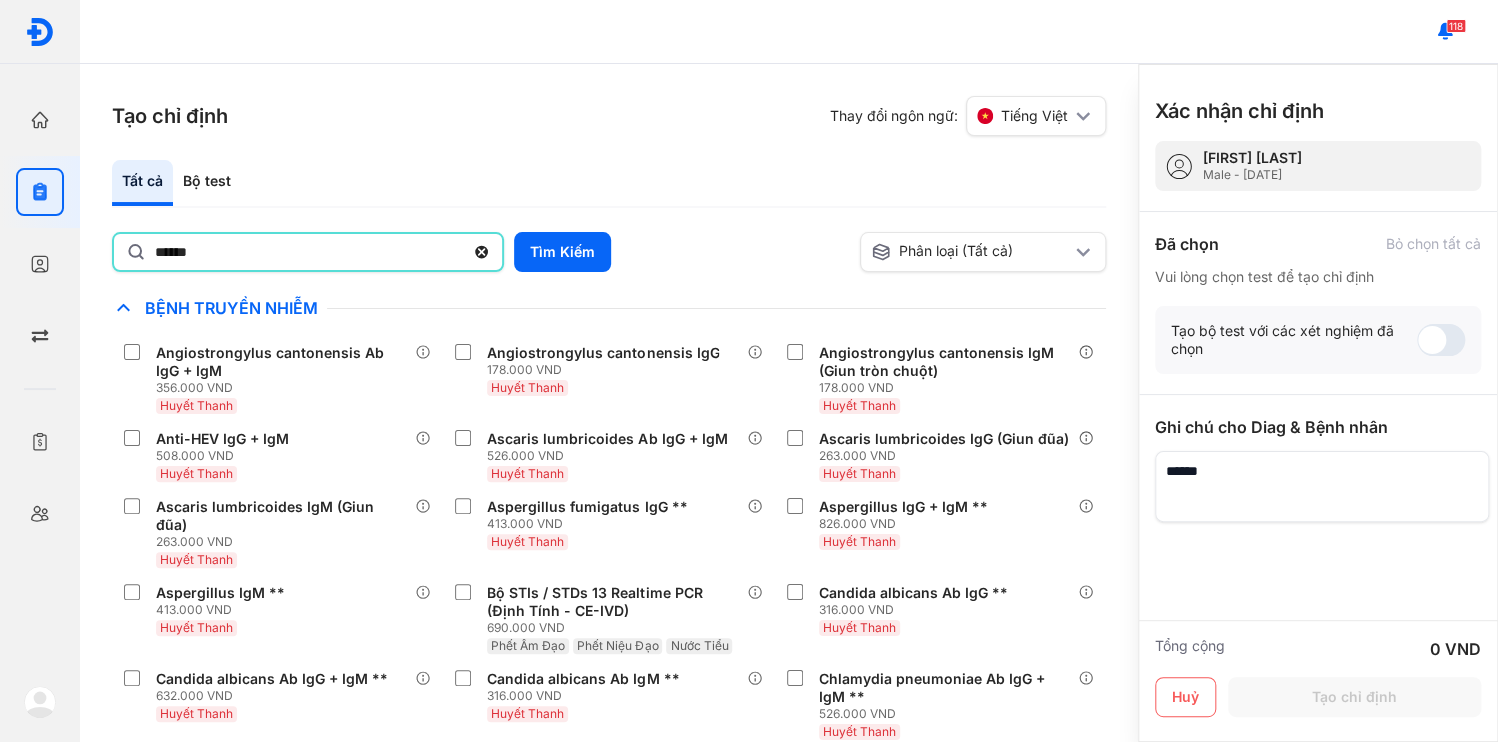 type on "**********" 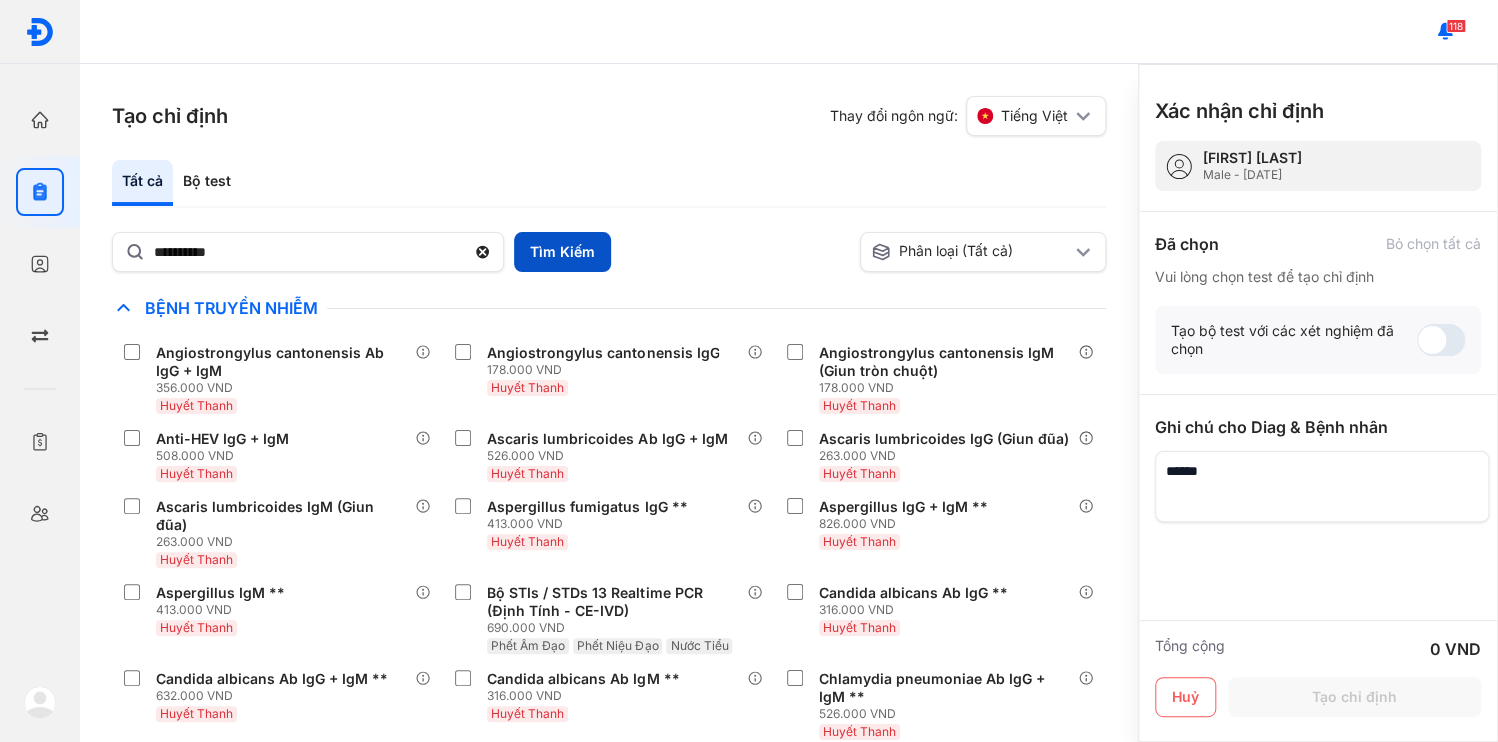 click on "Tìm Kiếm" at bounding box center (562, 252) 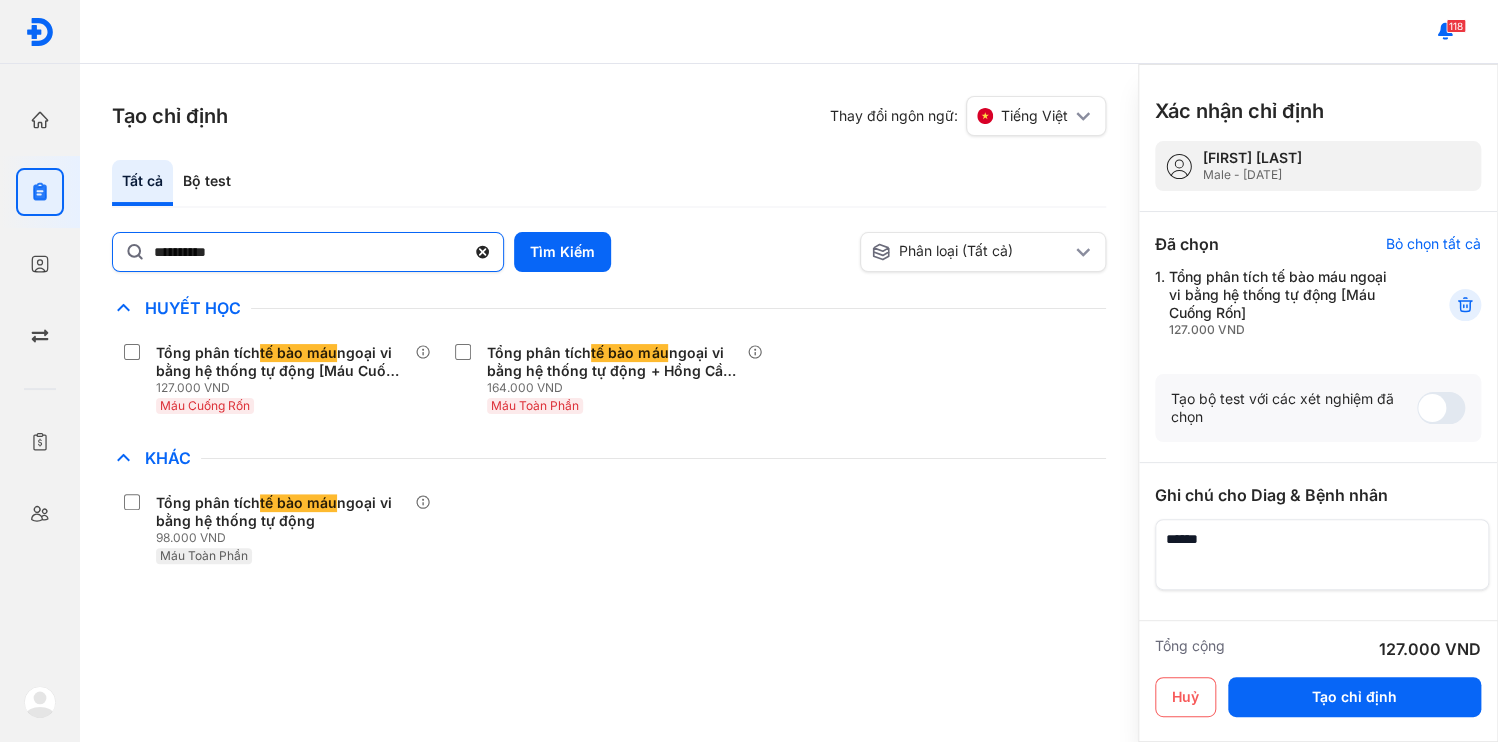 click 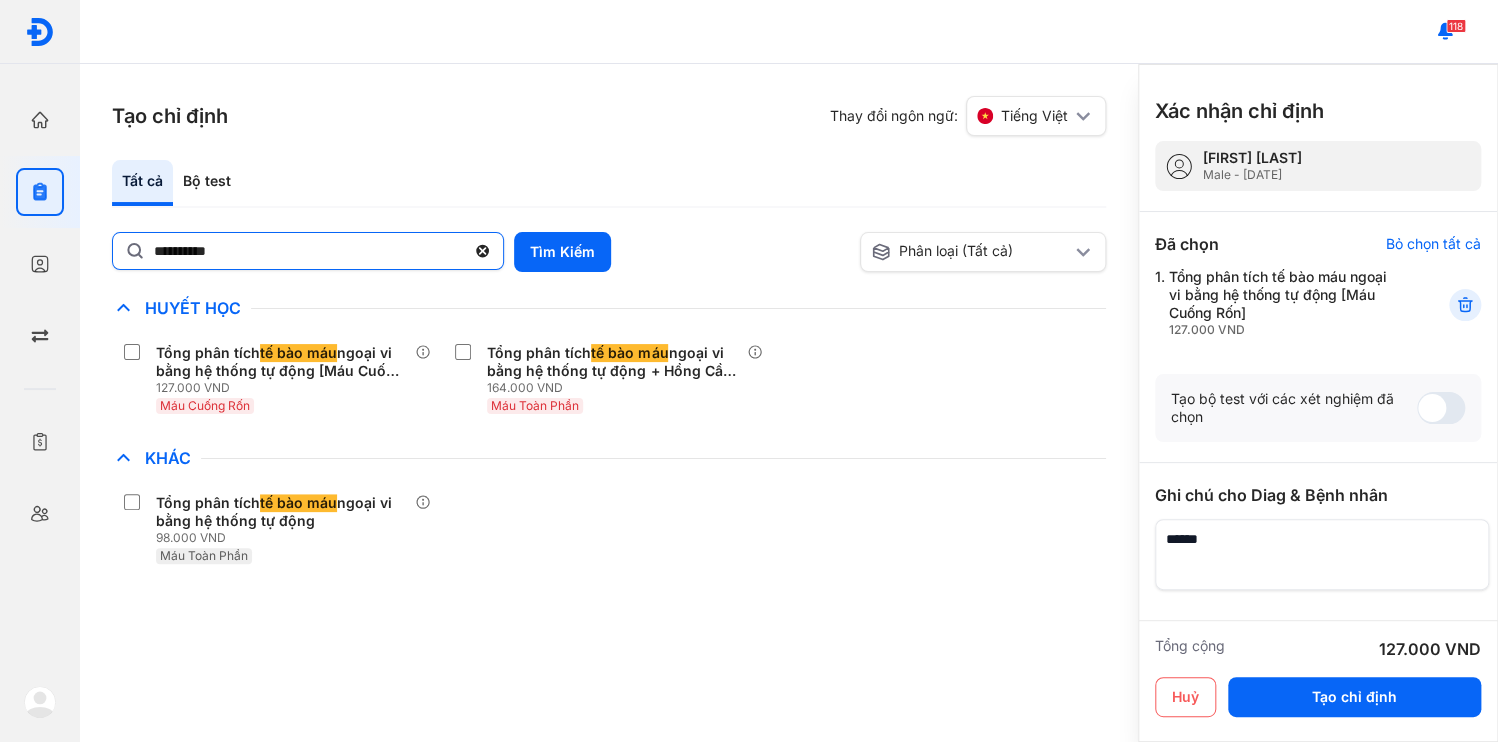 click on "**********" 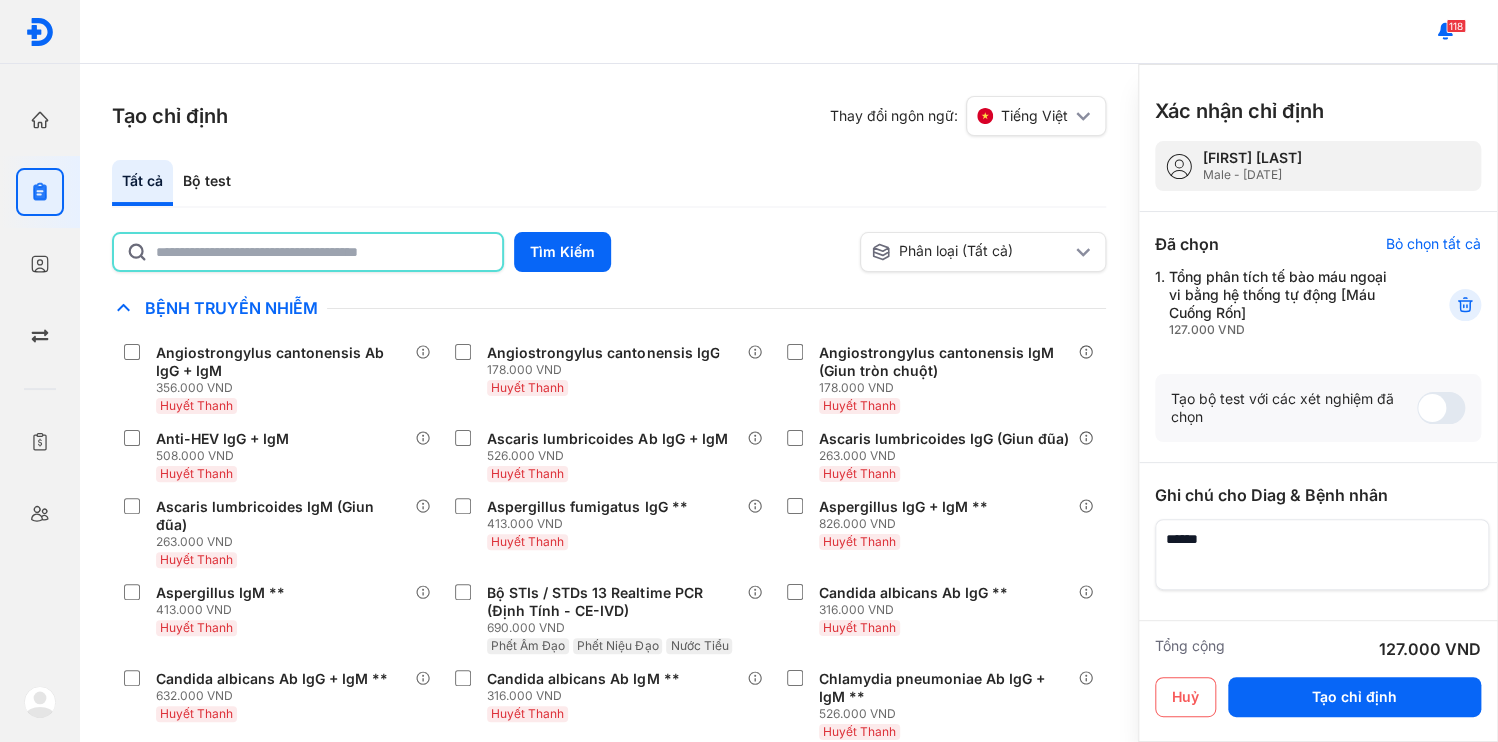 click 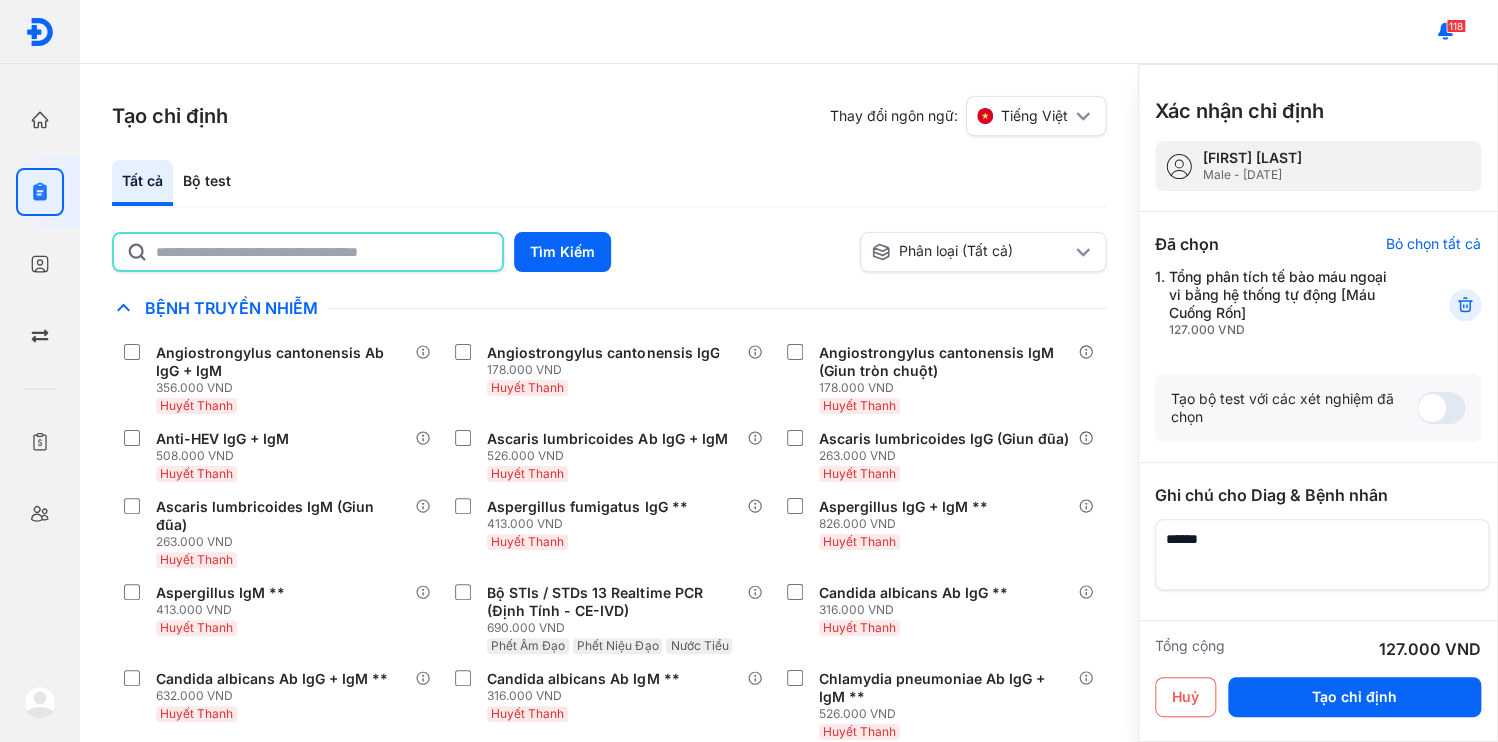 click 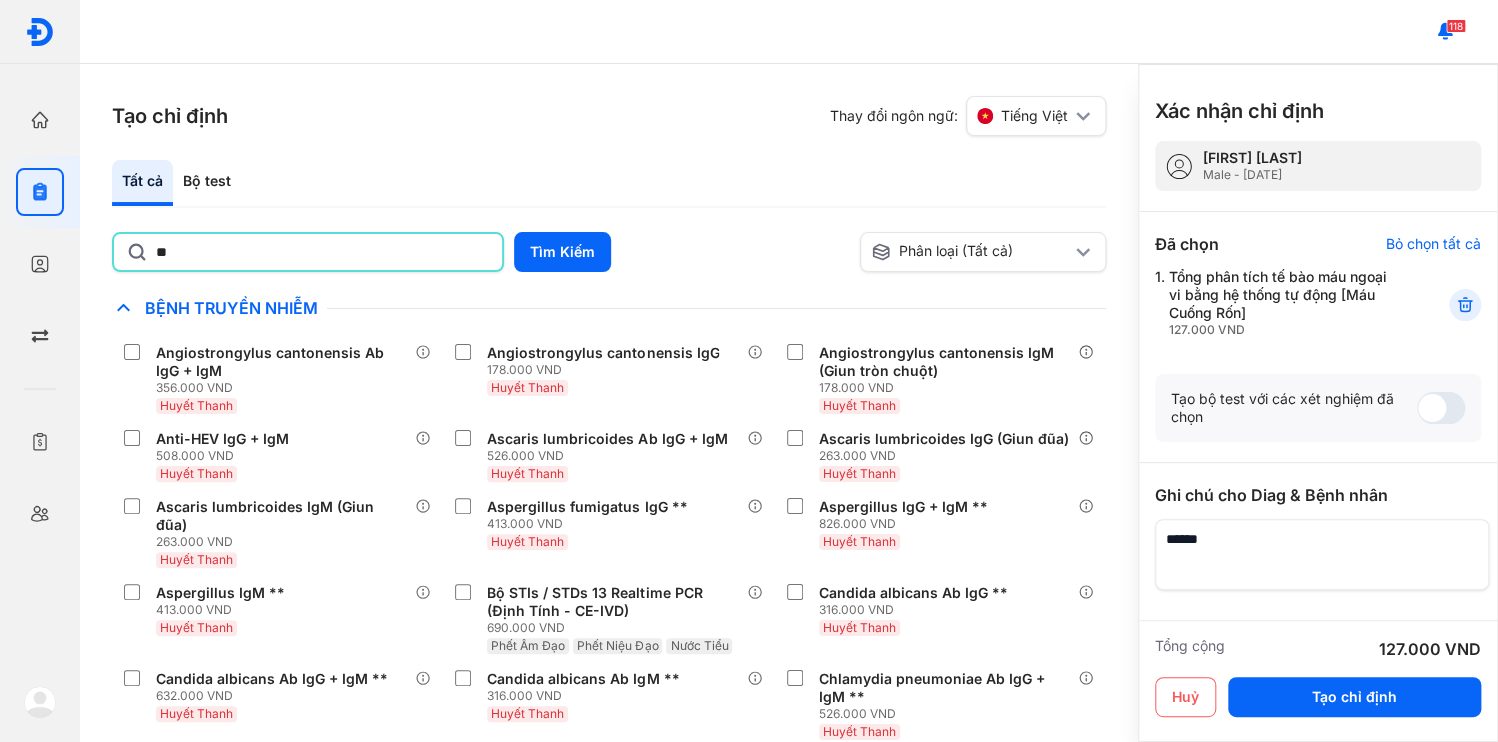 type on "*" 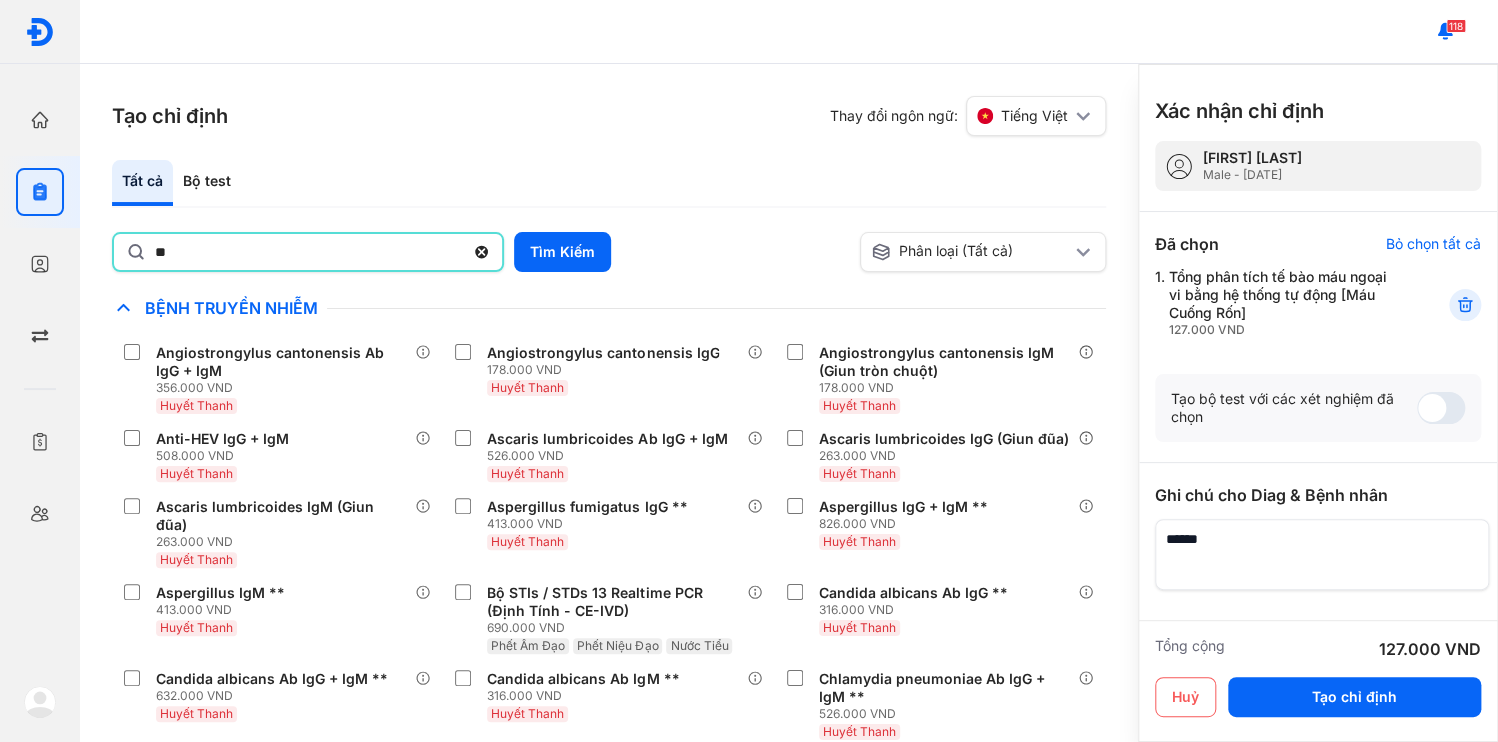 type on "*" 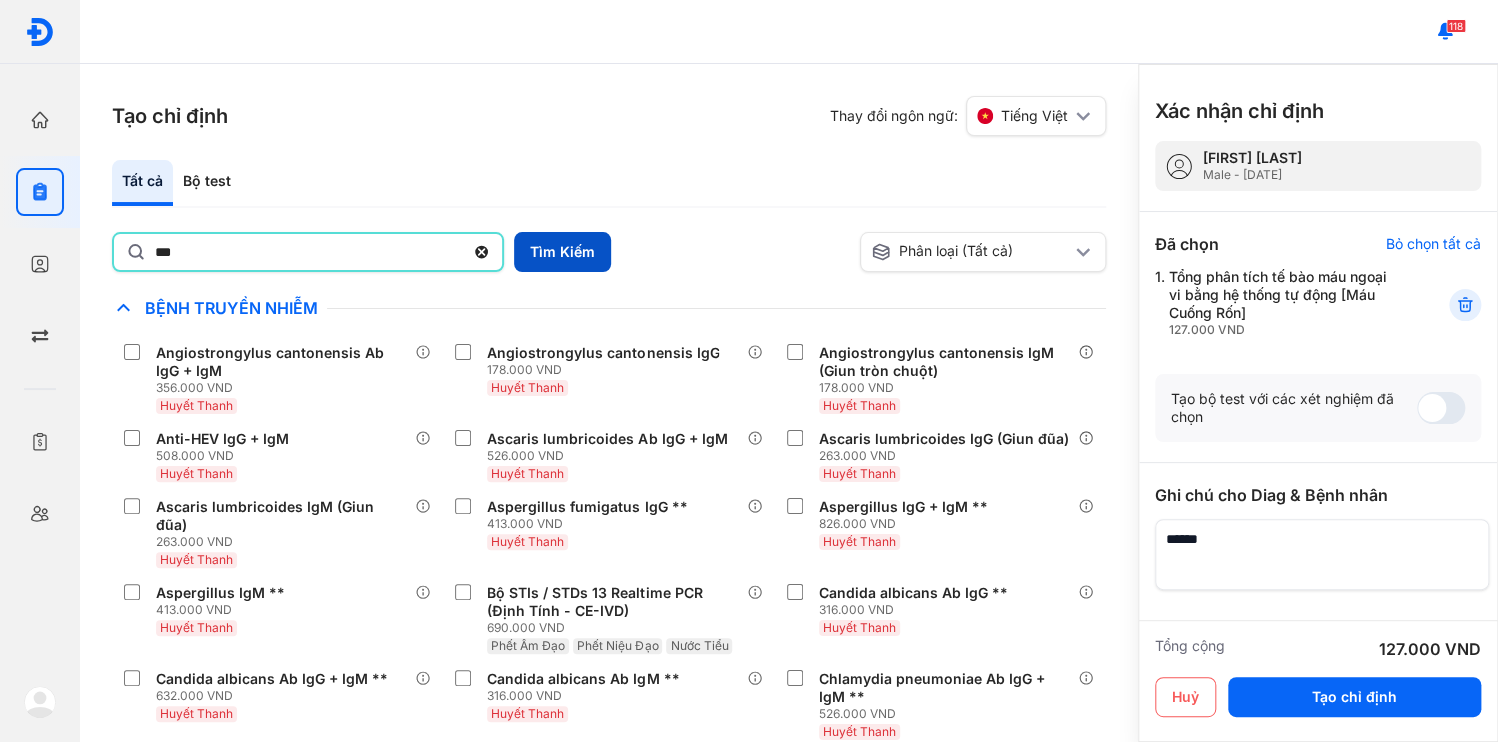 type on "***" 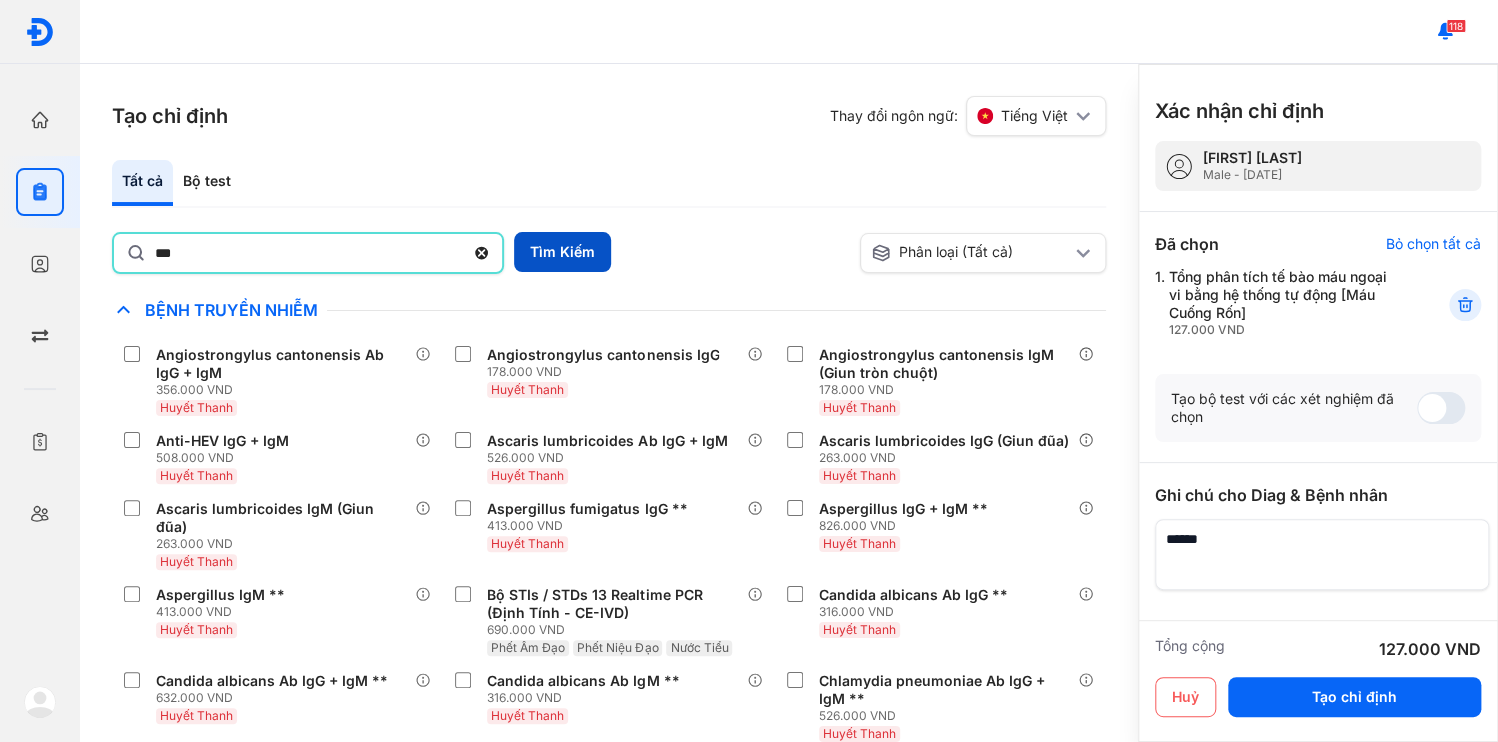click on "Tìm Kiếm" at bounding box center (562, 252) 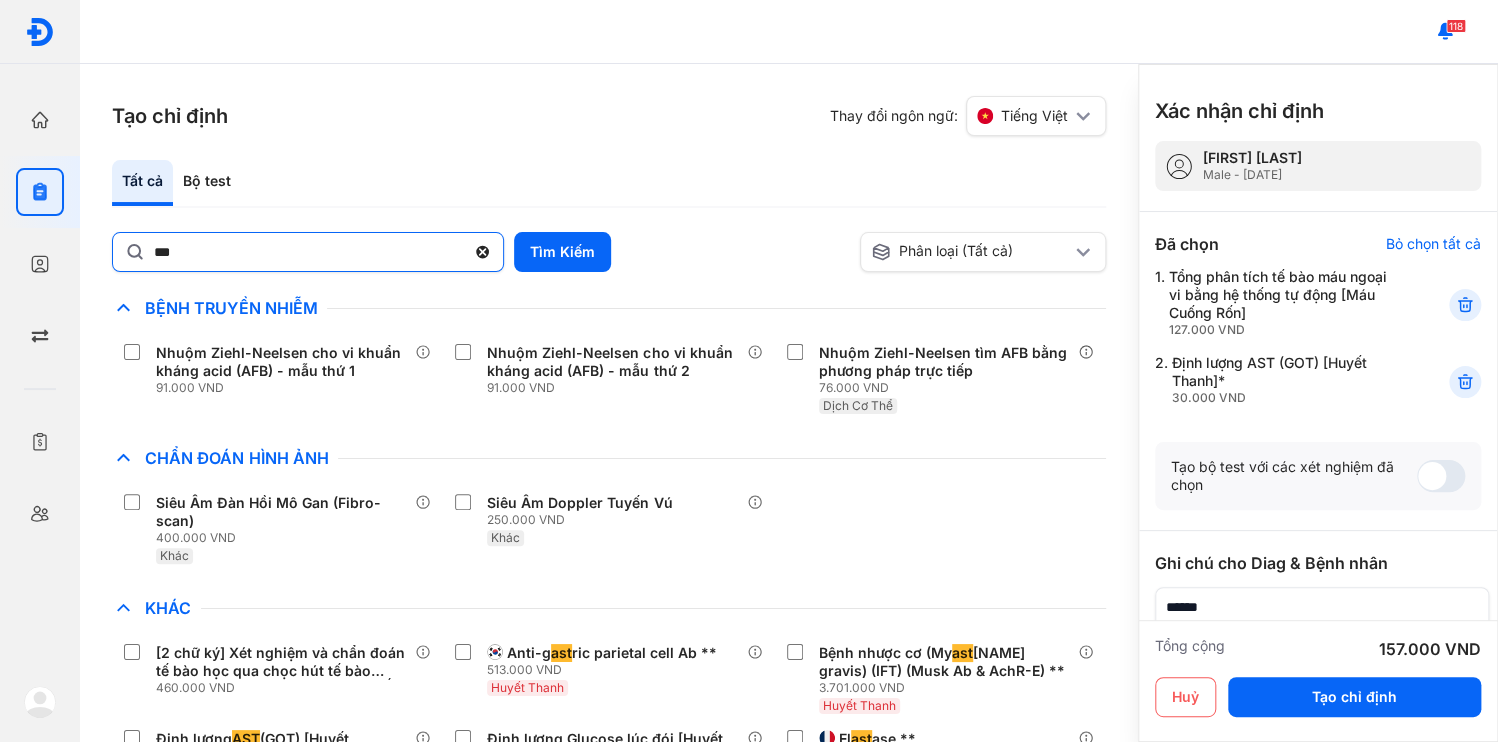 click 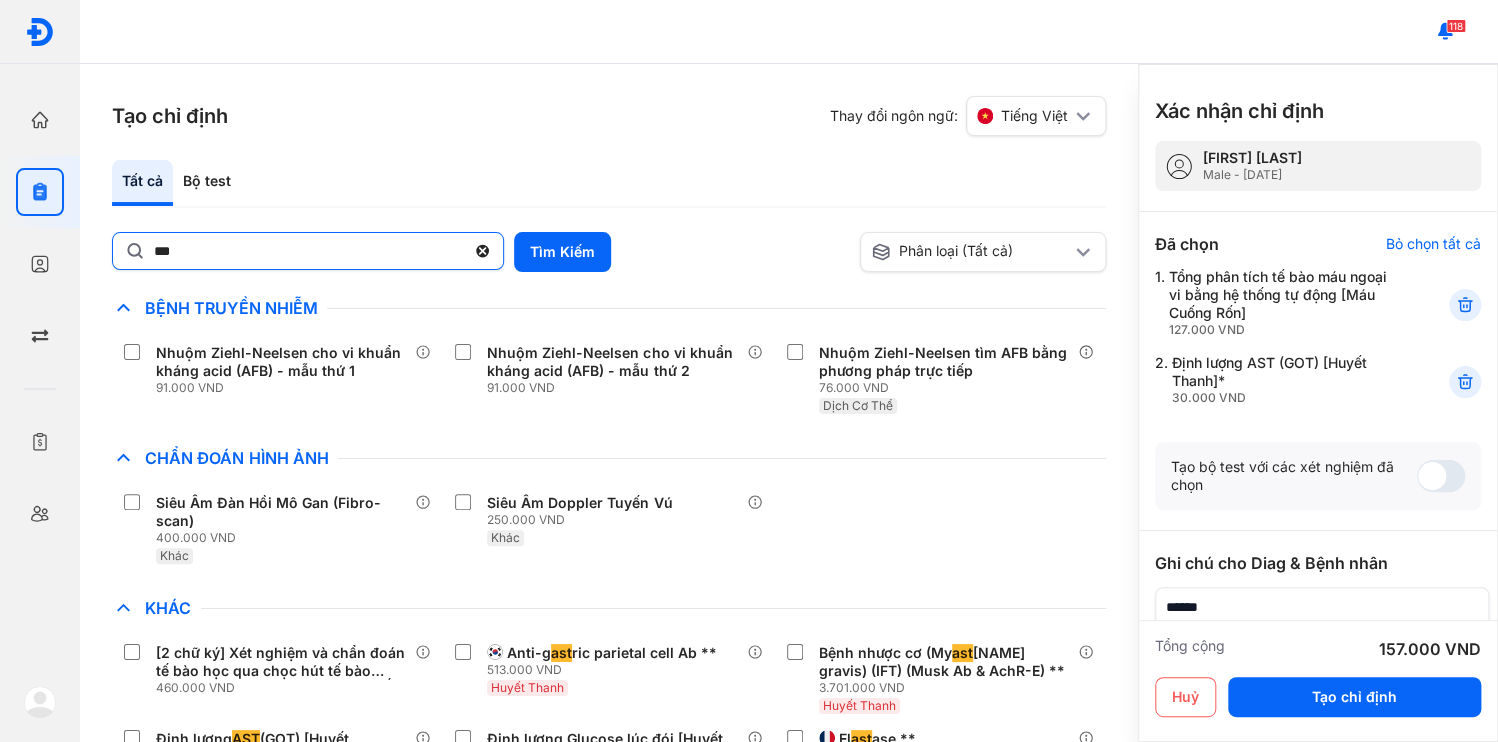 click on "***" 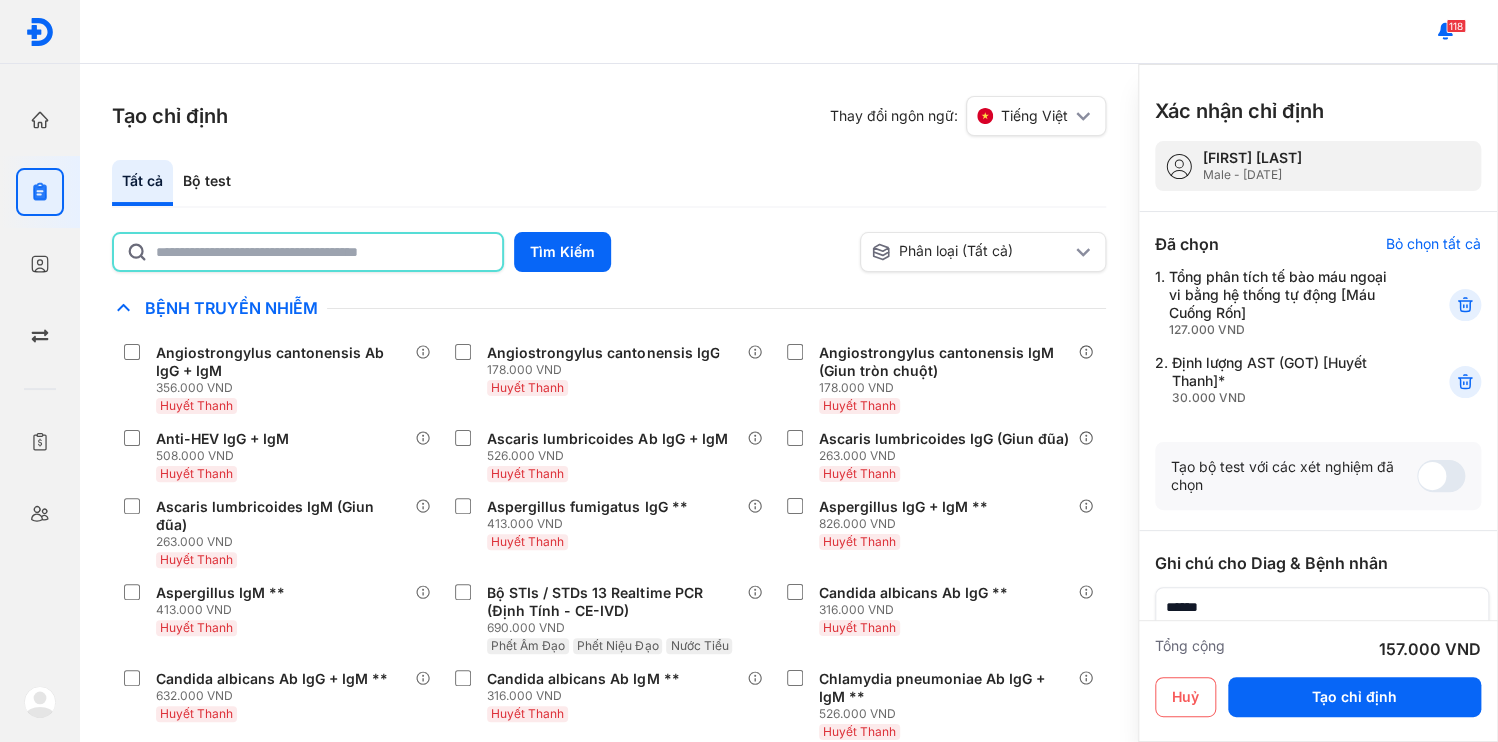 click 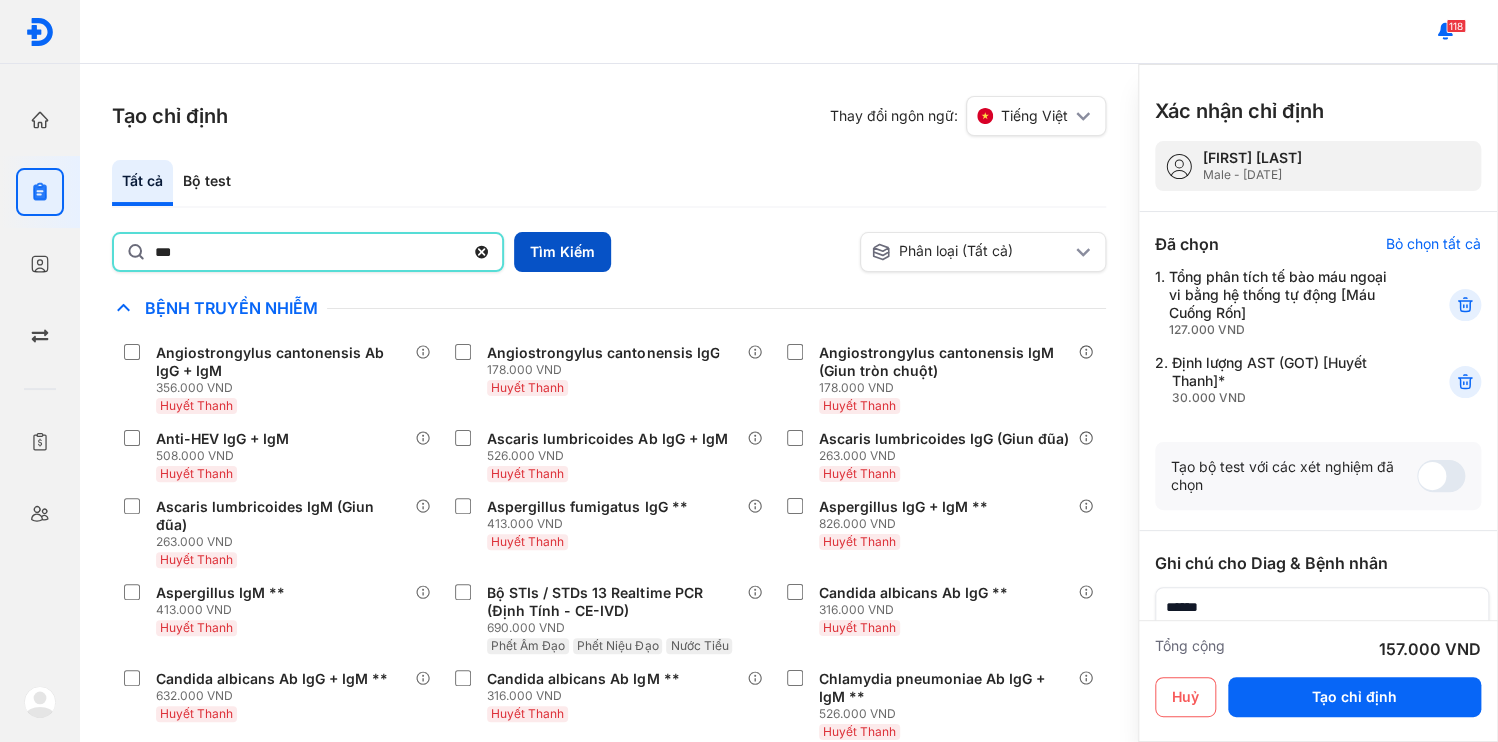 type on "***" 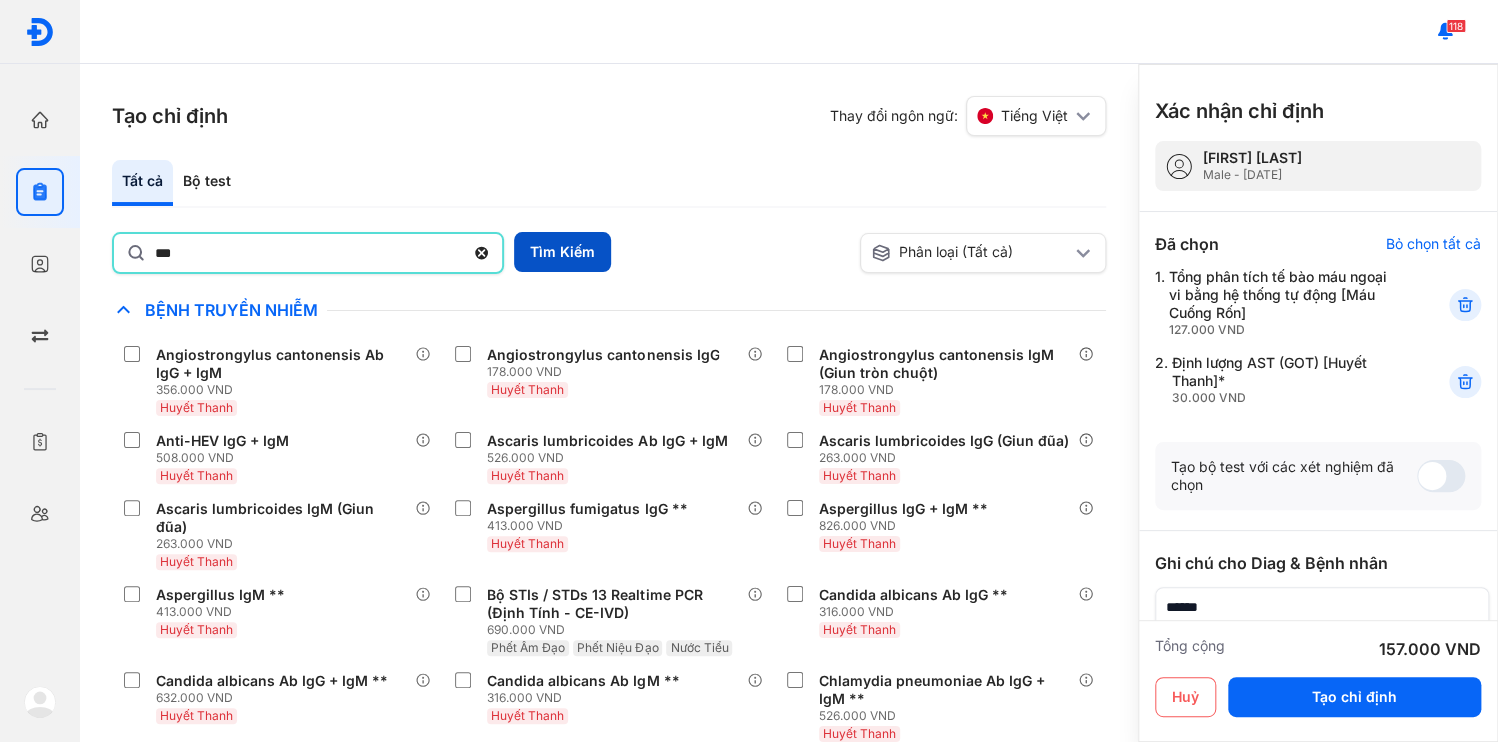 click on "Tìm Kiếm" at bounding box center [562, 252] 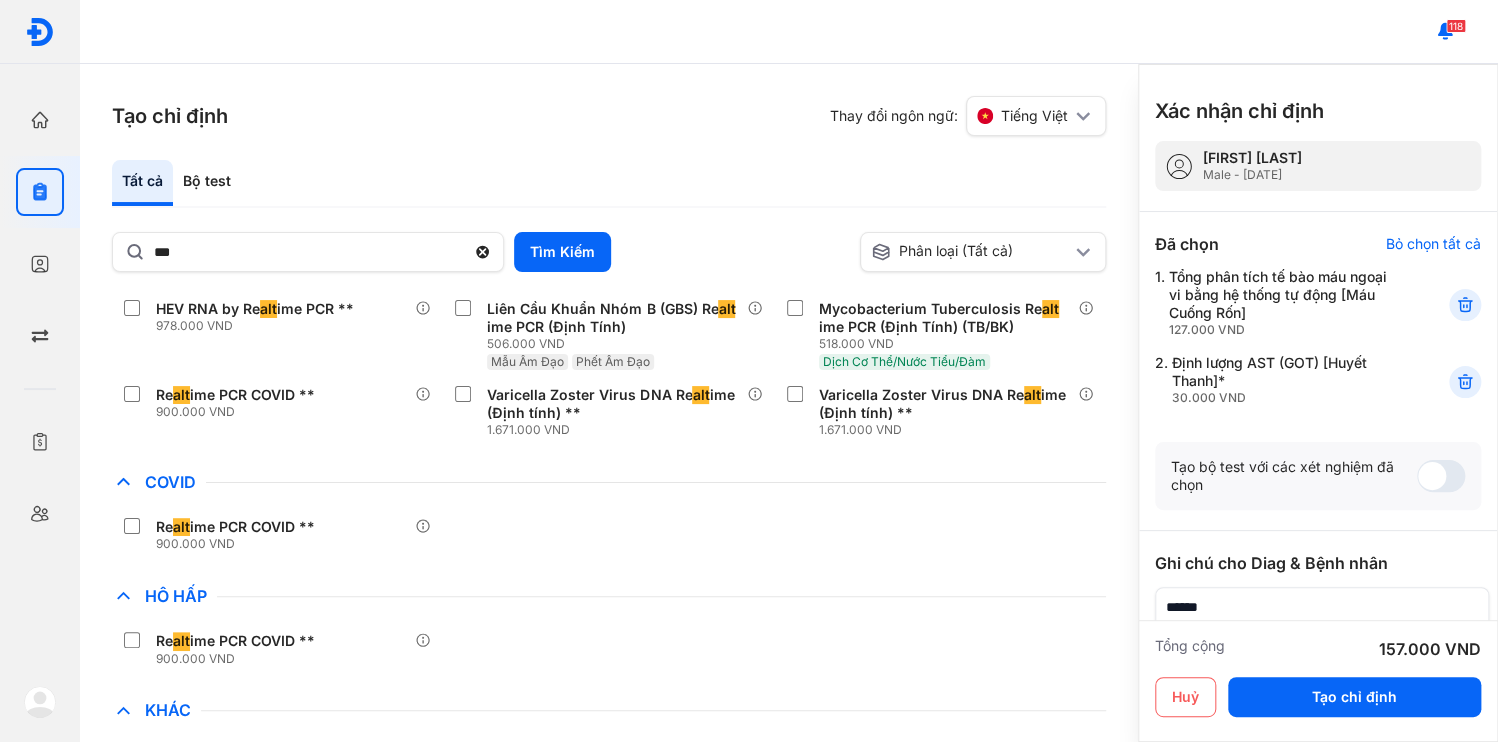 scroll, scrollTop: 240, scrollLeft: 0, axis: vertical 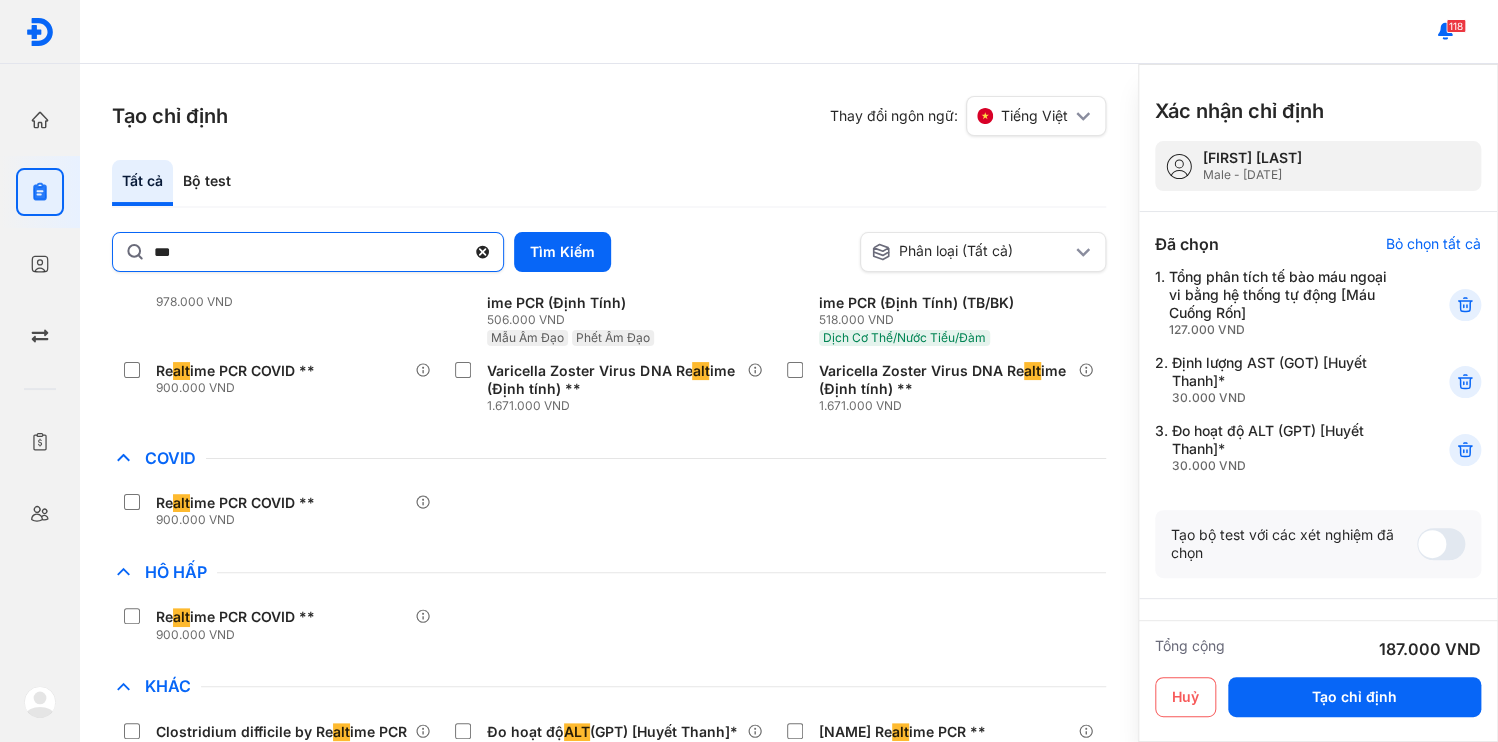 click 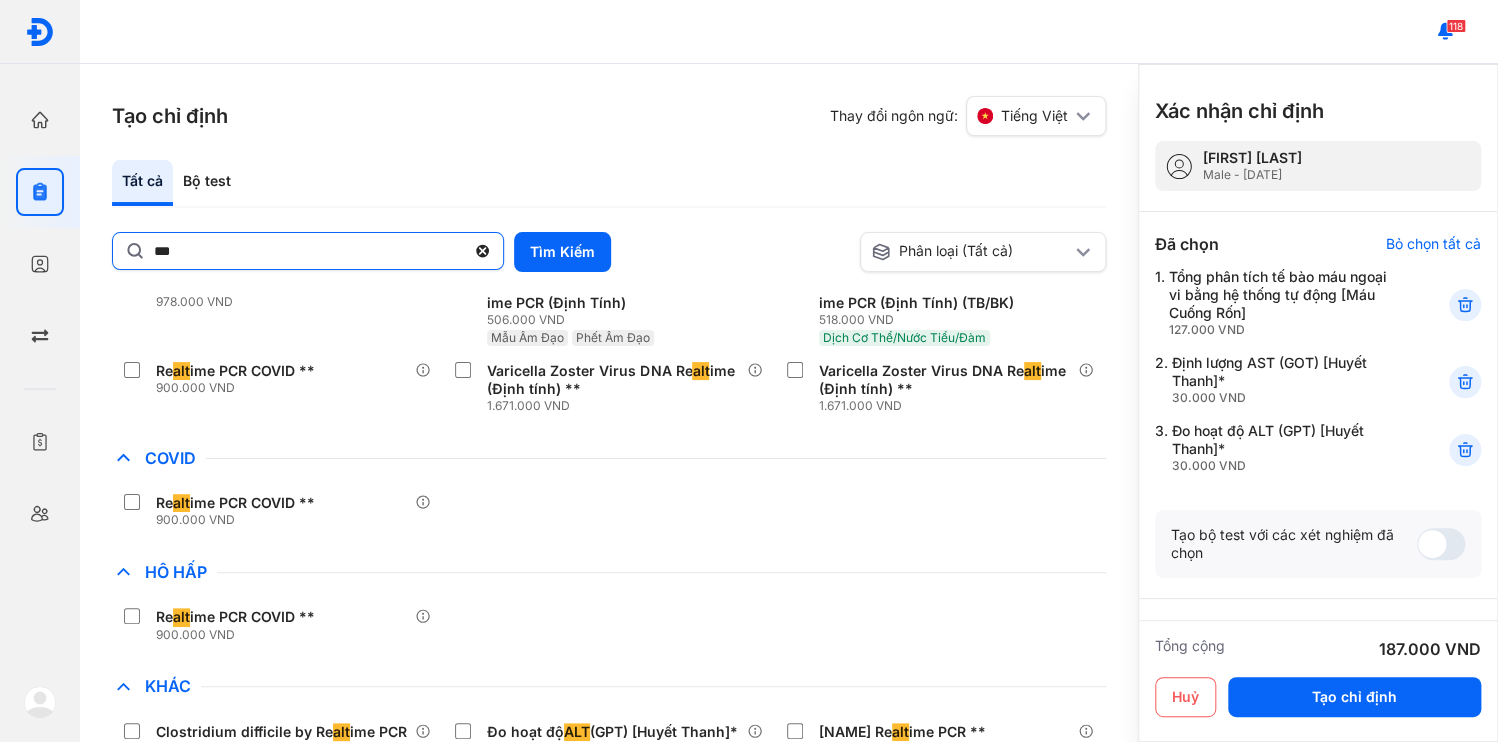 click on "***" 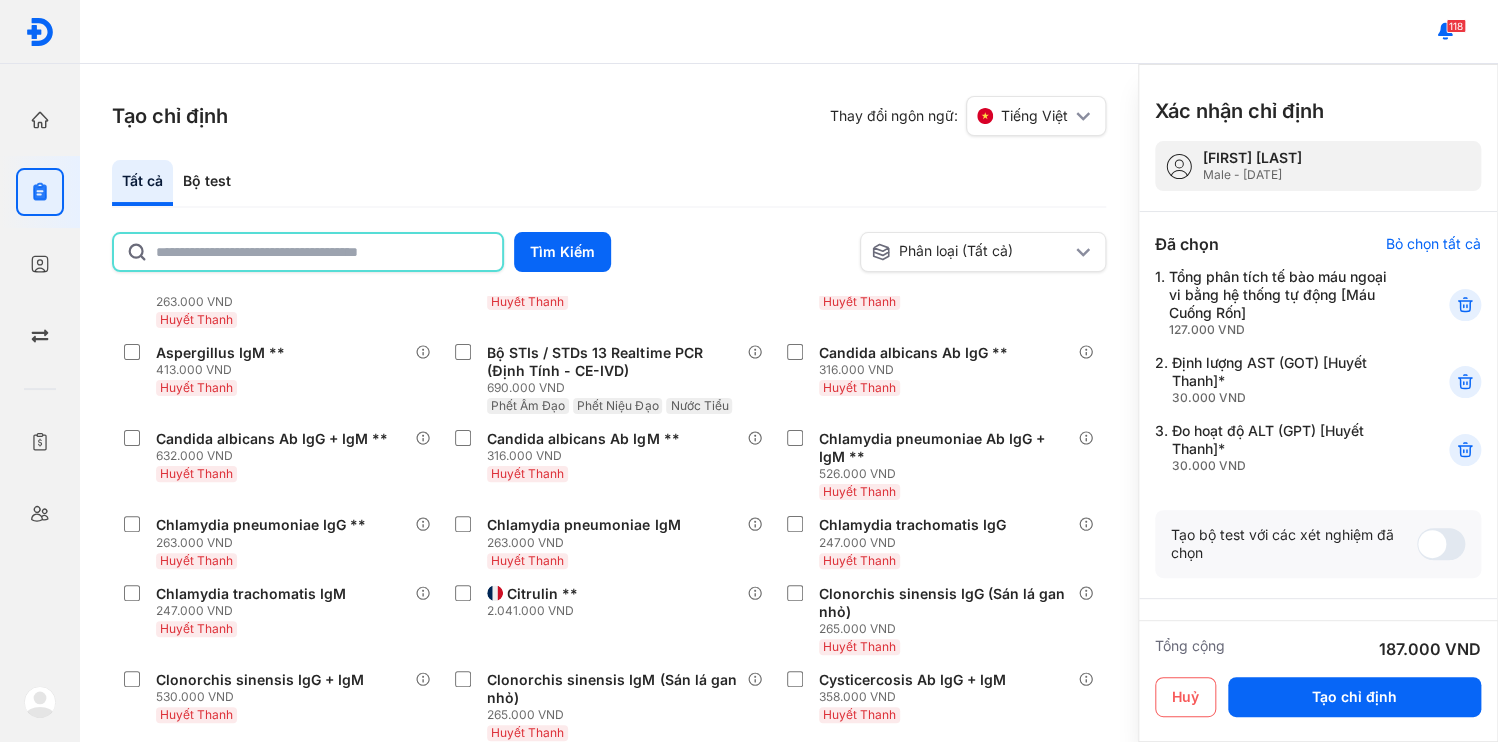 scroll, scrollTop: 2005, scrollLeft: 0, axis: vertical 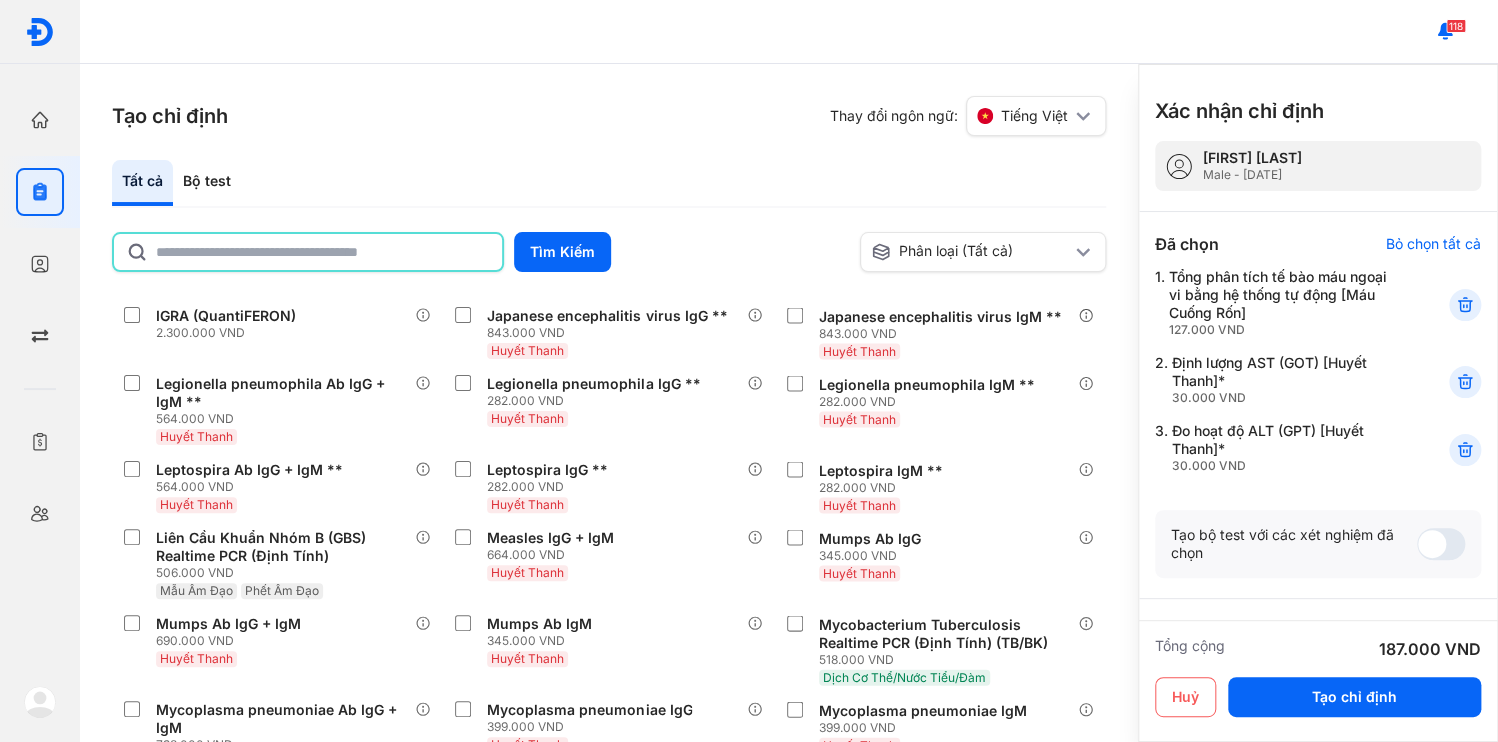 click 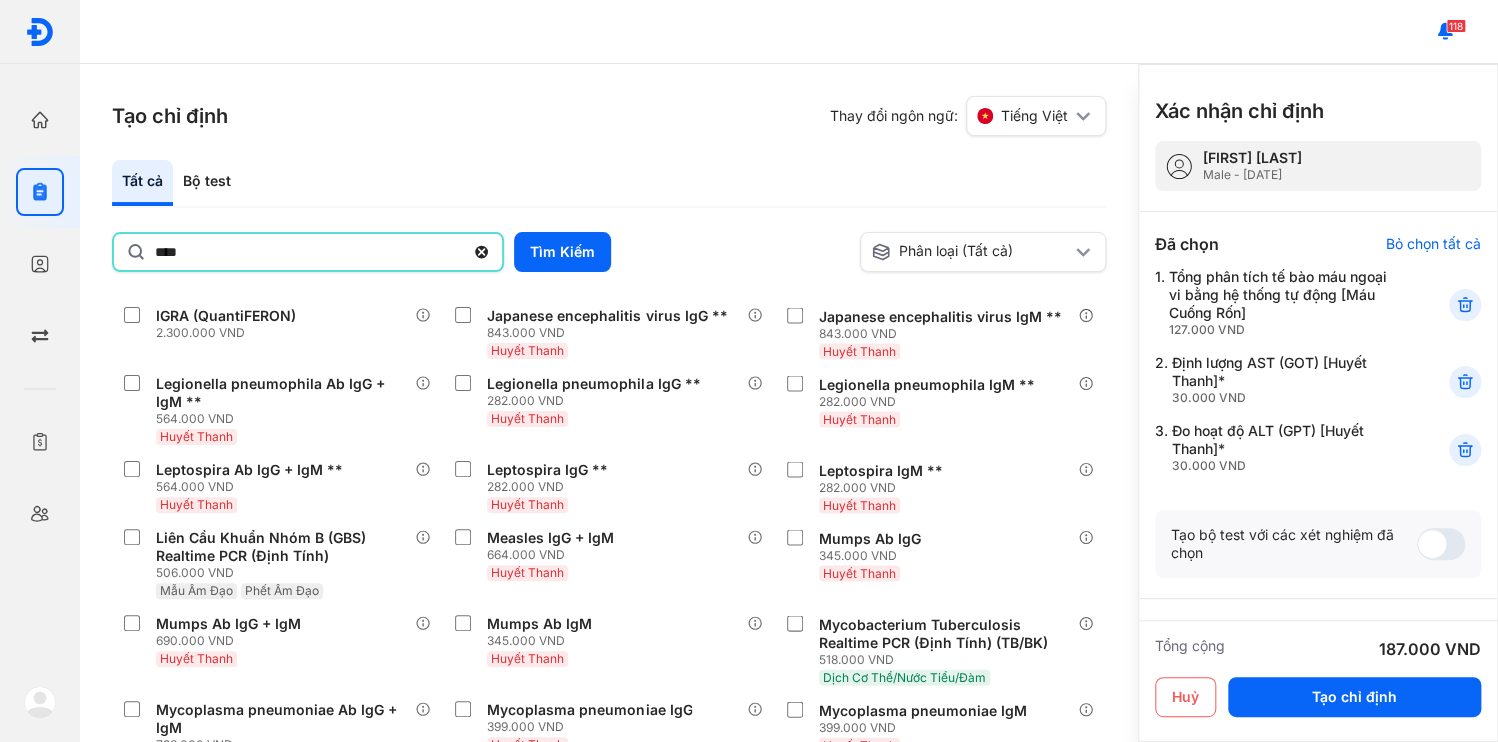 type on "****" 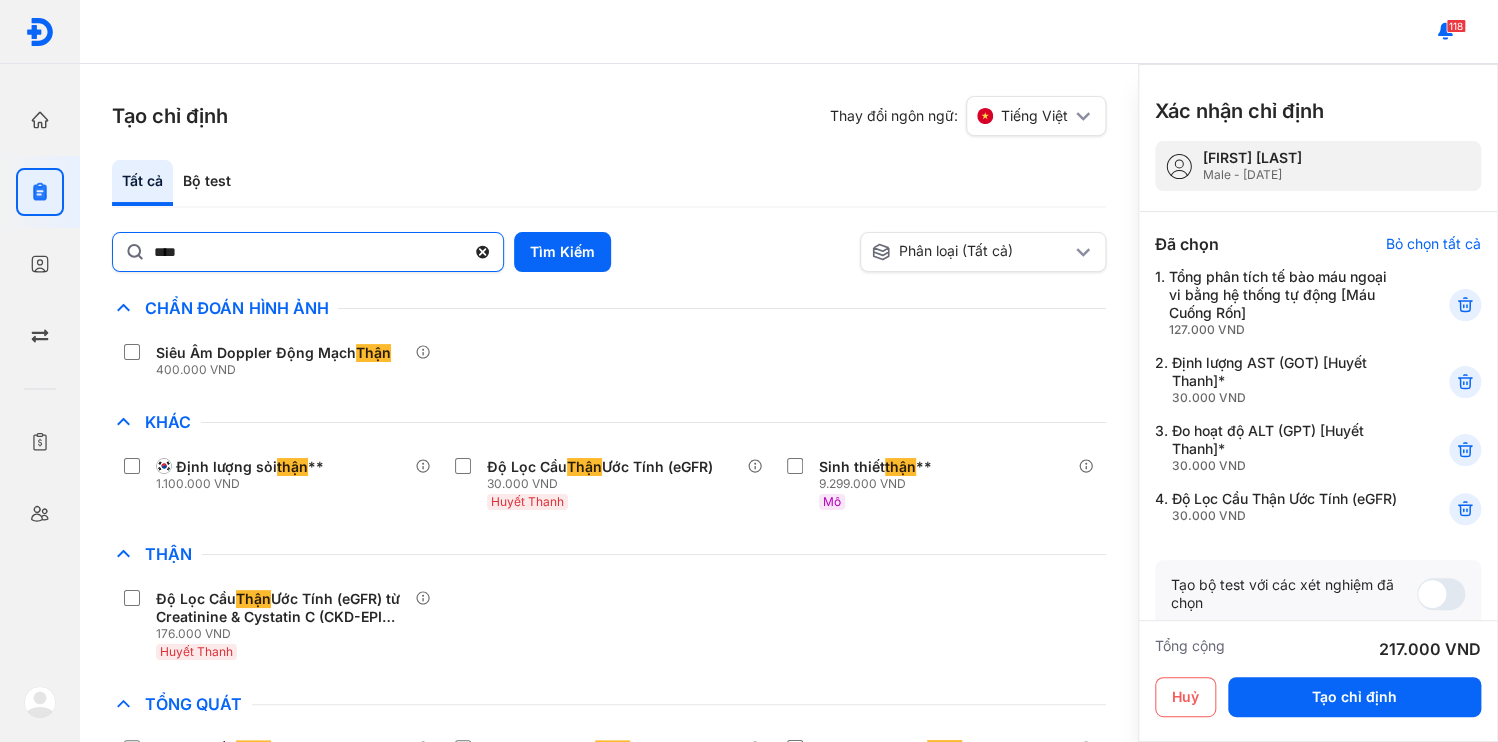click 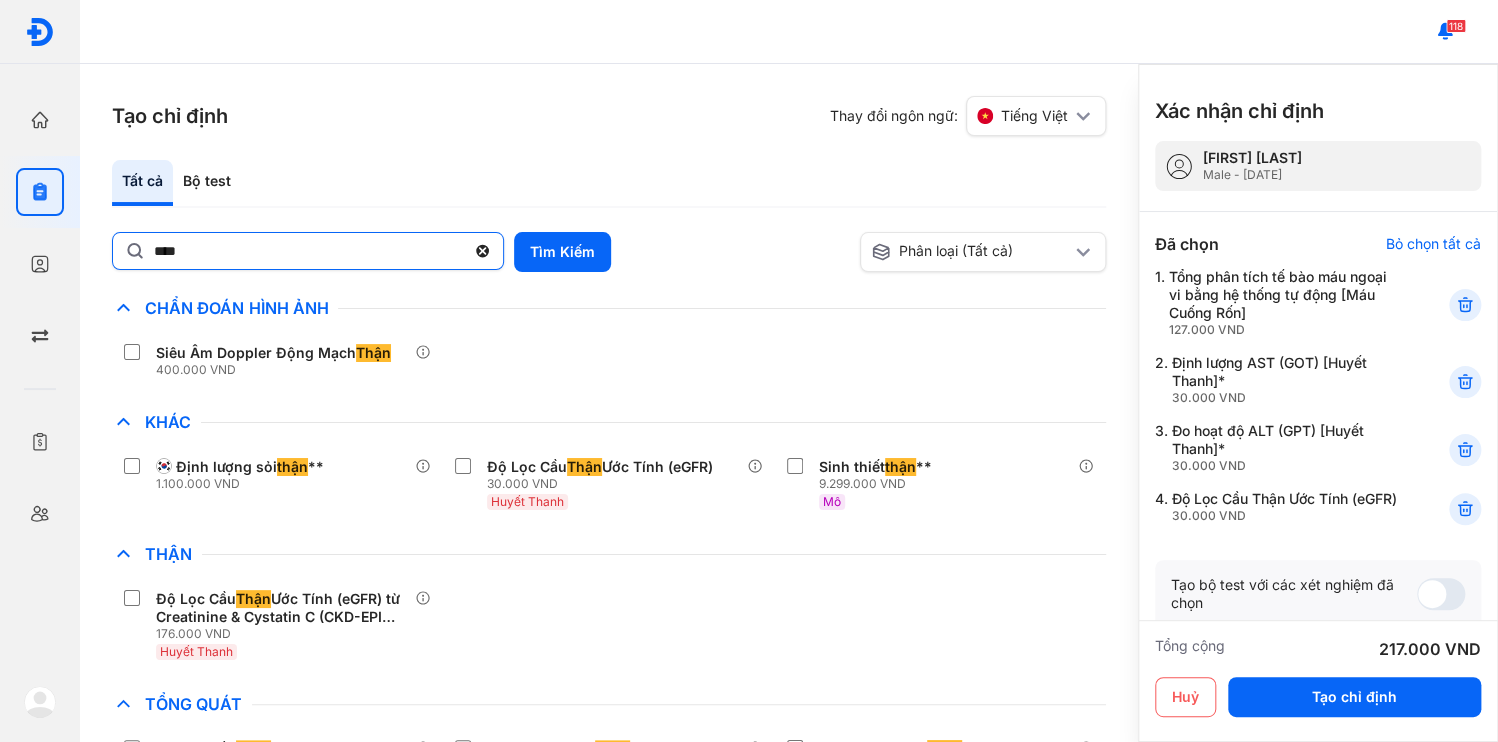 click on "****" 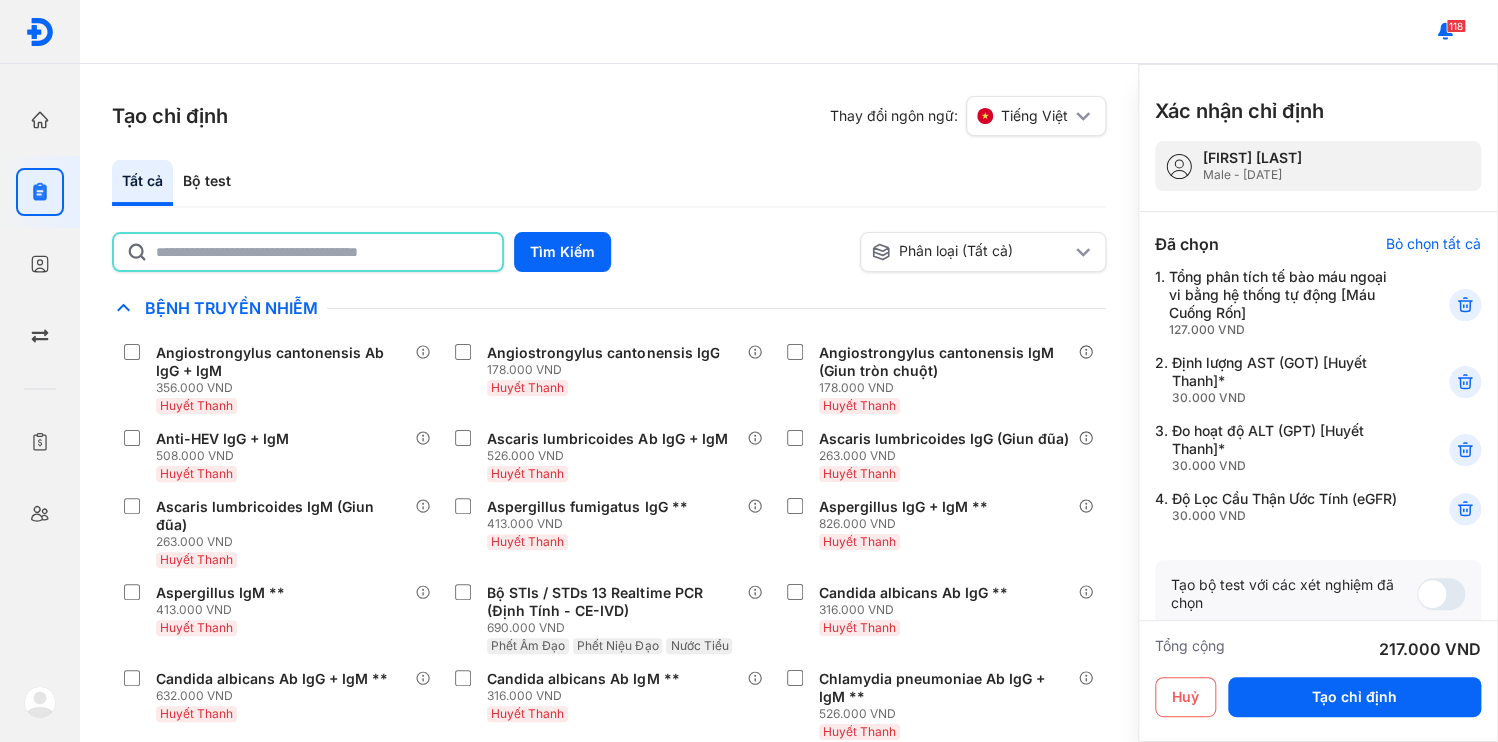 click 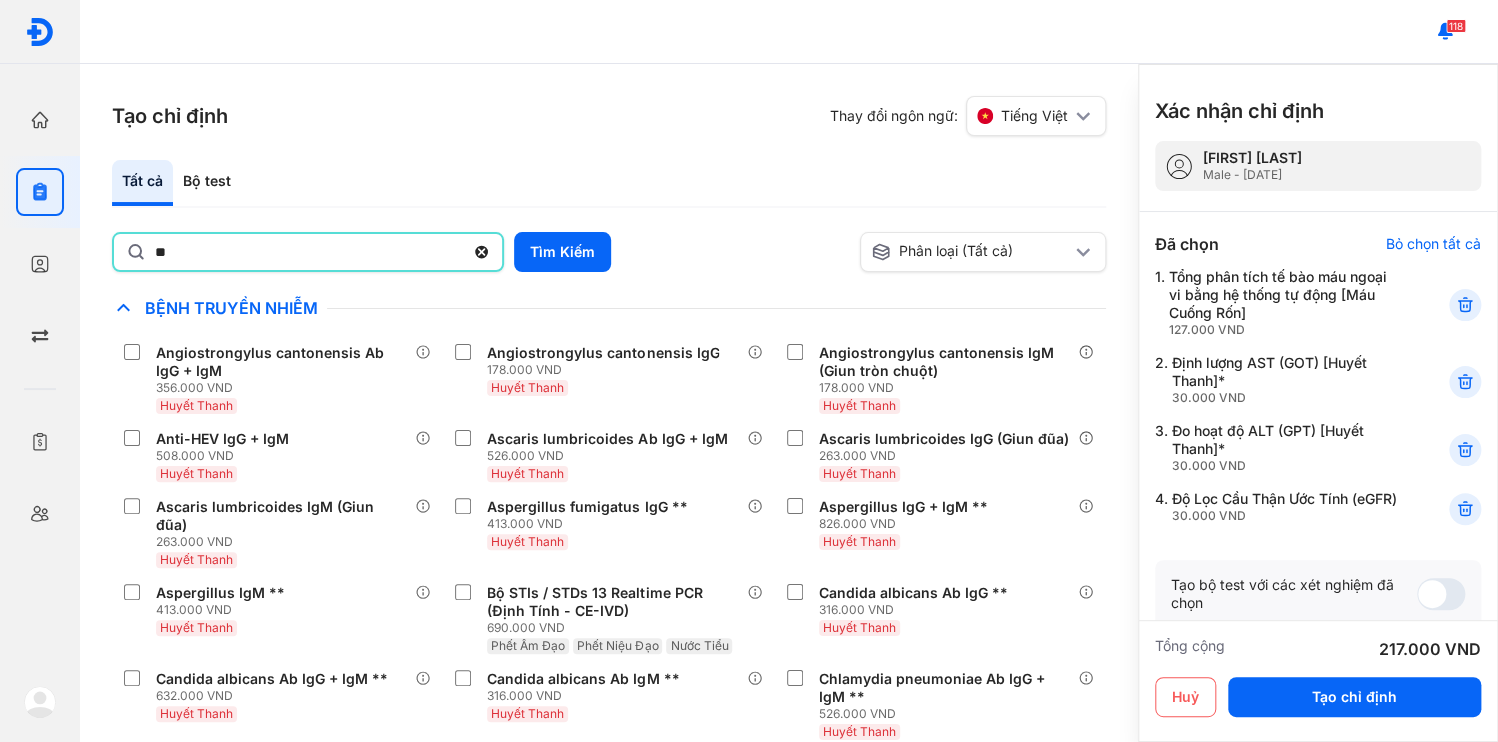 type on "*" 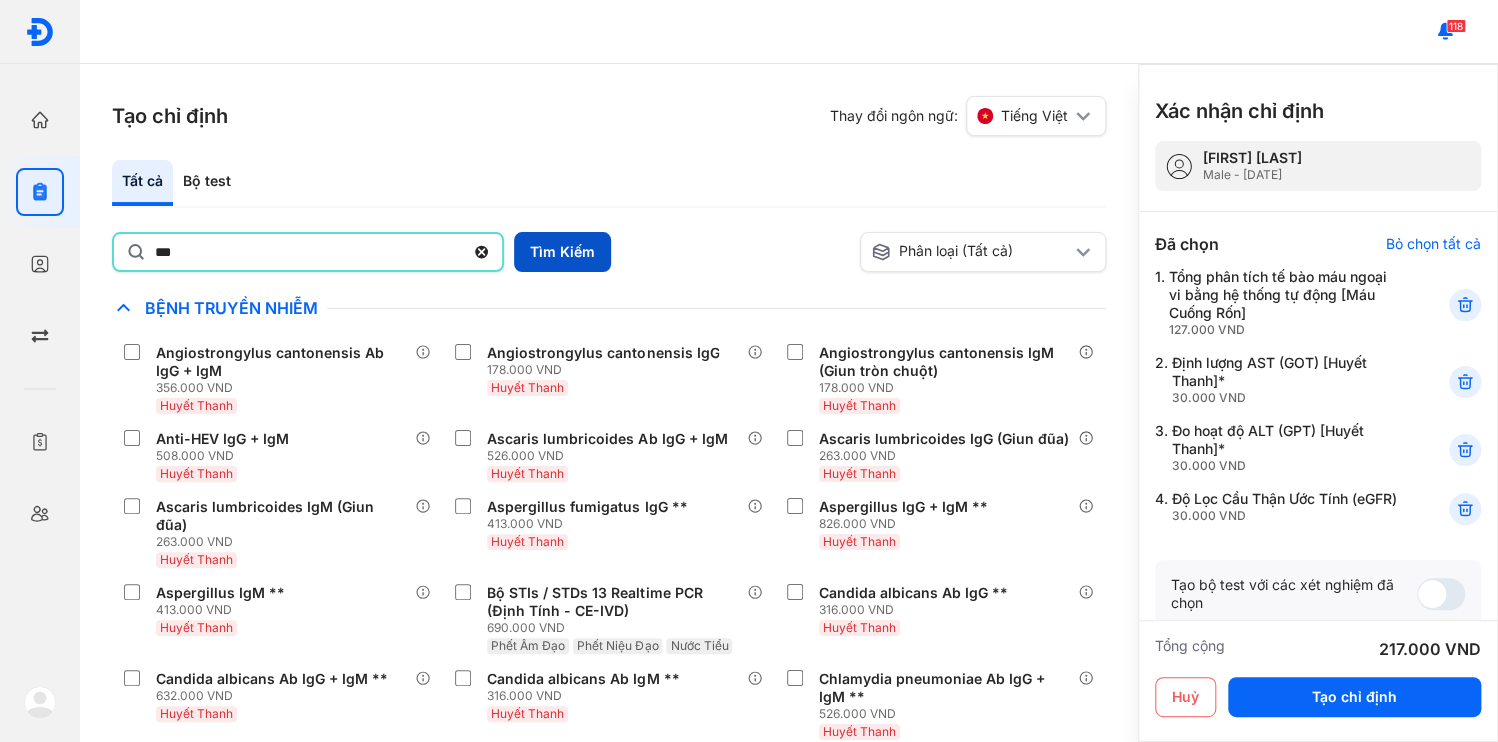 type on "***" 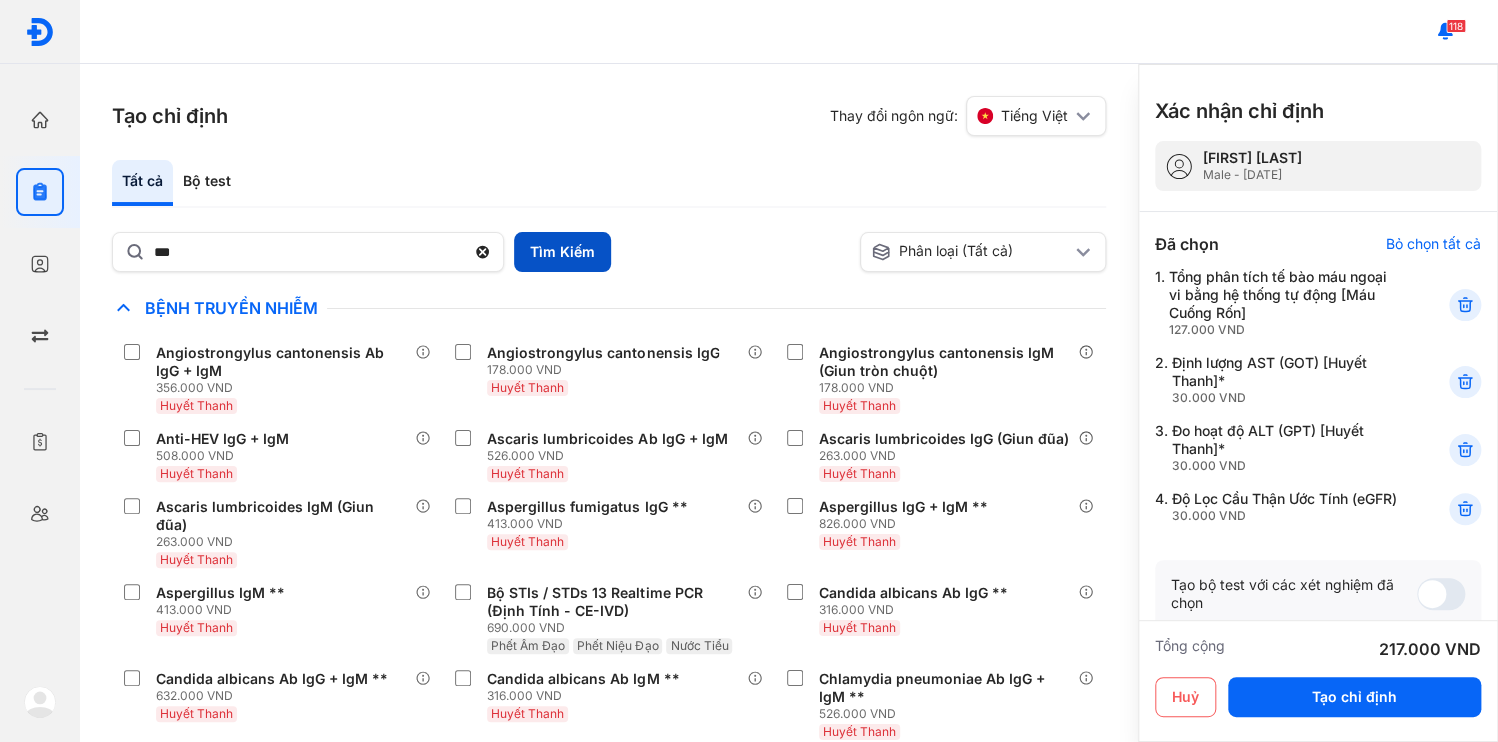 click on "Tìm Kiếm" at bounding box center [562, 252] 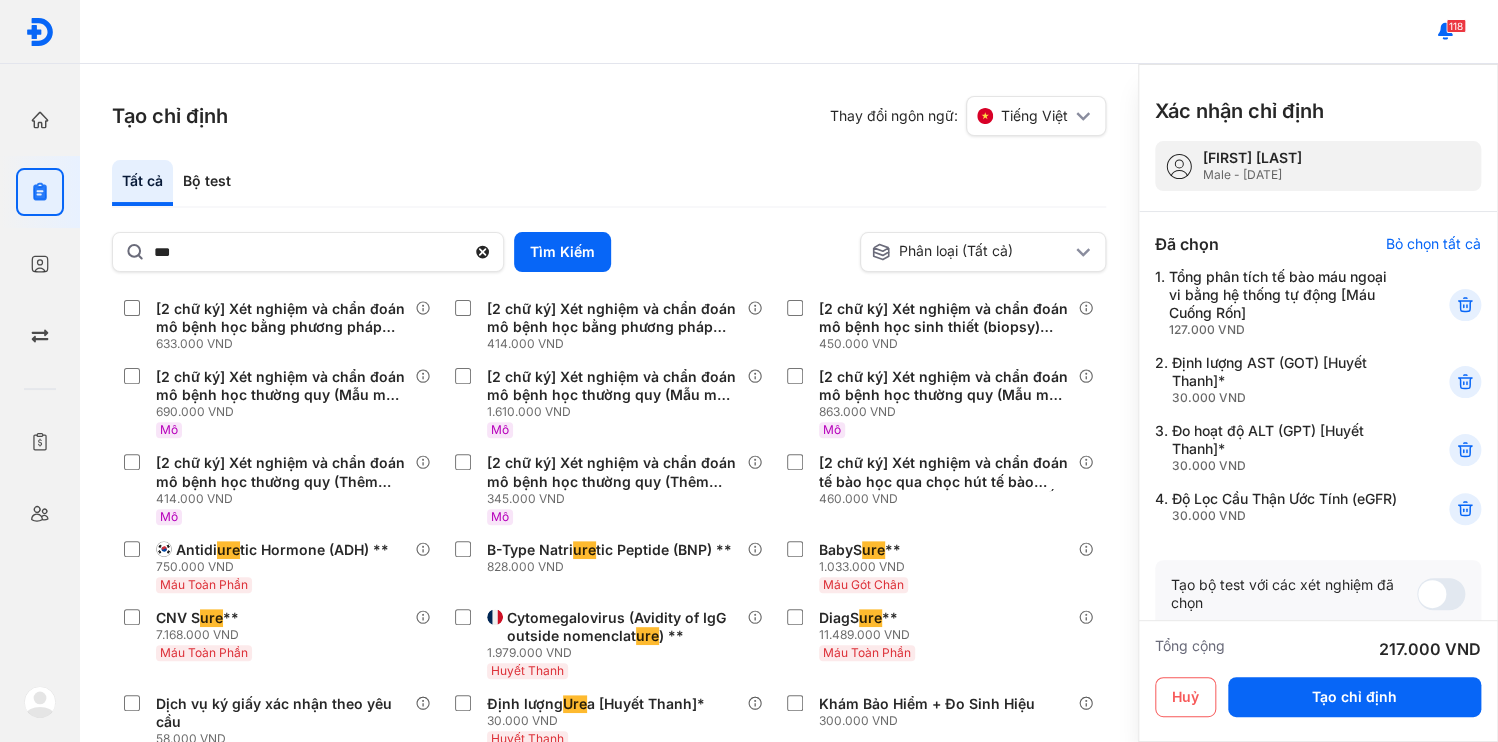 scroll, scrollTop: 400, scrollLeft: 0, axis: vertical 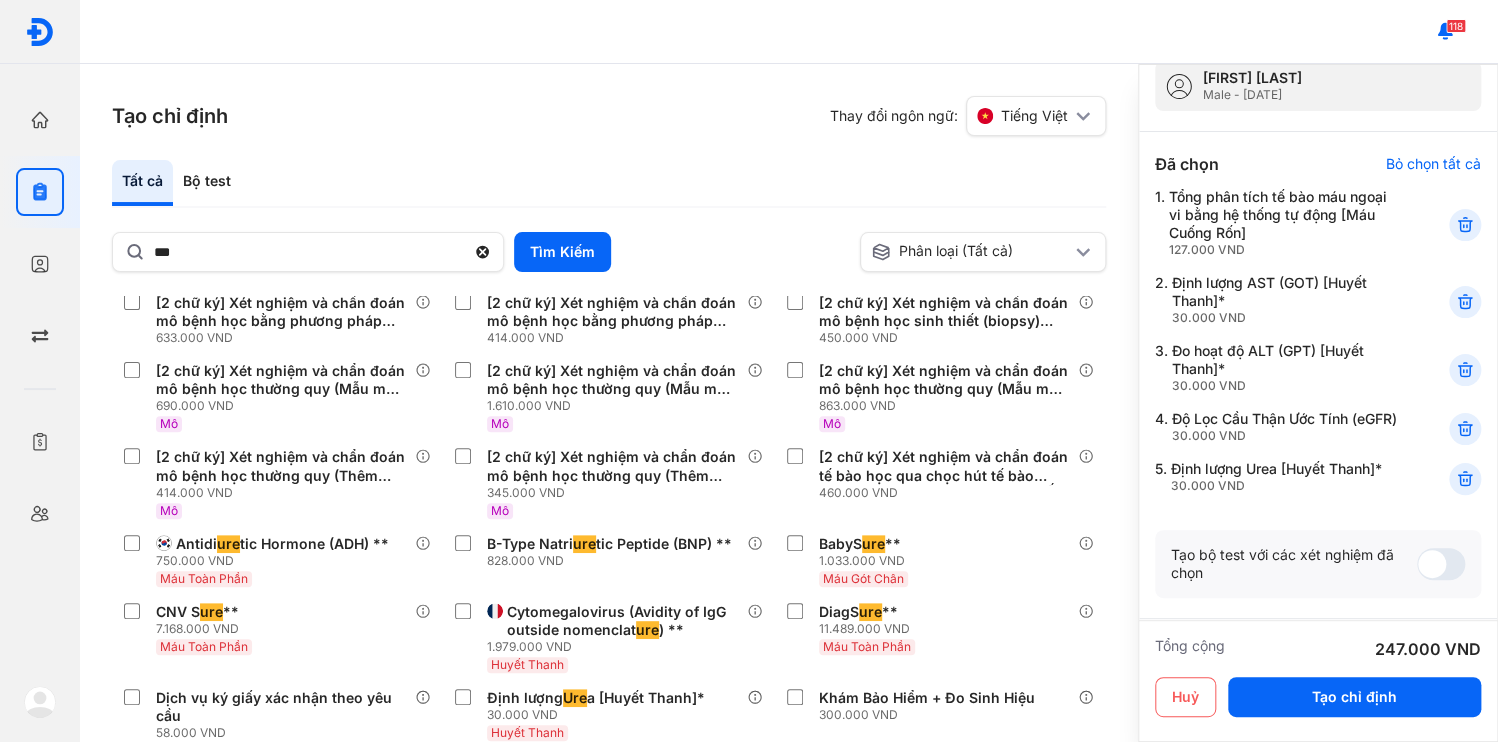 click at bounding box center [1316, 710] 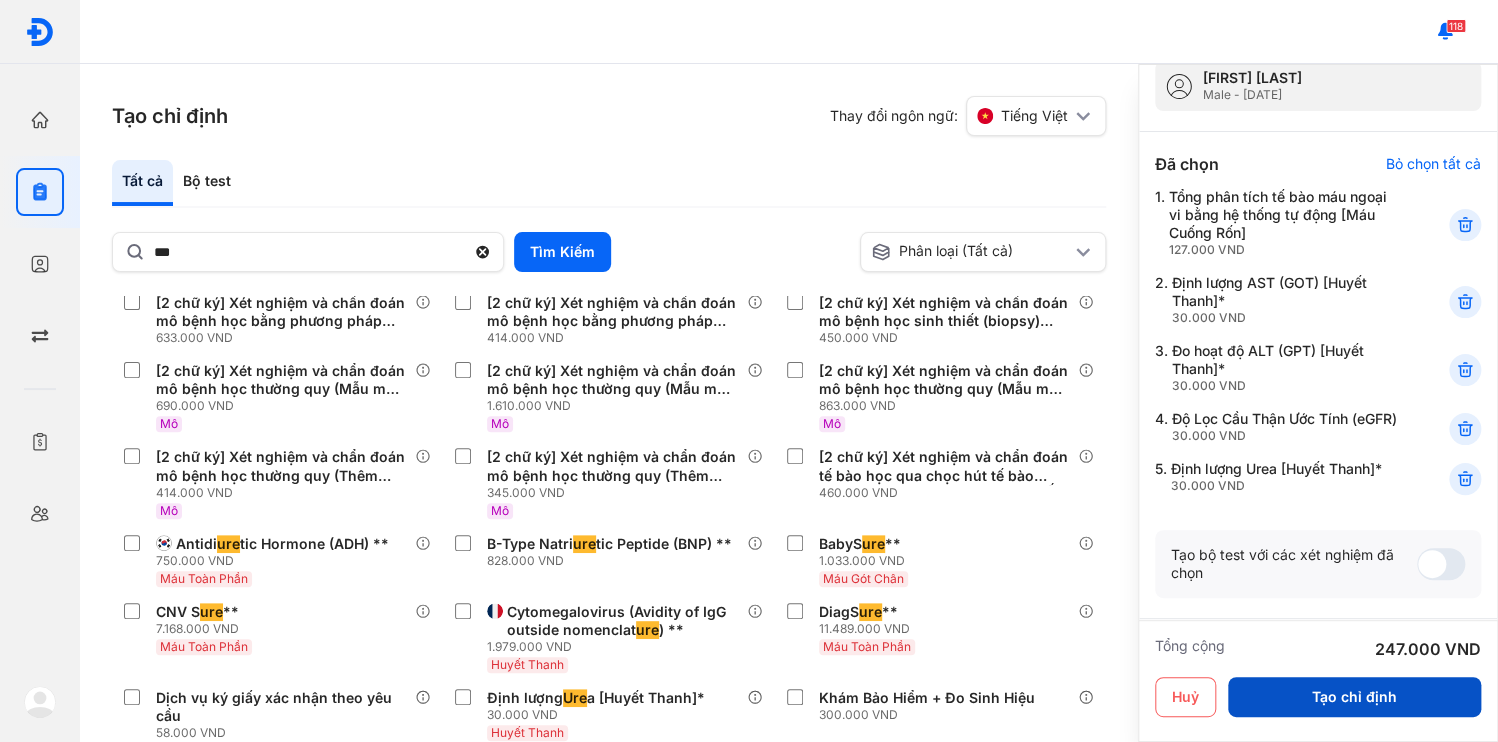 click on "Tạo chỉ định" at bounding box center [1354, 697] 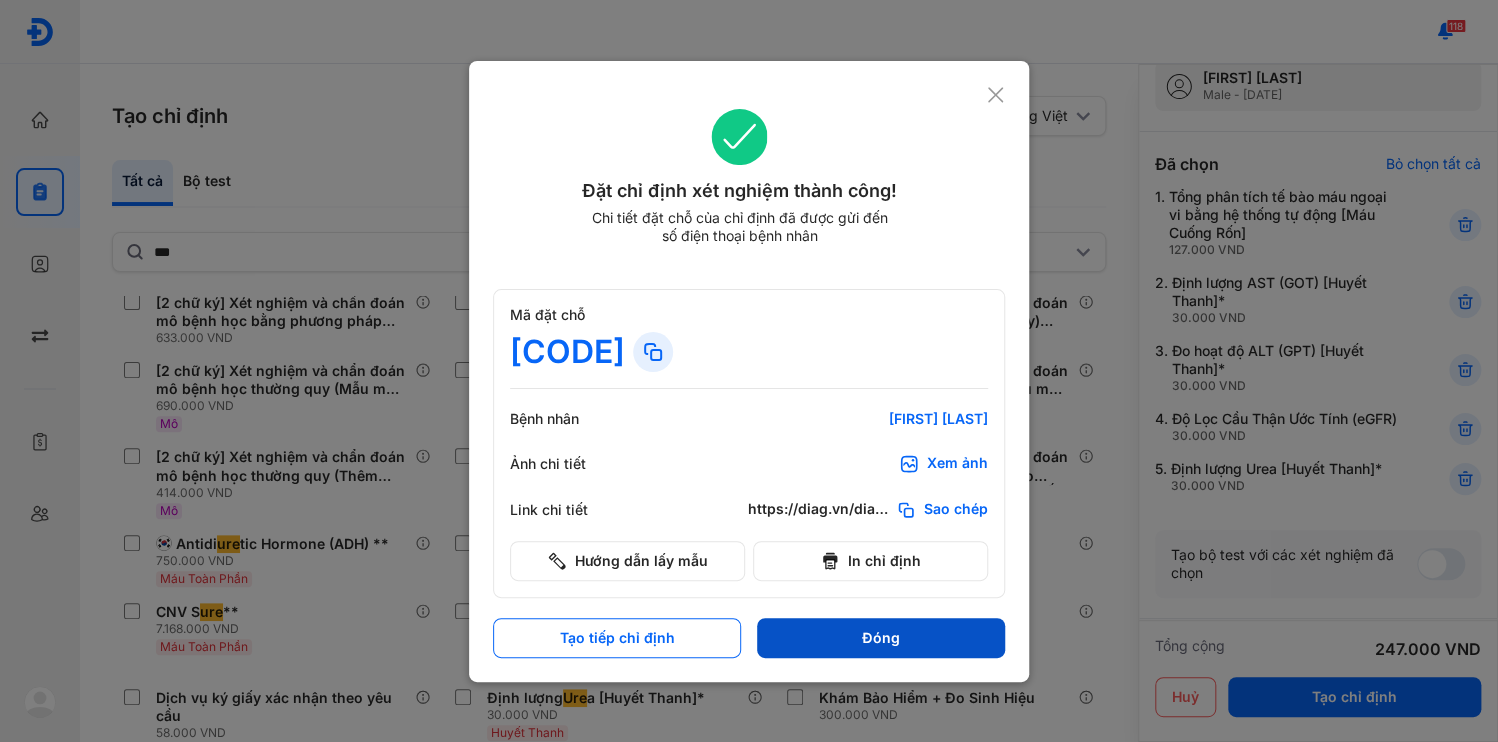 click on "Đóng" at bounding box center (881, 638) 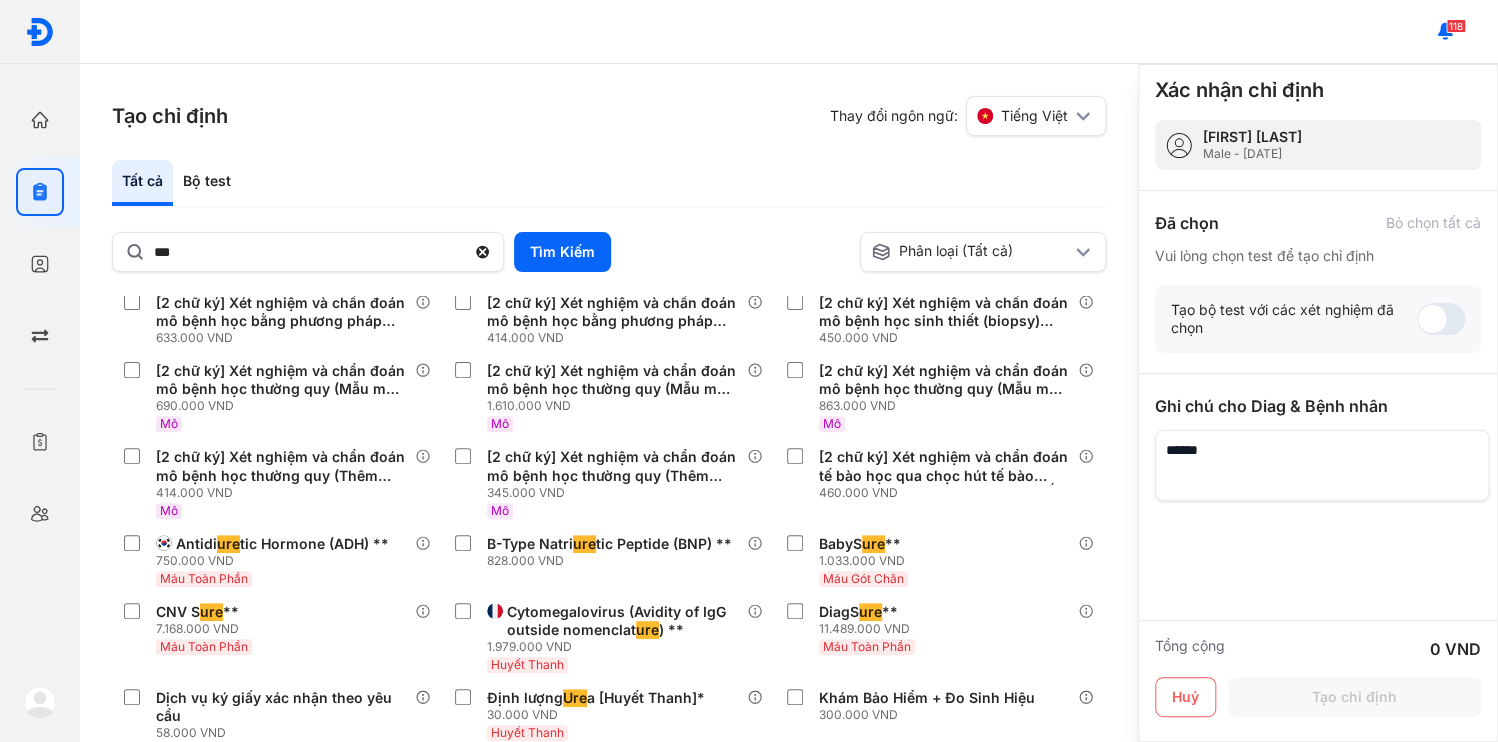 scroll, scrollTop: 0, scrollLeft: 0, axis: both 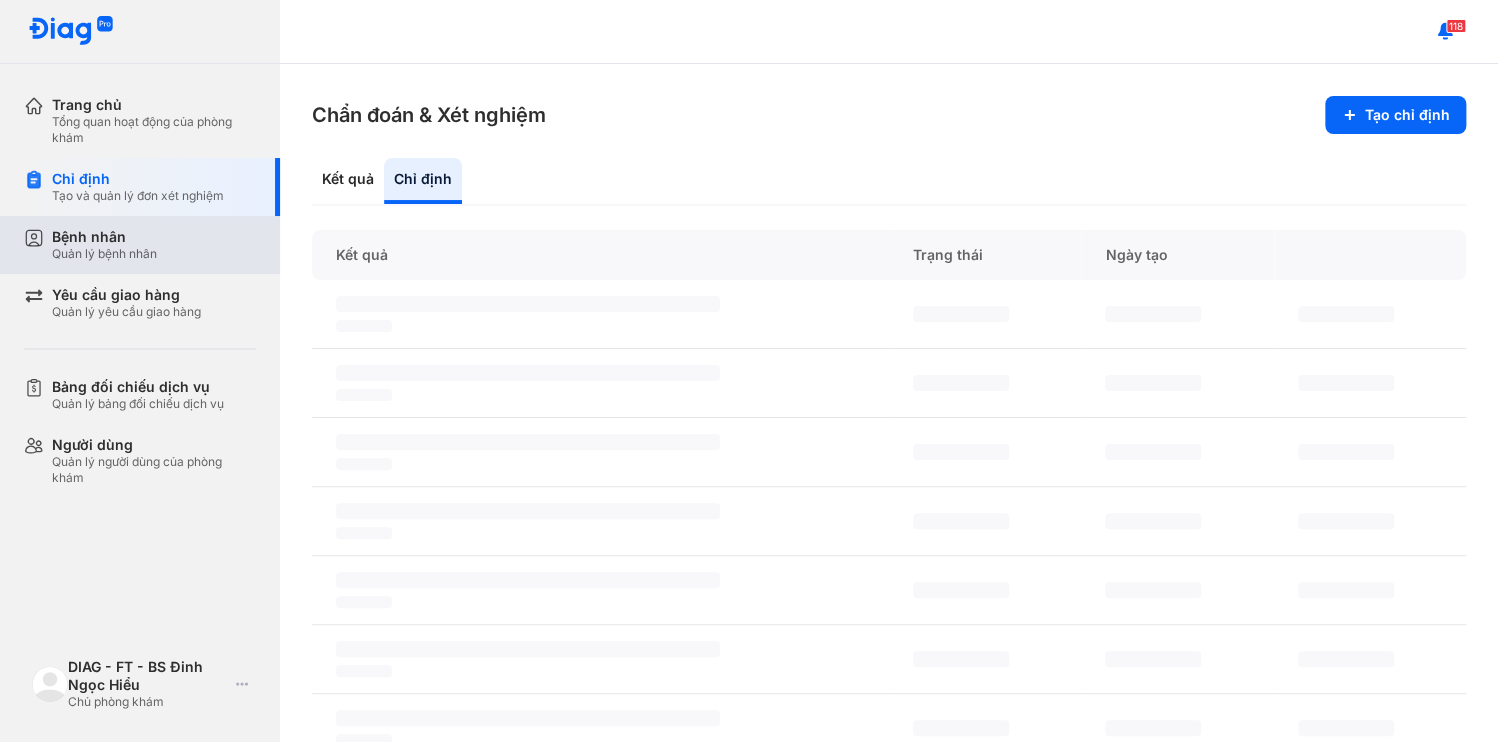 click on "Bệnh nhân Quản lý bệnh nhân" at bounding box center (154, 245) 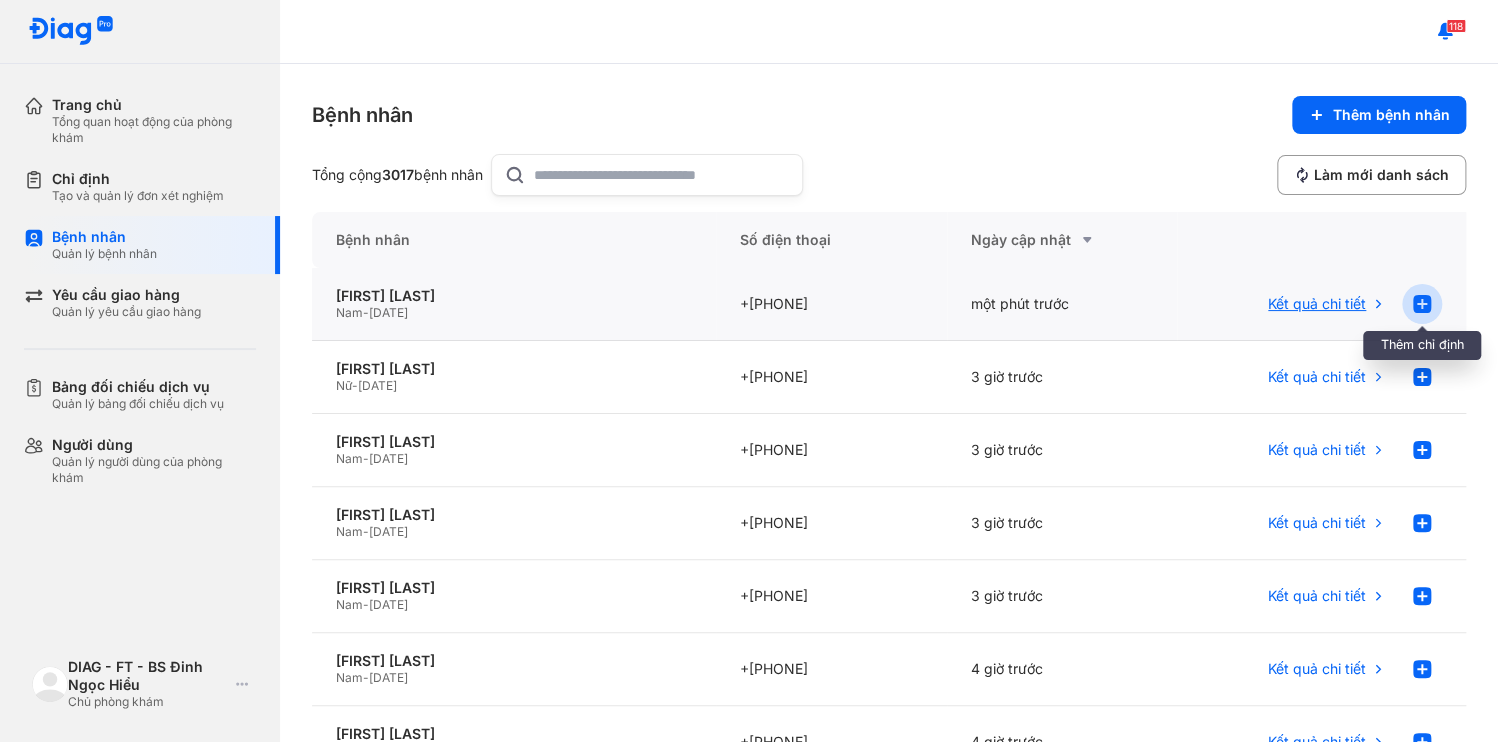 click 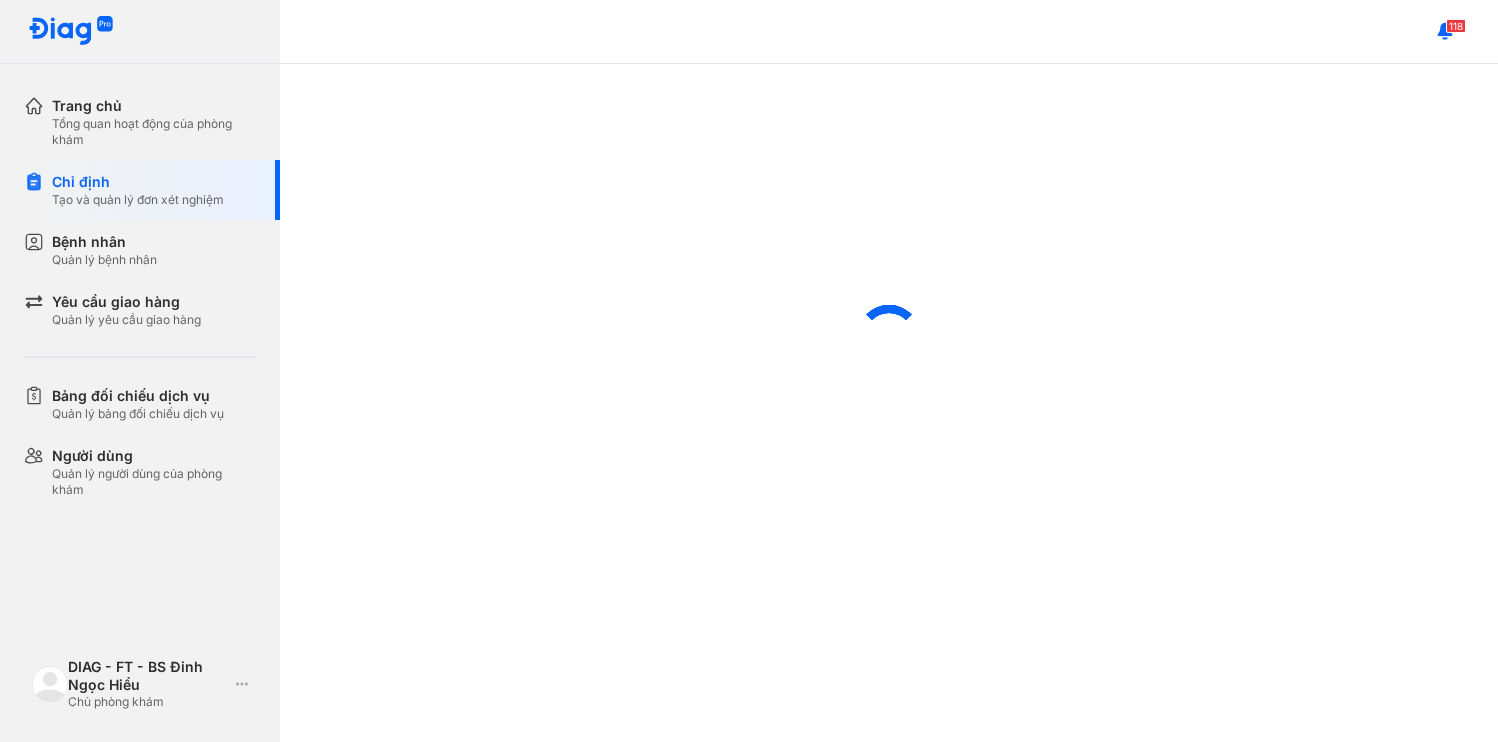scroll, scrollTop: 0, scrollLeft: 0, axis: both 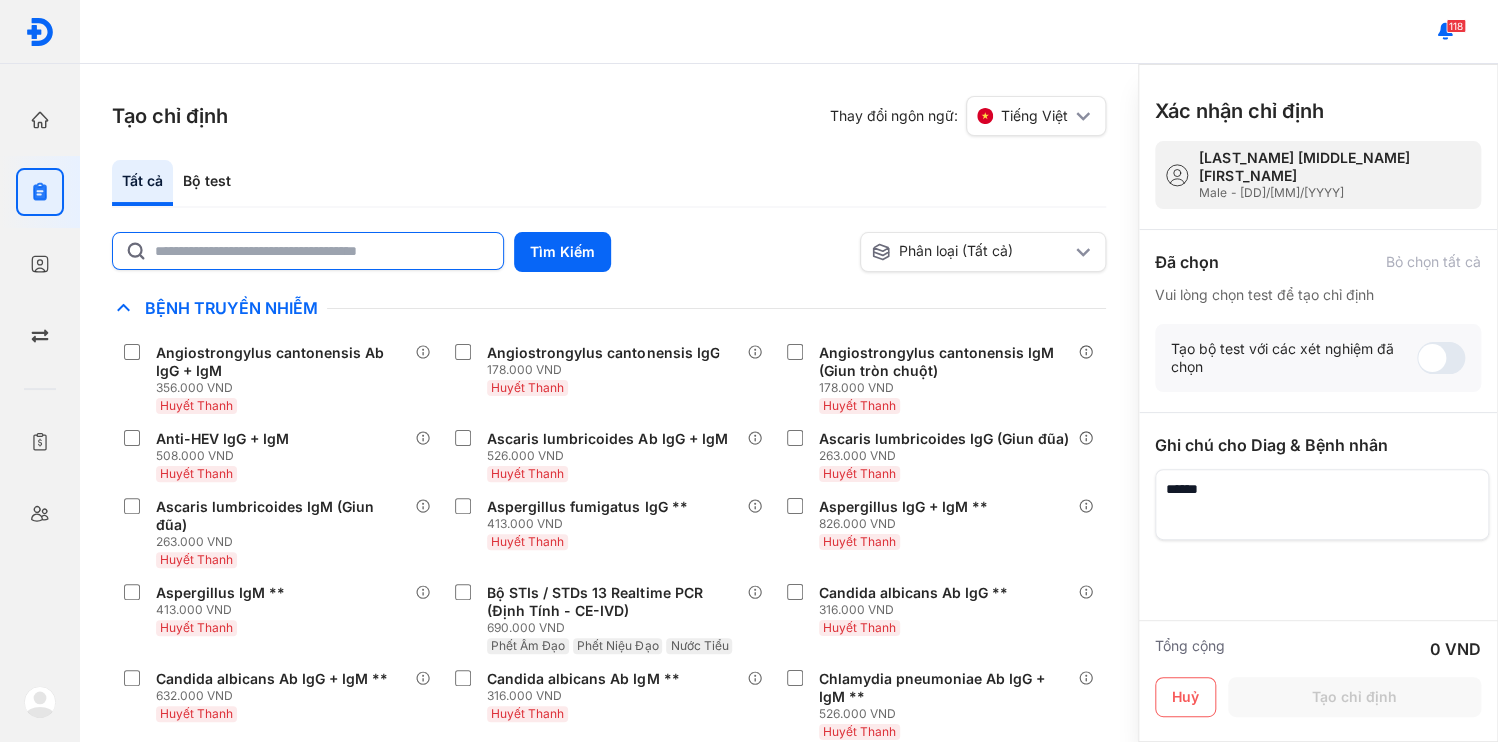 click 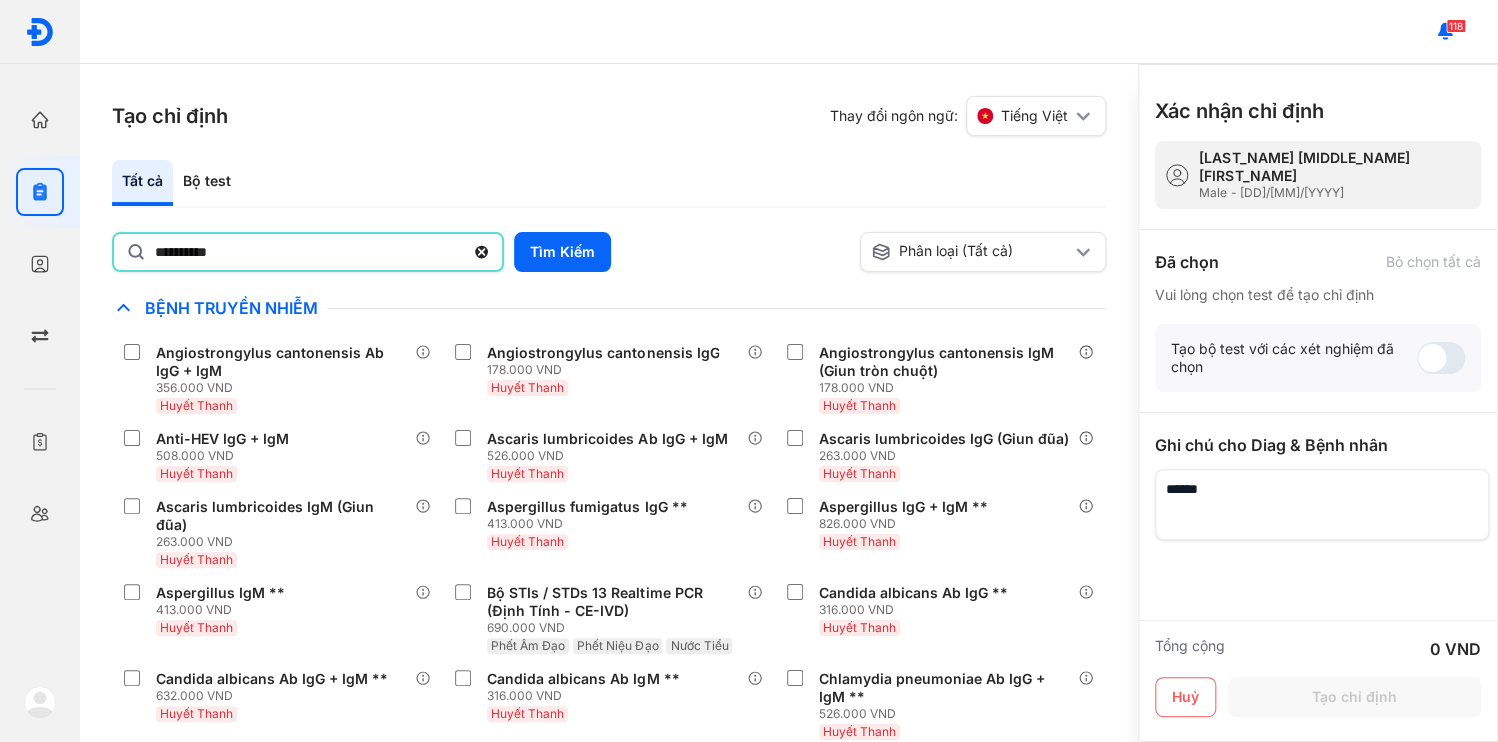 type on "**********" 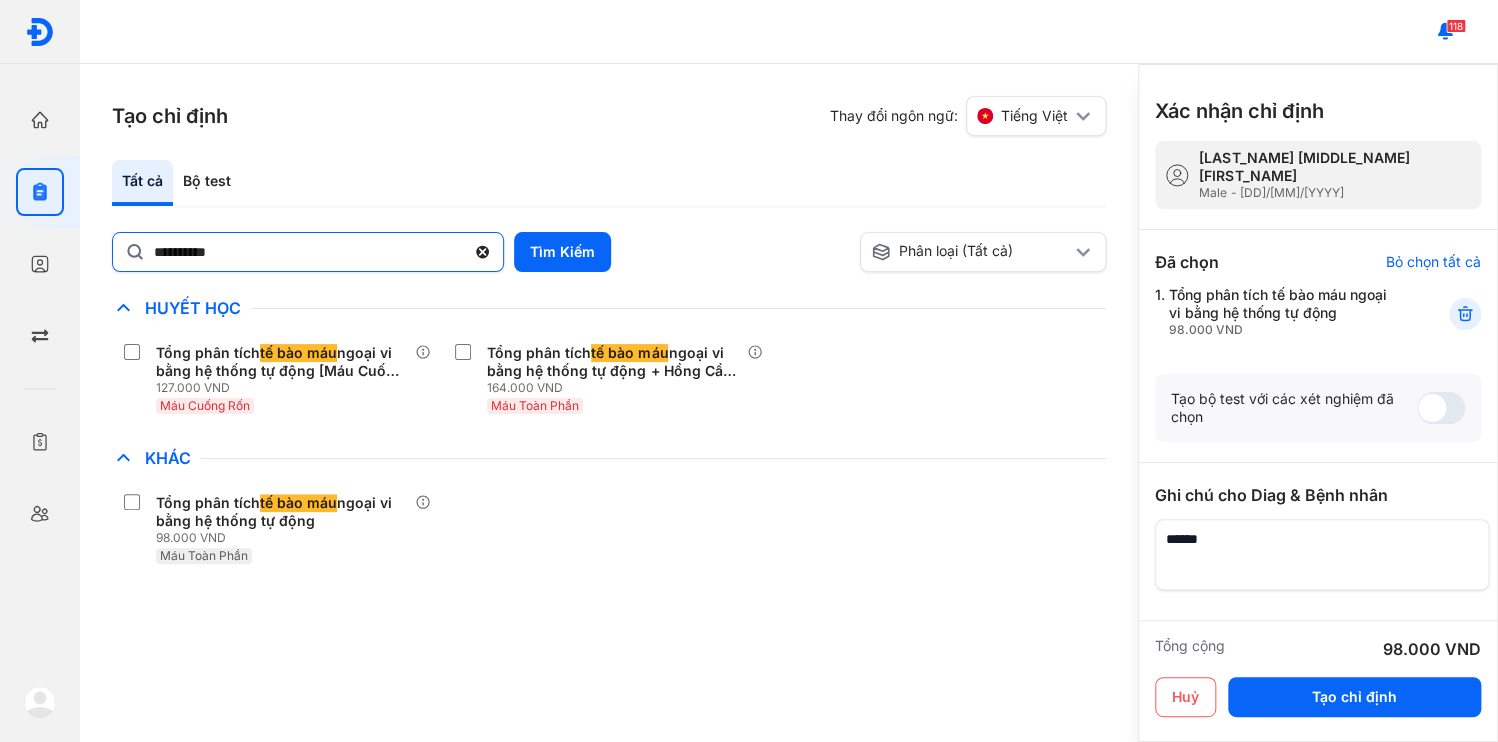 click 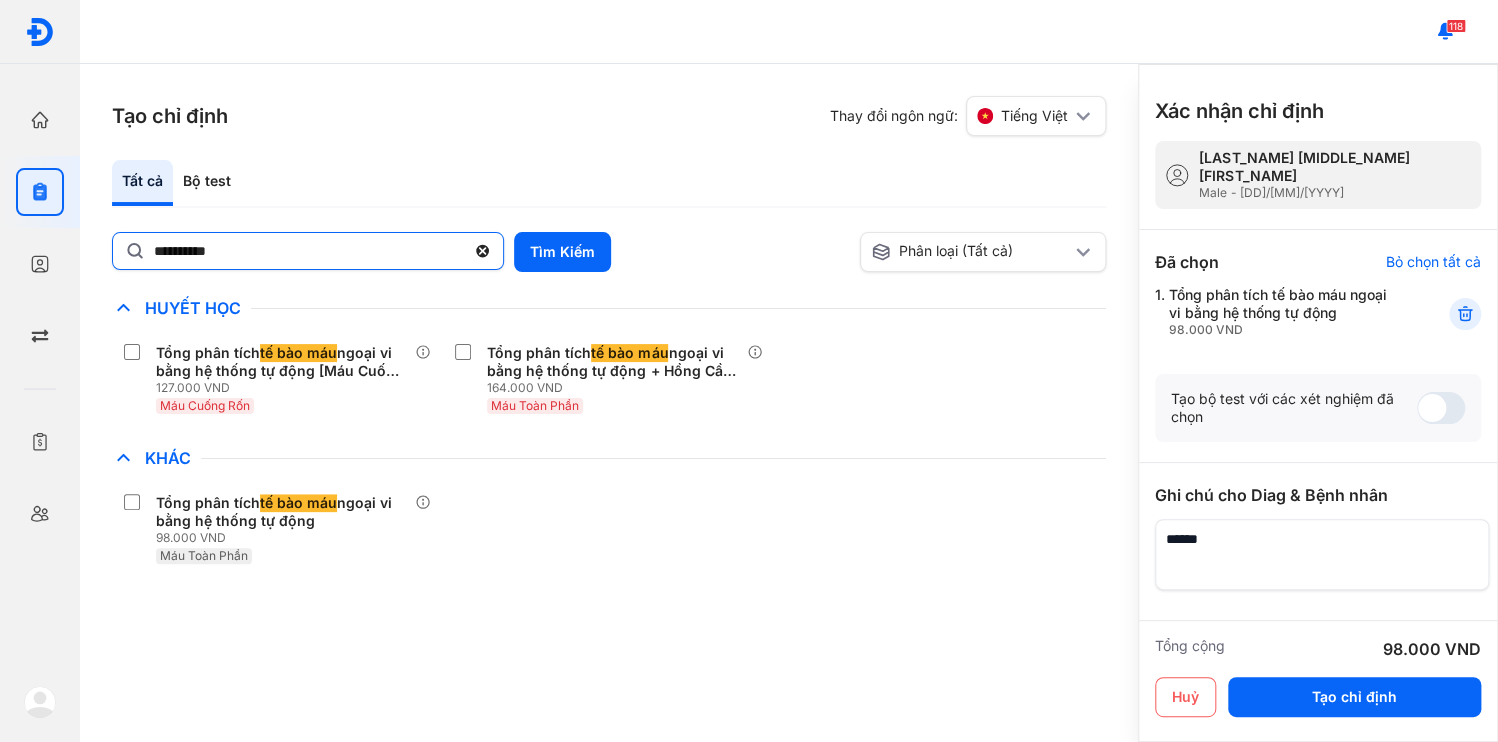 click on "**********" 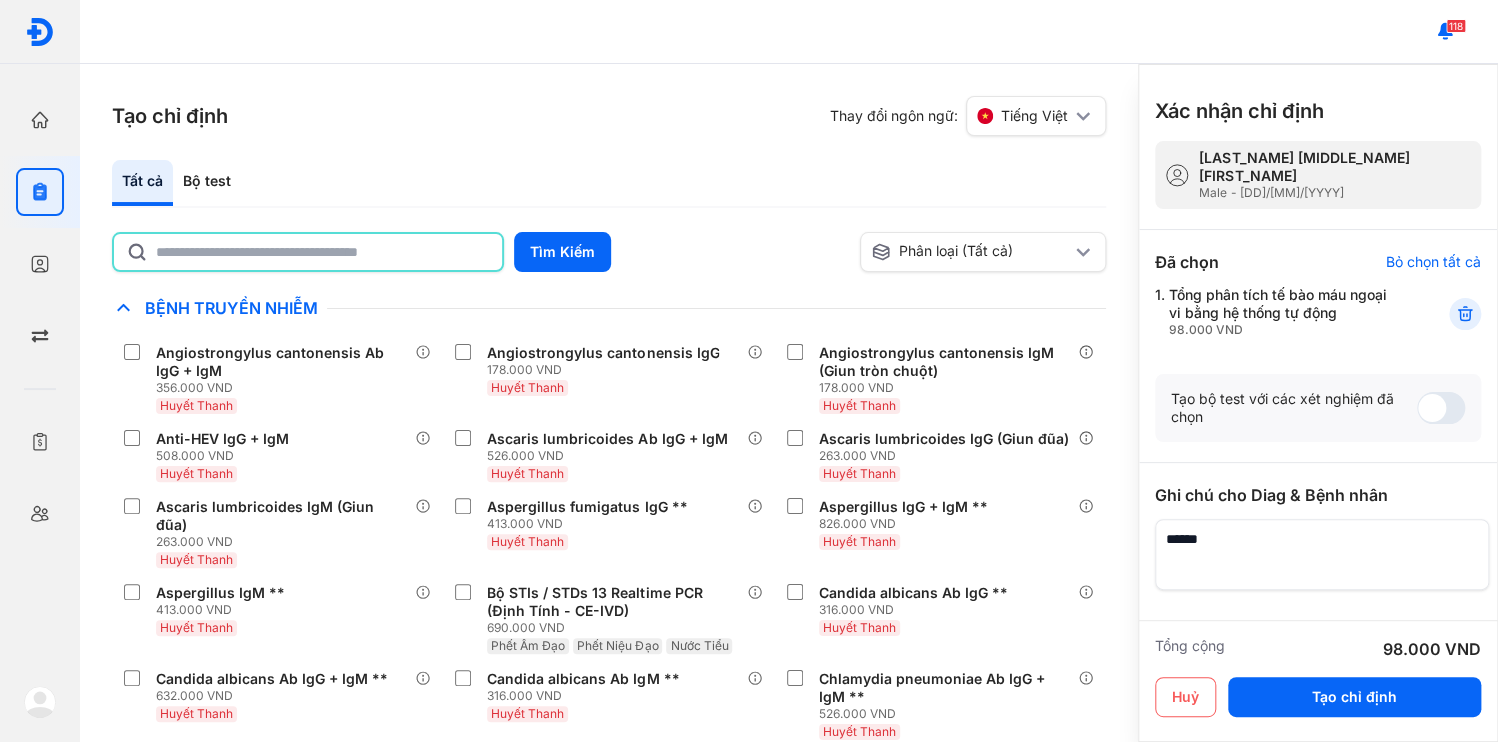 click 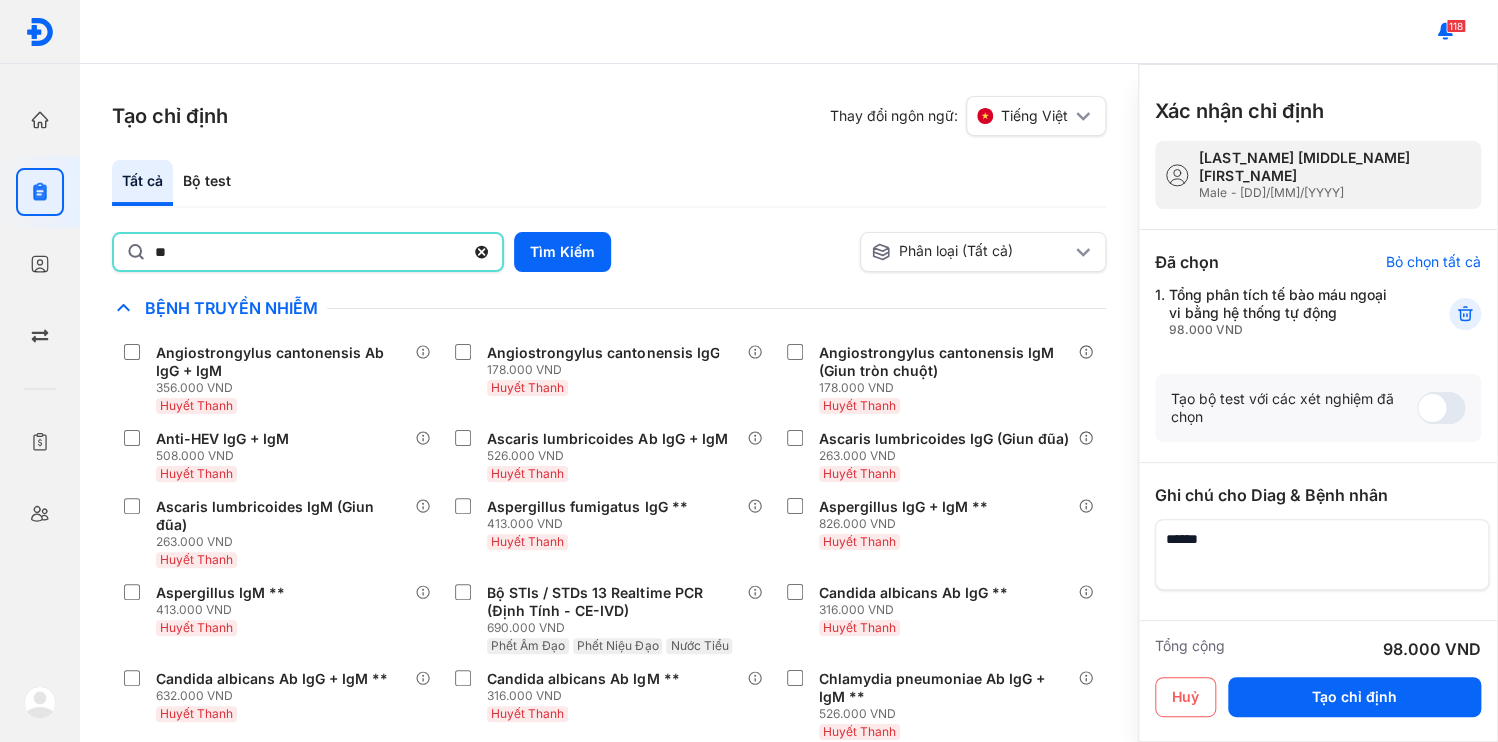 type on "*" 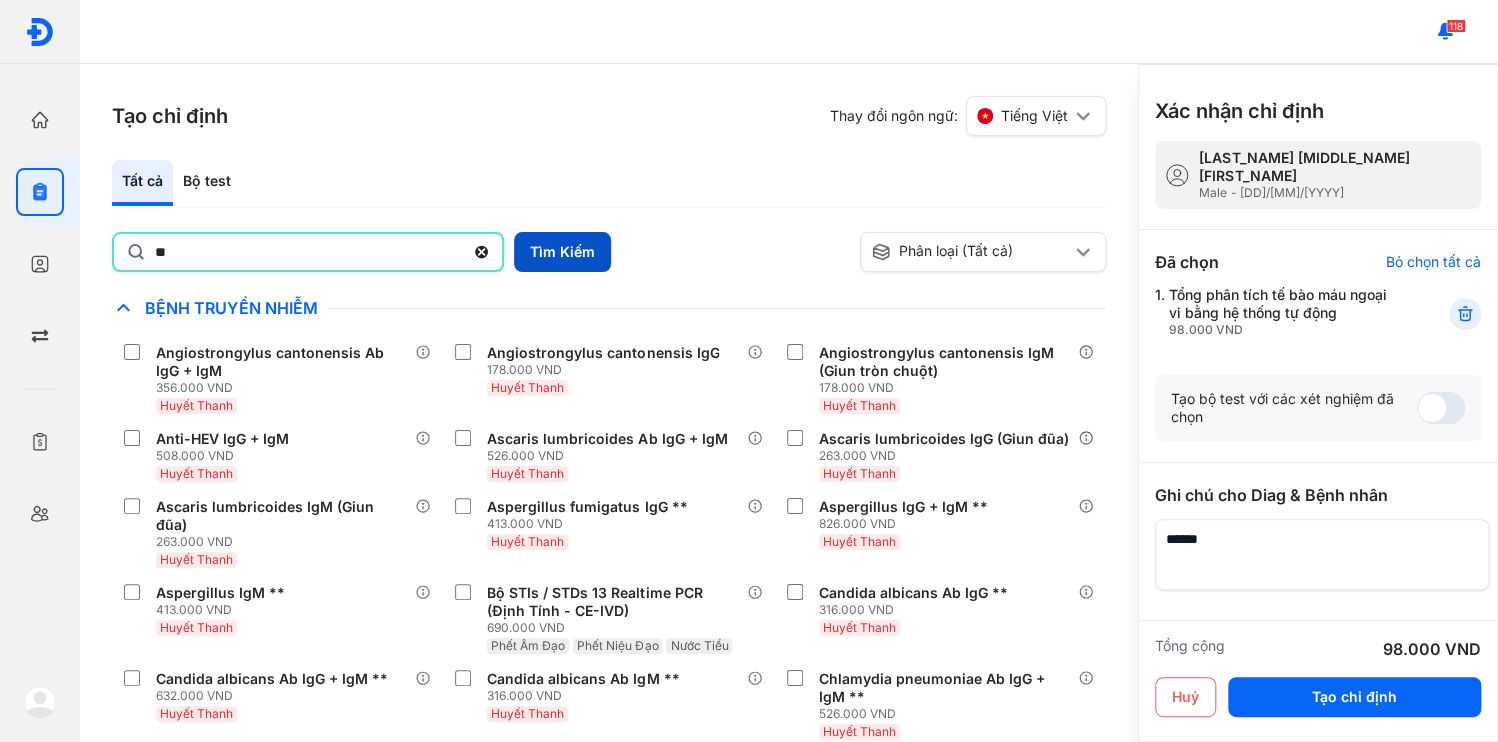 type on "*" 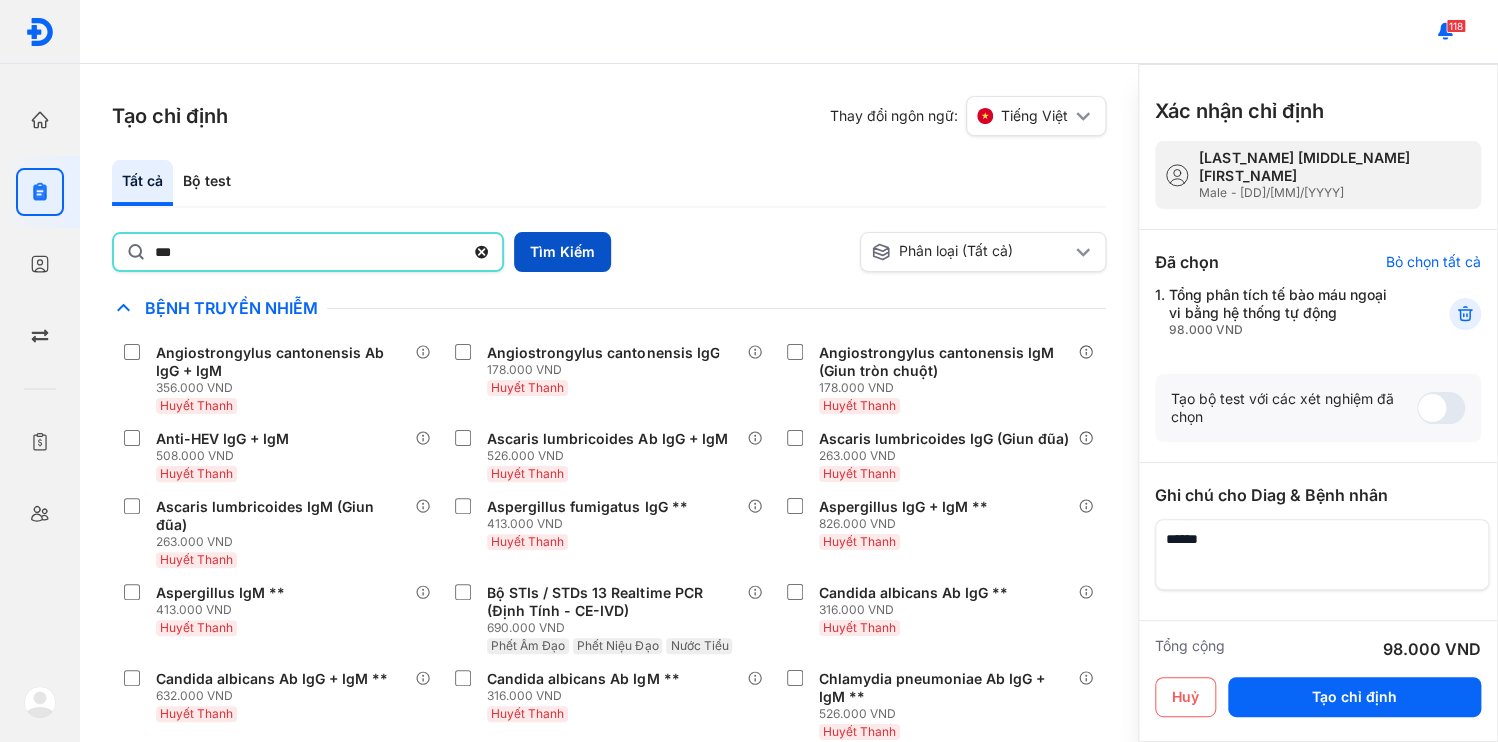 type on "***" 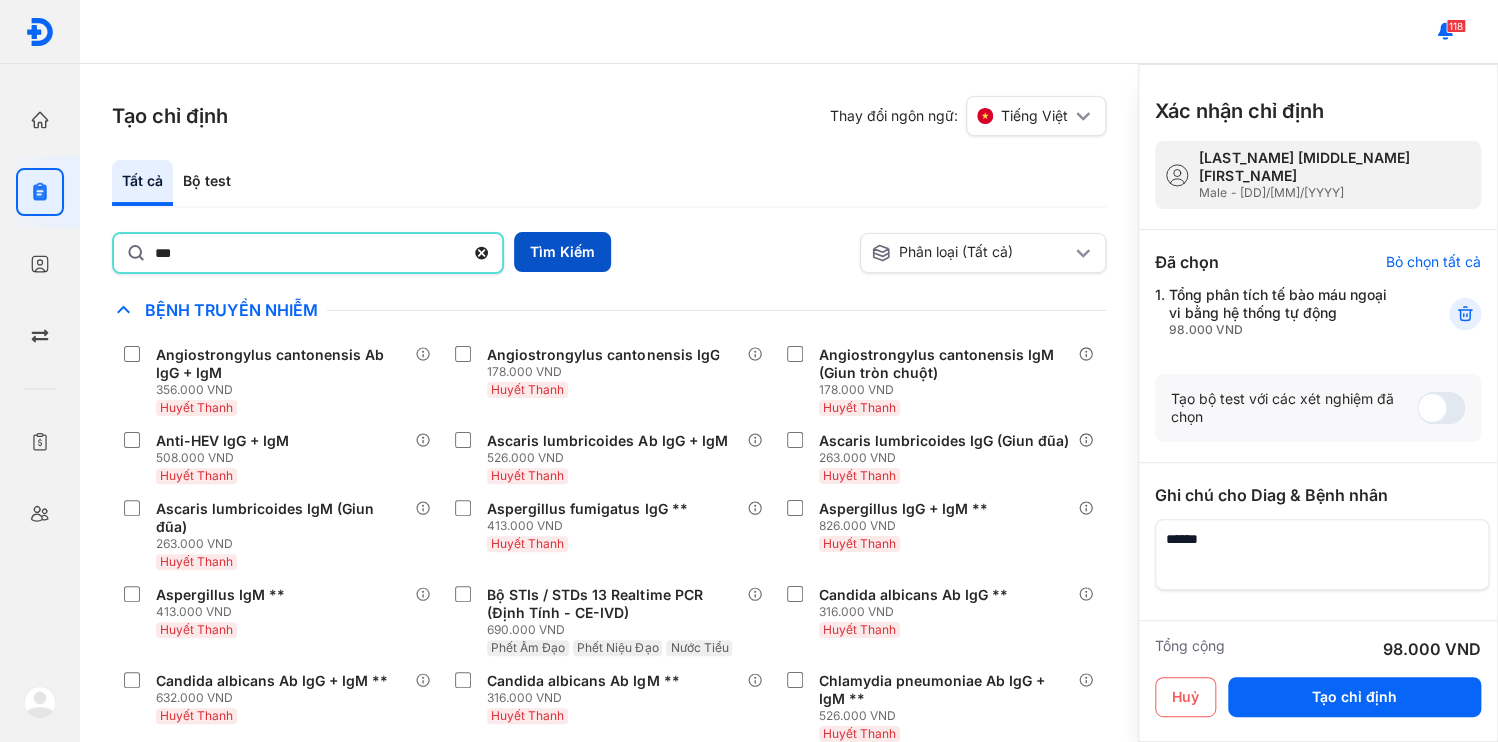 click on "Tìm Kiếm" at bounding box center [562, 252] 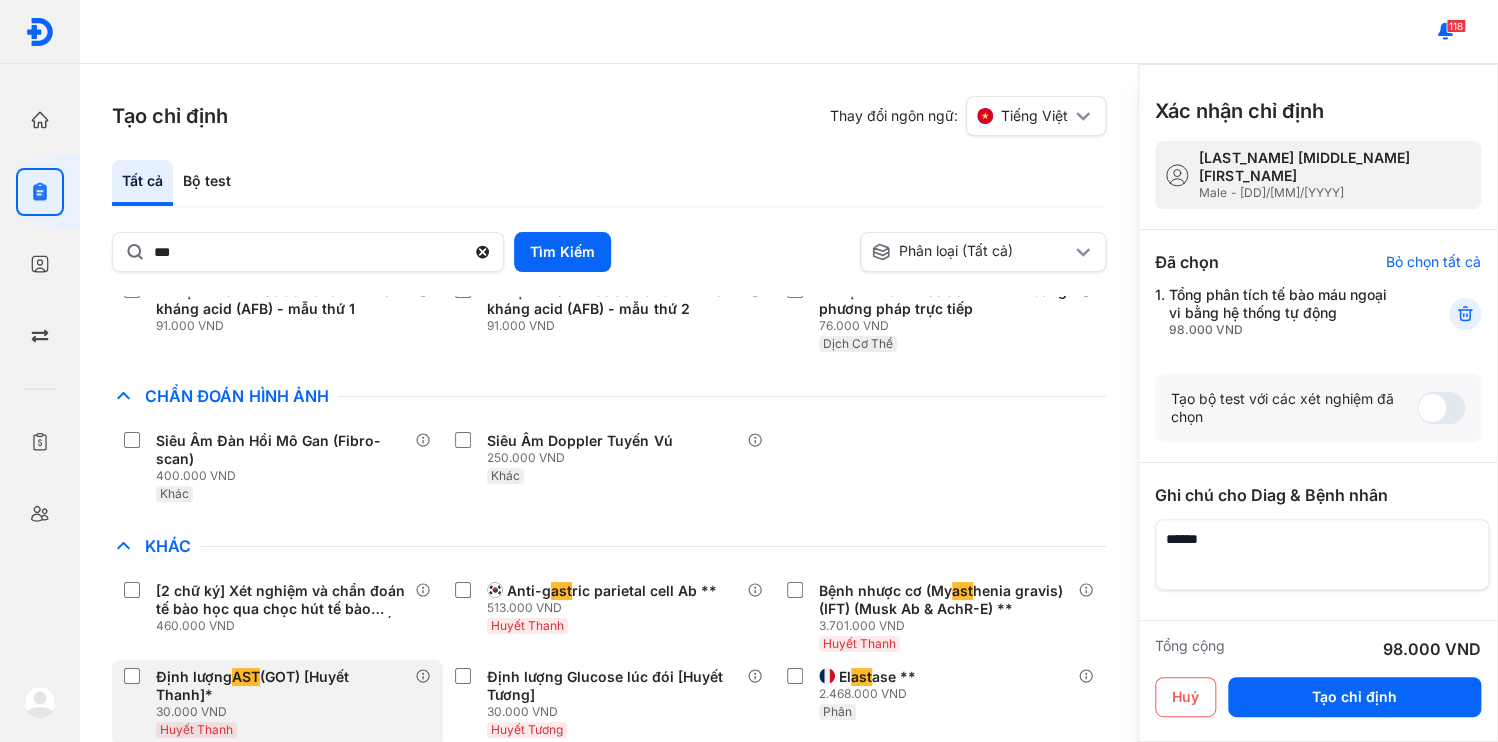 scroll, scrollTop: 160, scrollLeft: 0, axis: vertical 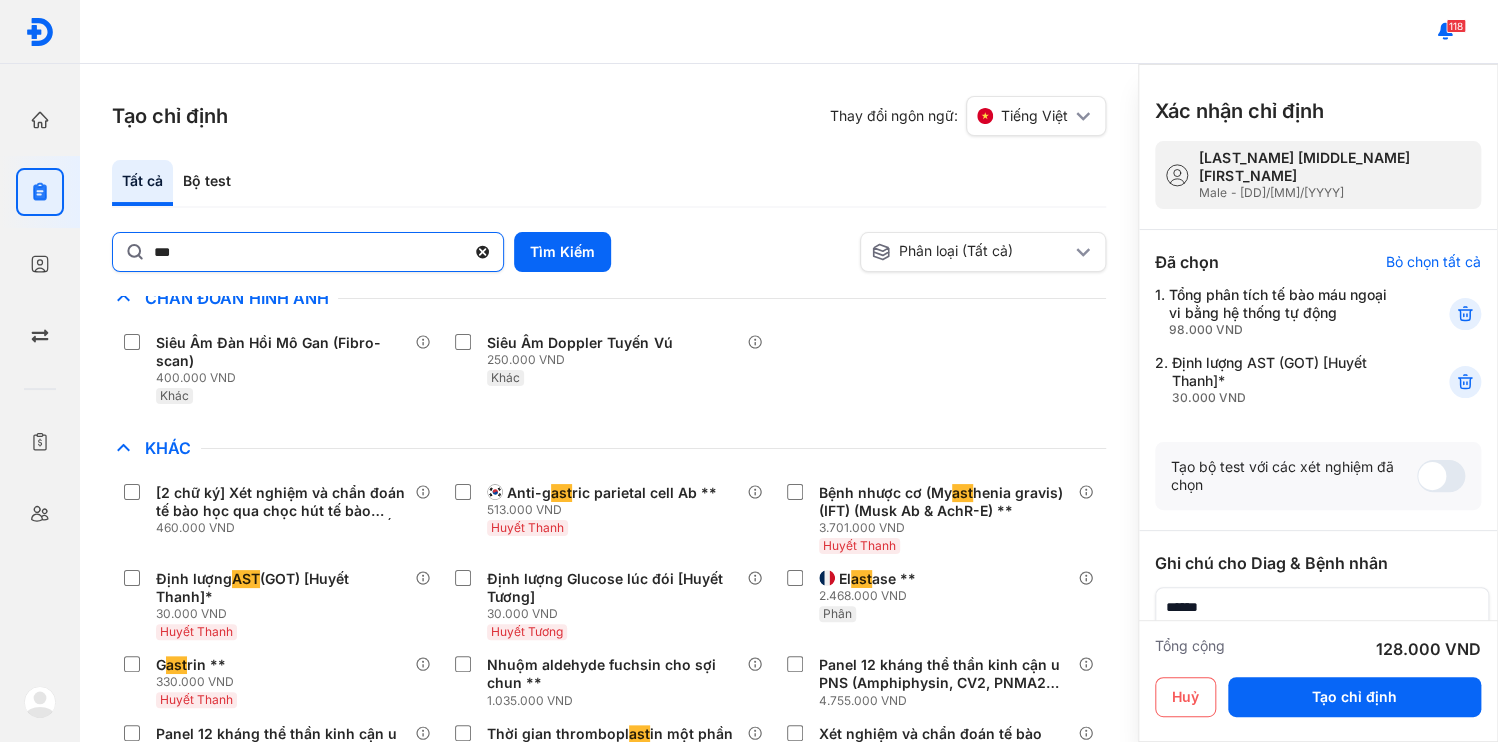 click 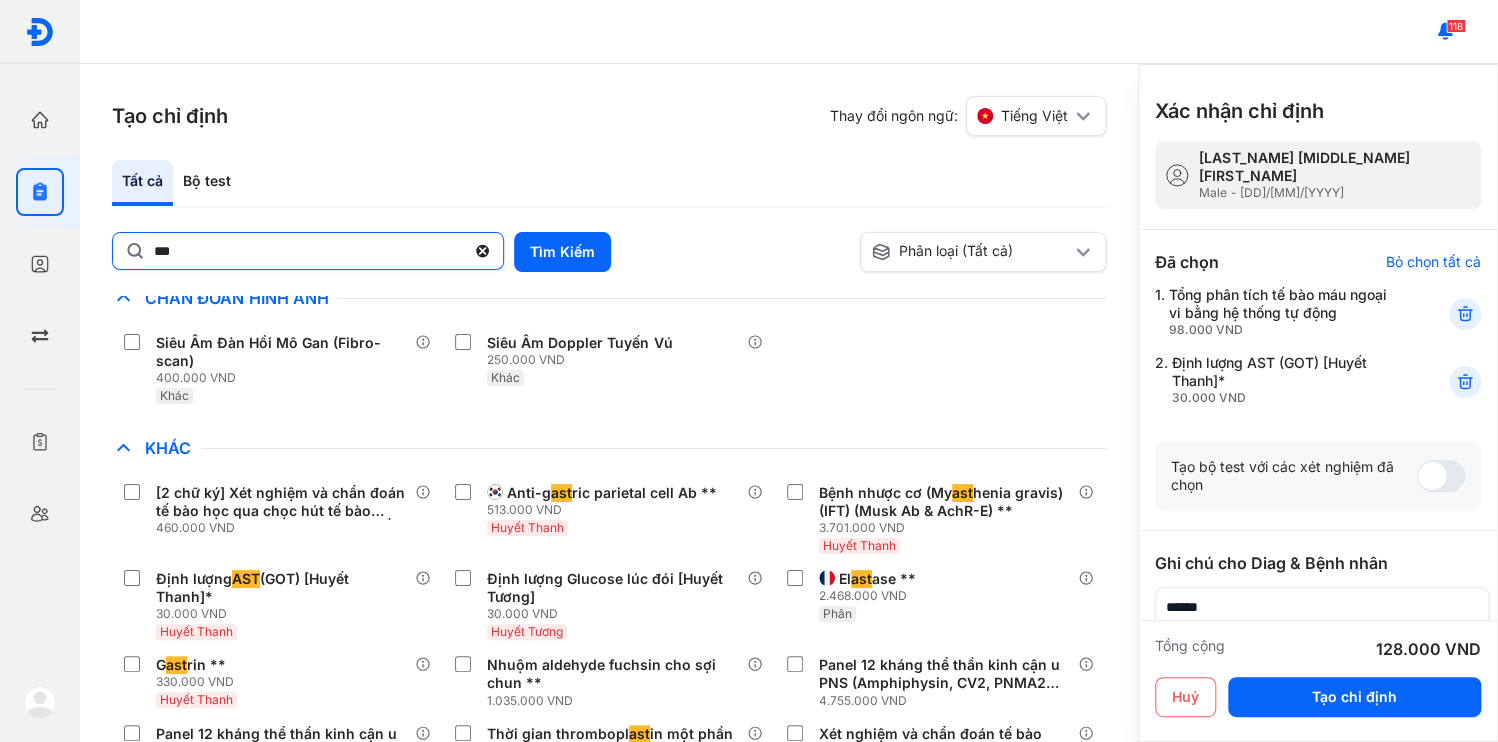 click on "***" 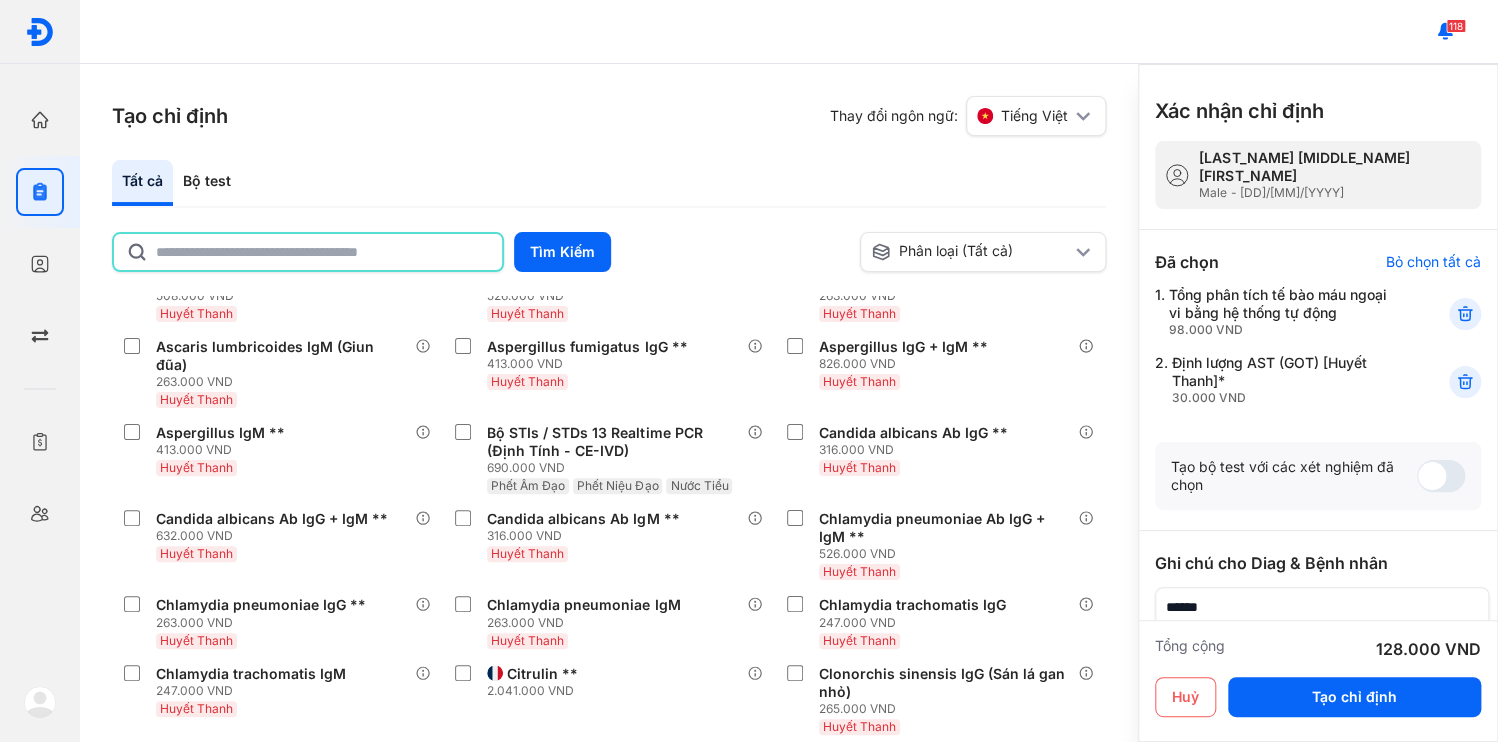 scroll, scrollTop: 3365, scrollLeft: 0, axis: vertical 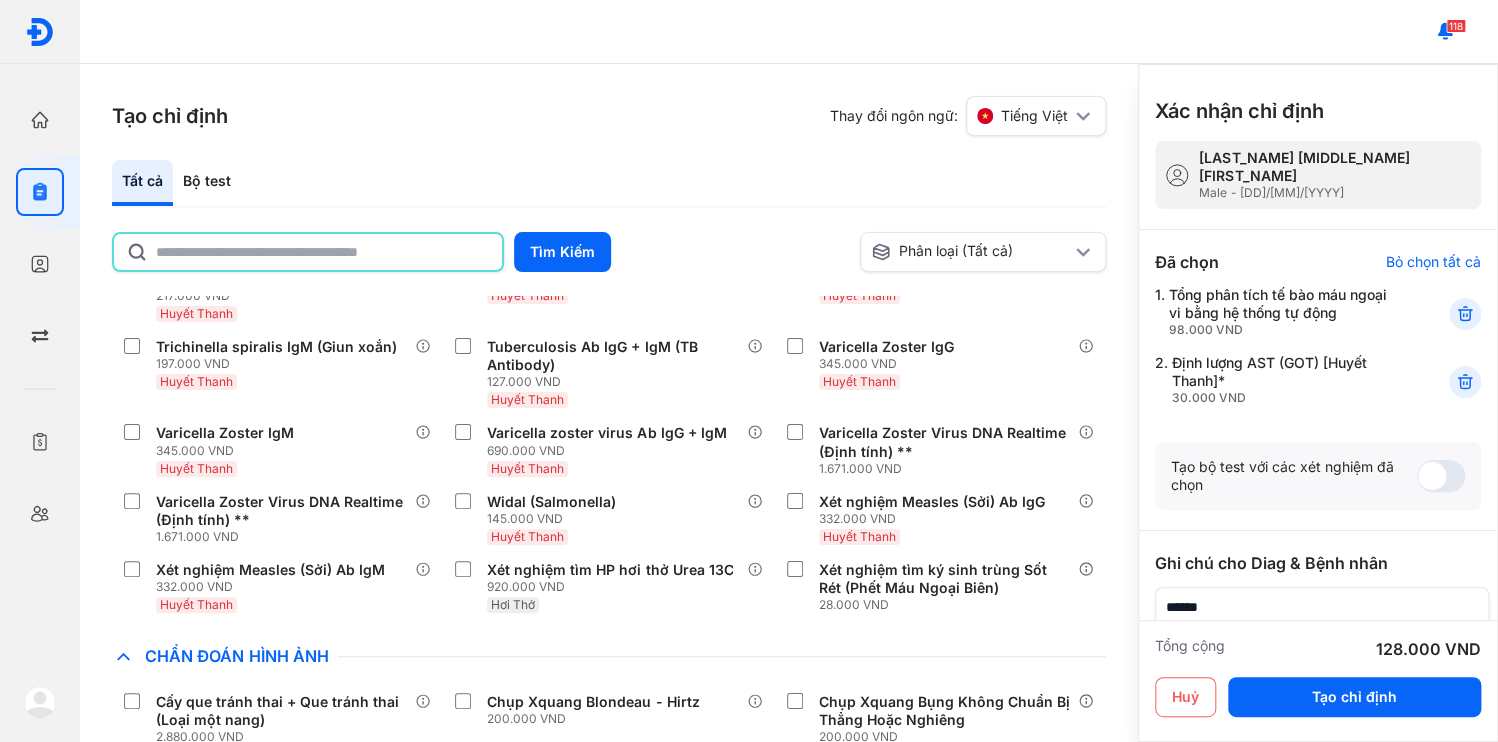 click 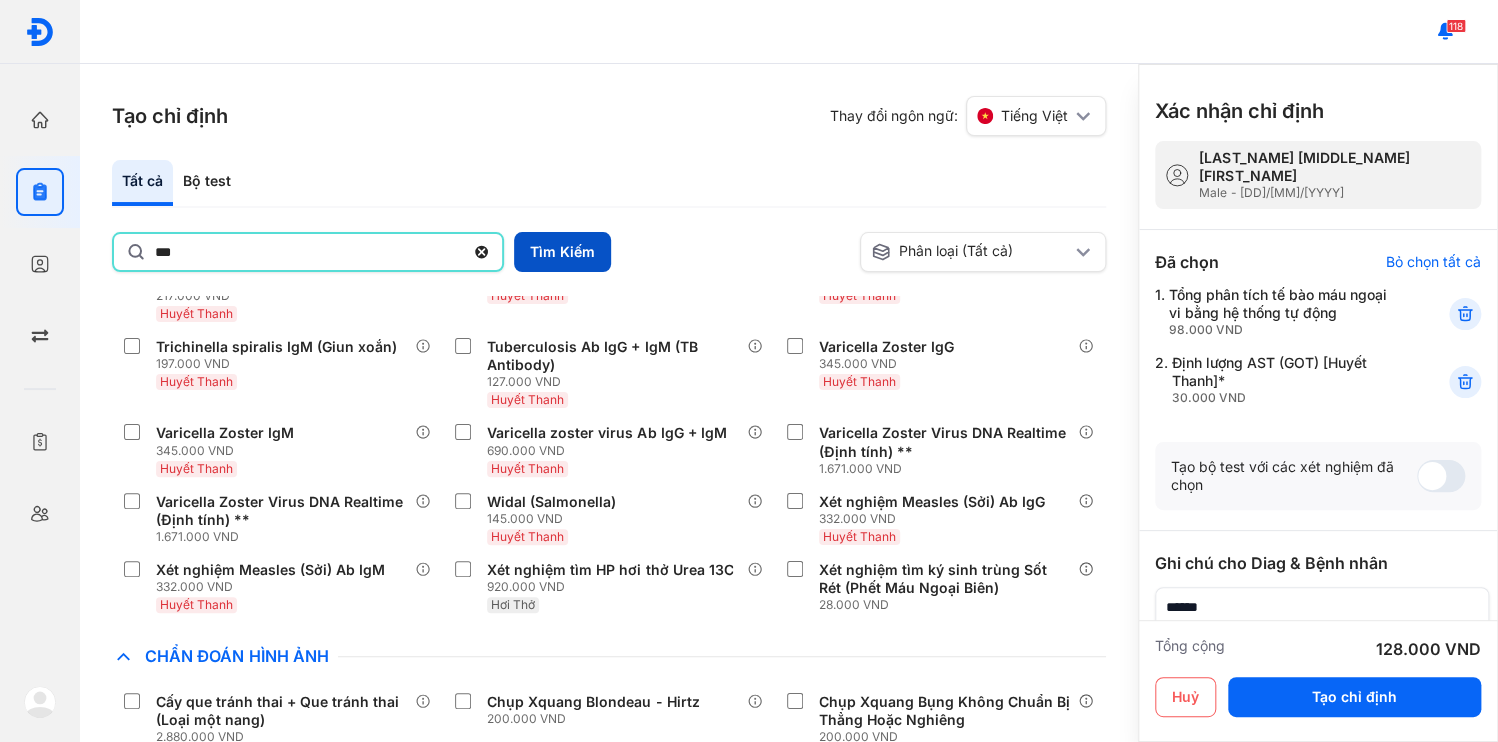 type on "***" 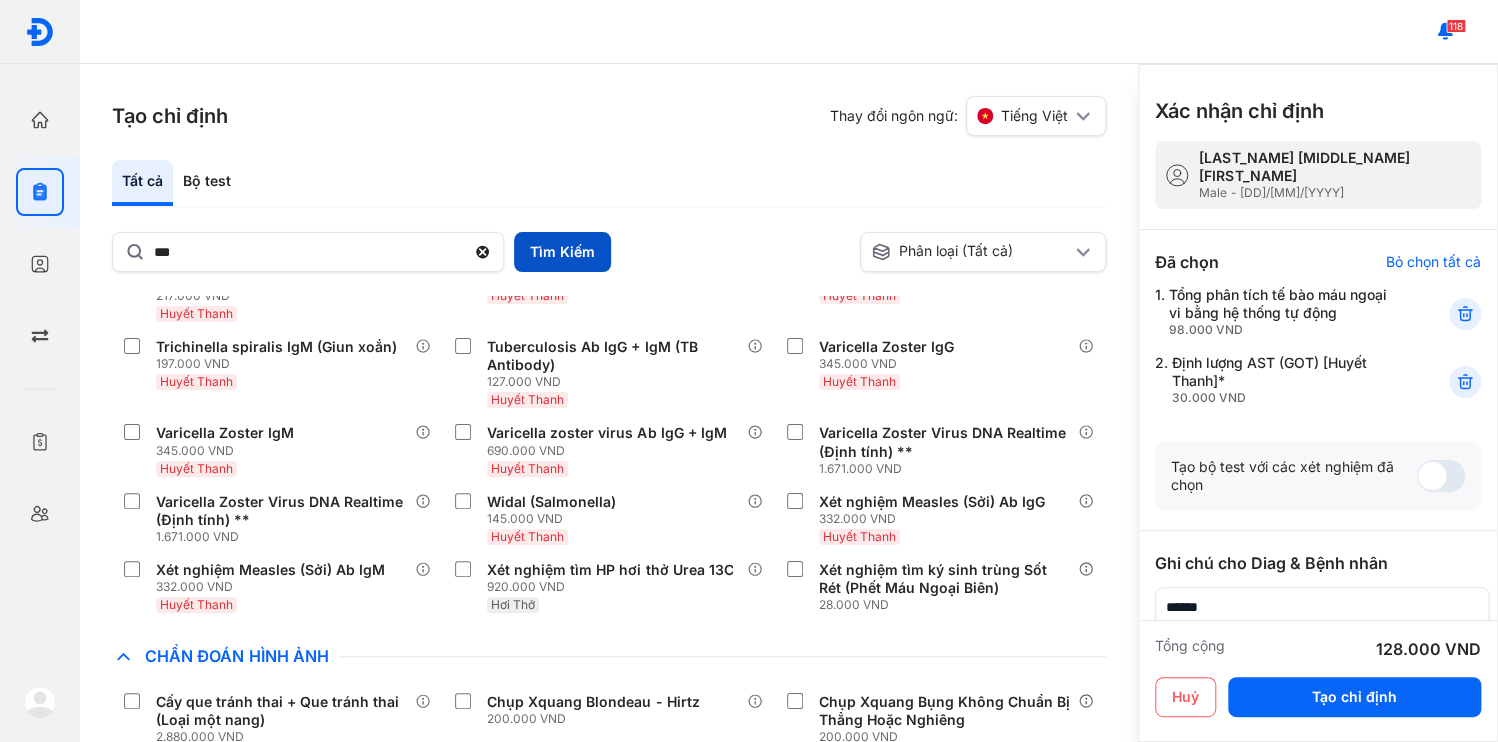 click on "Tìm Kiếm" at bounding box center (562, 252) 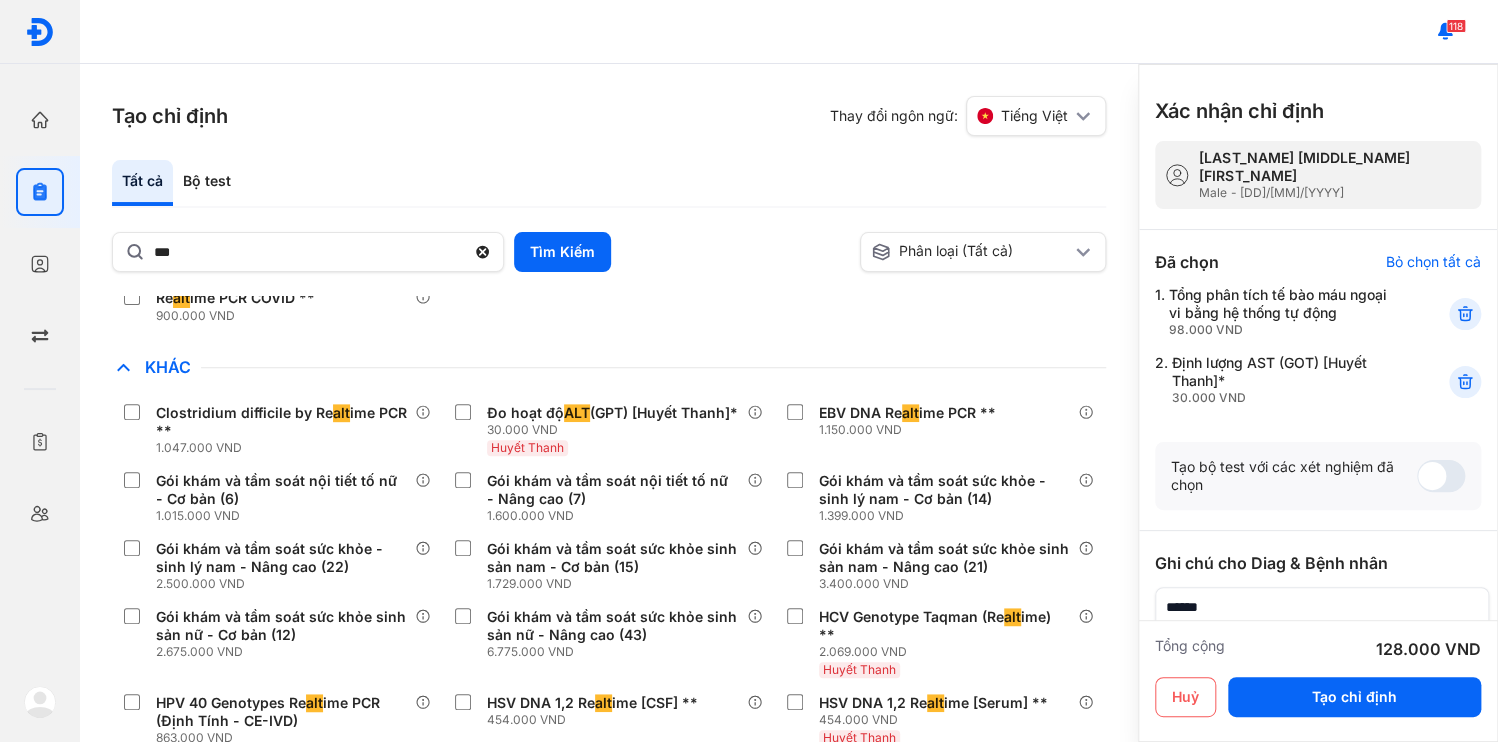 scroll, scrollTop: 354, scrollLeft: 0, axis: vertical 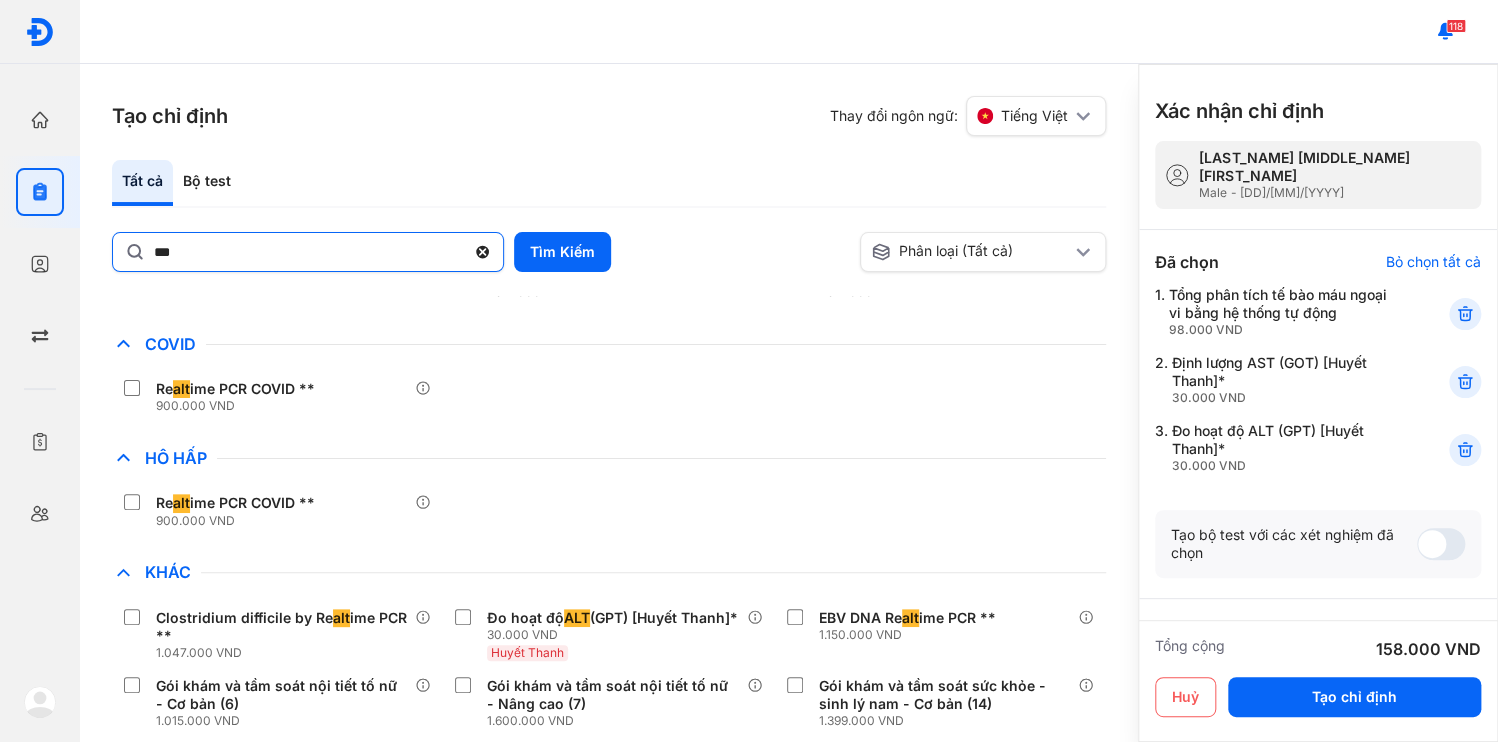 click 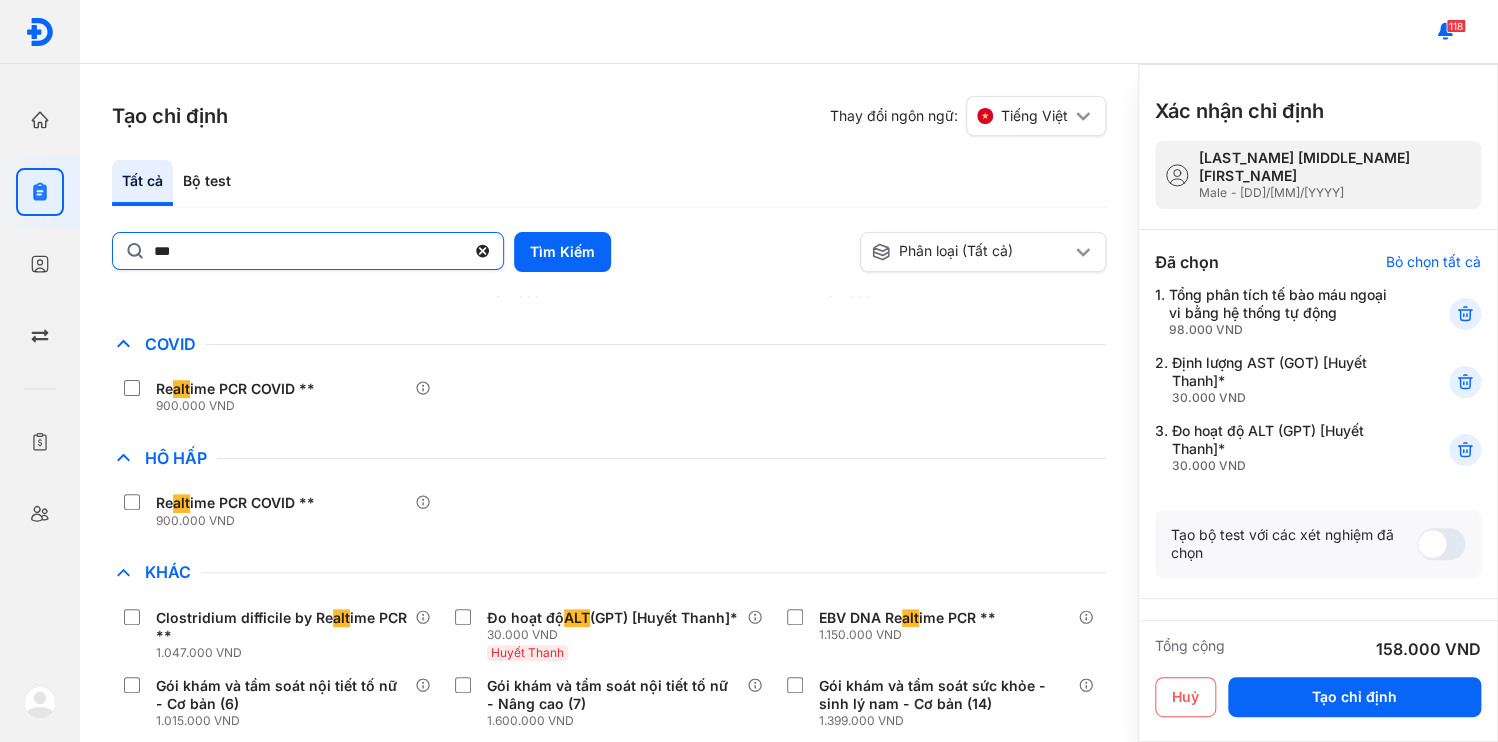 click on "***" 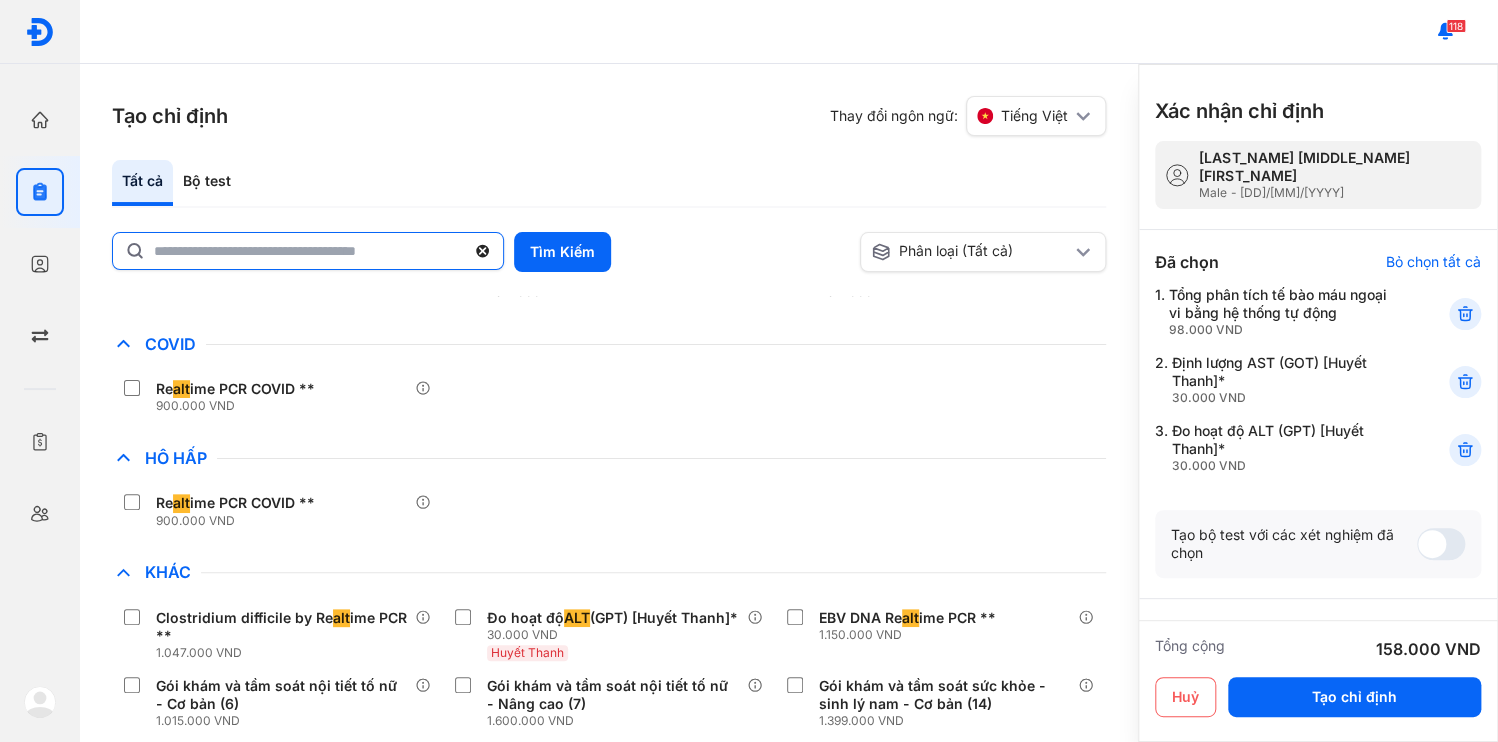 click 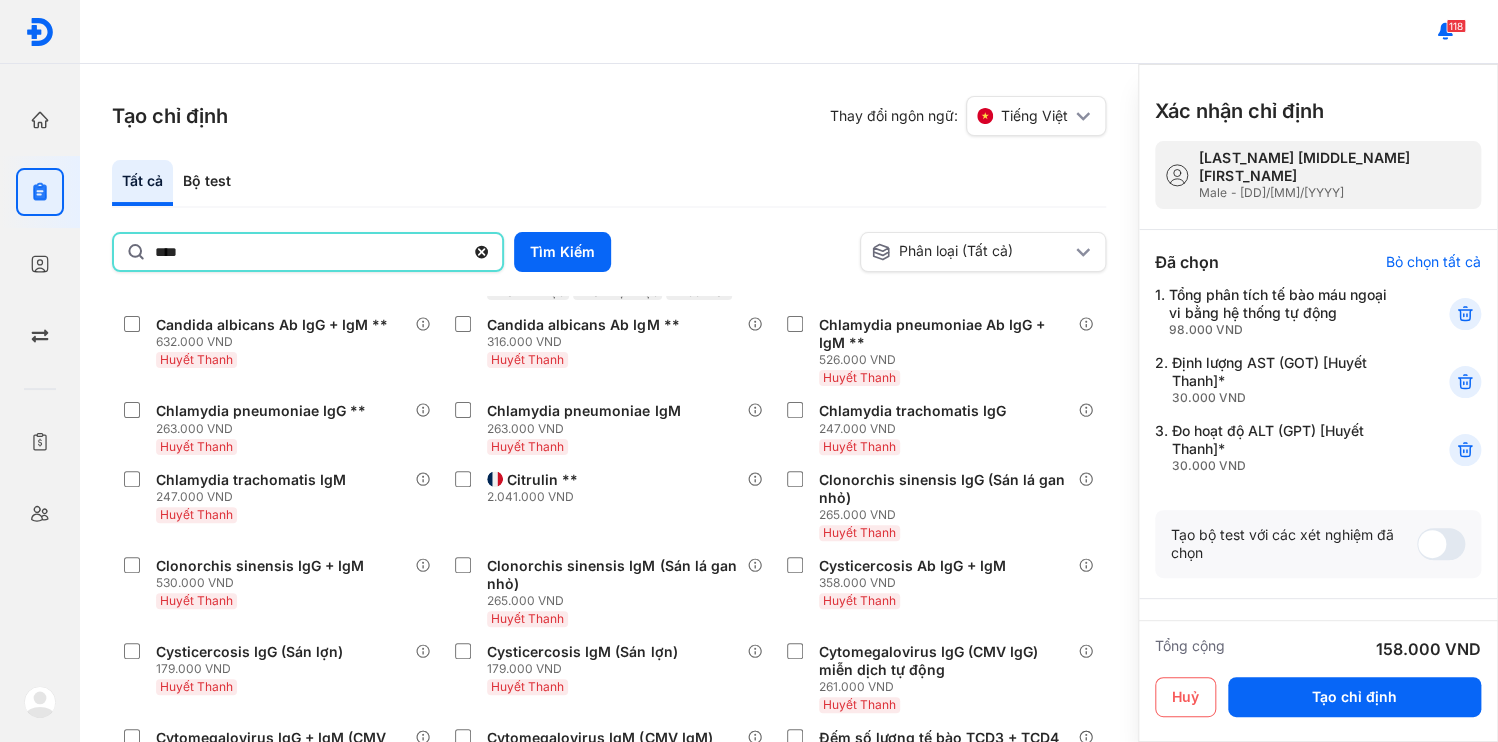 type on "****" 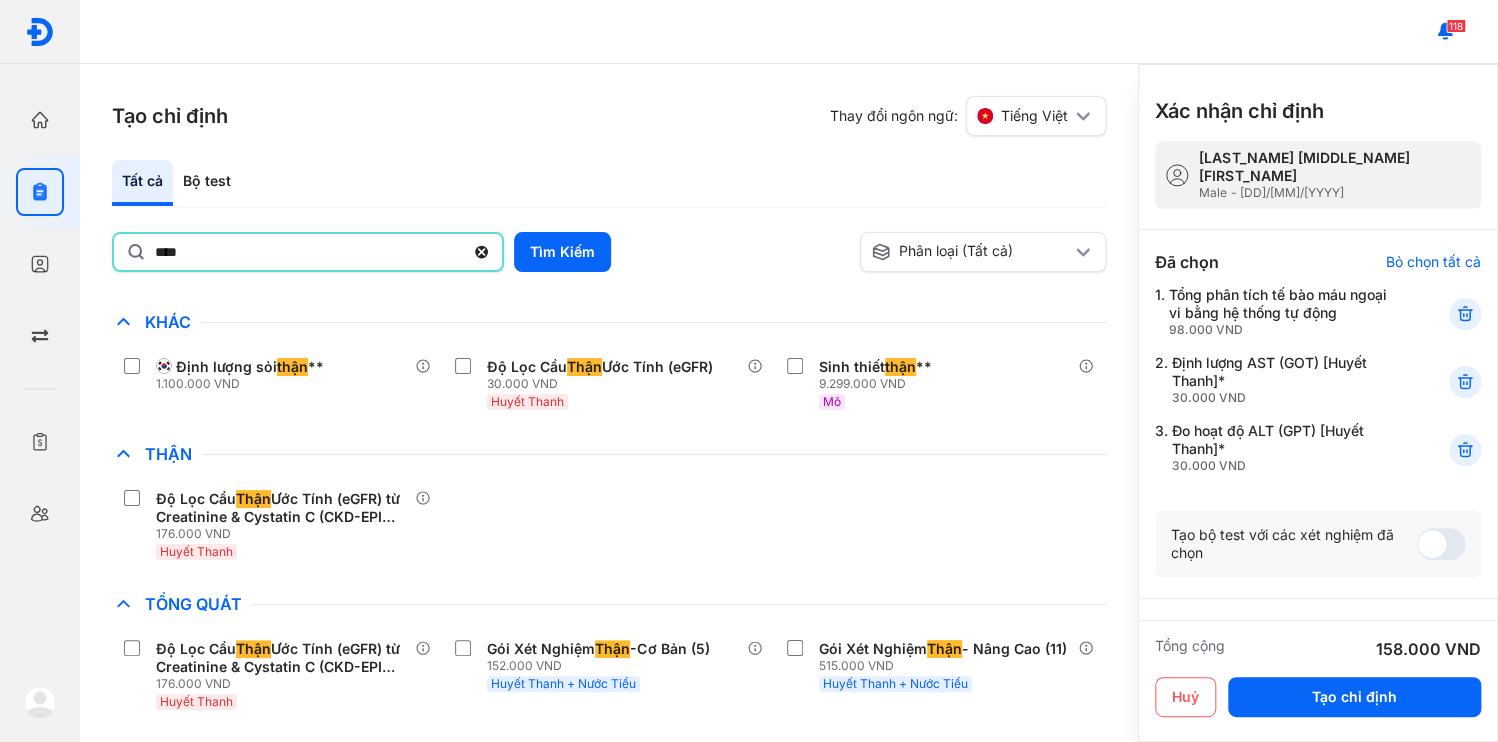 scroll, scrollTop: 0, scrollLeft: 0, axis: both 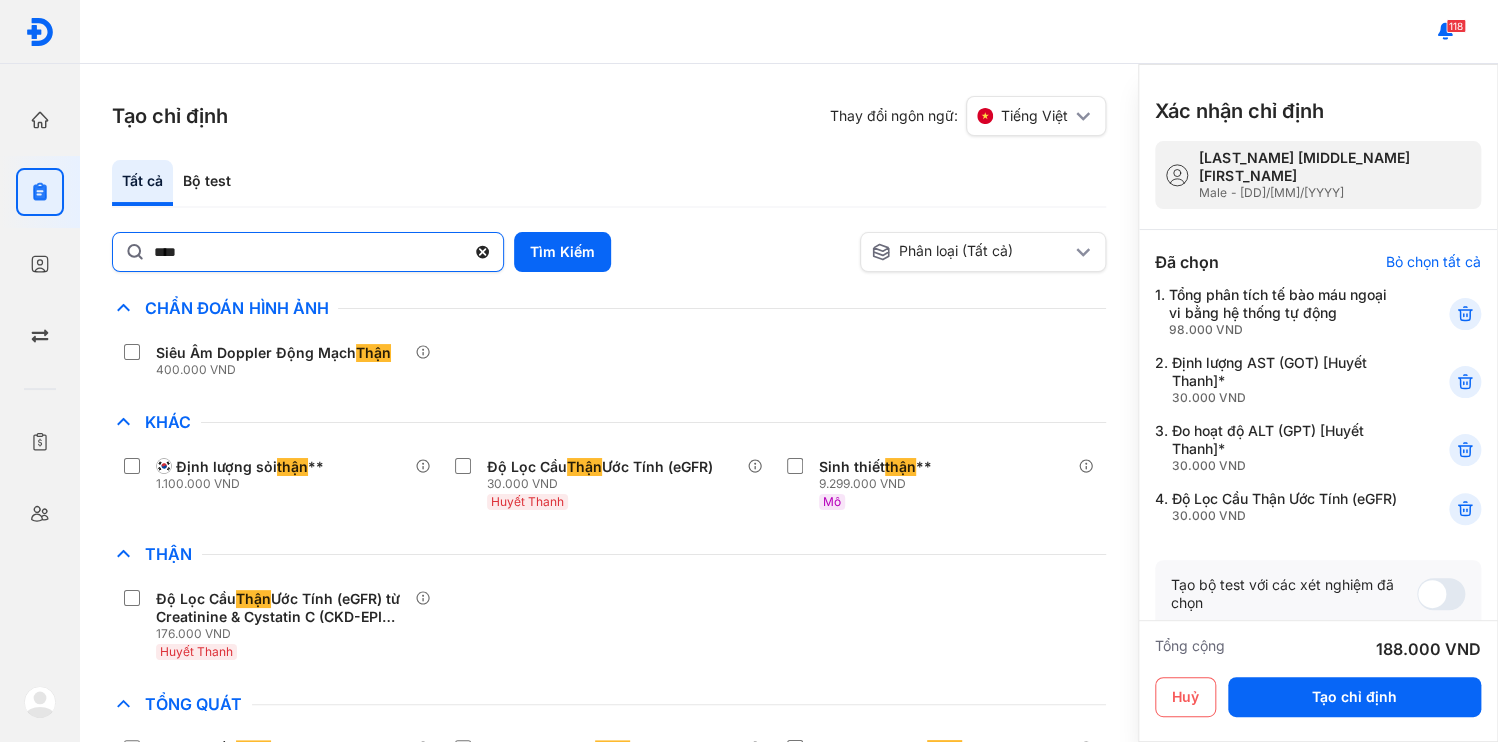 click 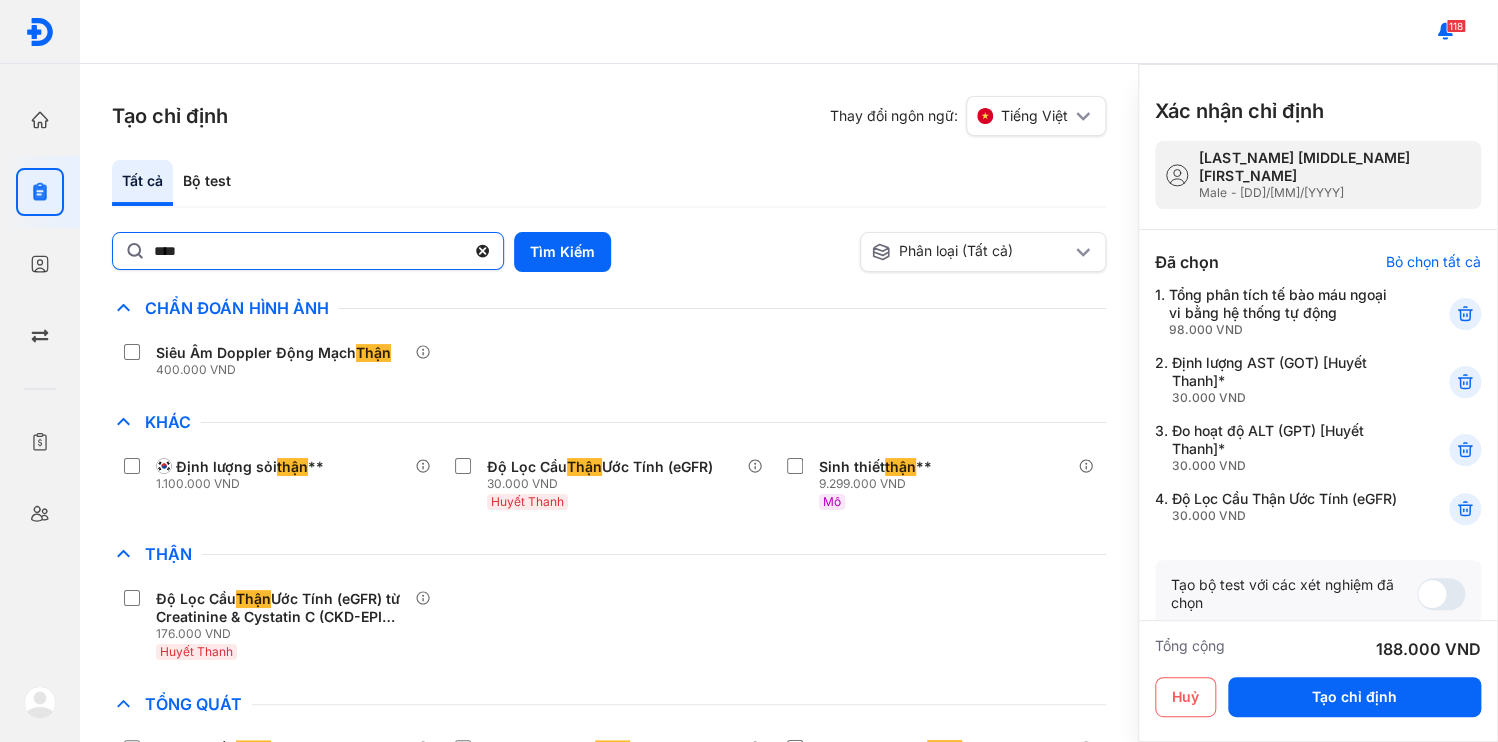 click on "****" 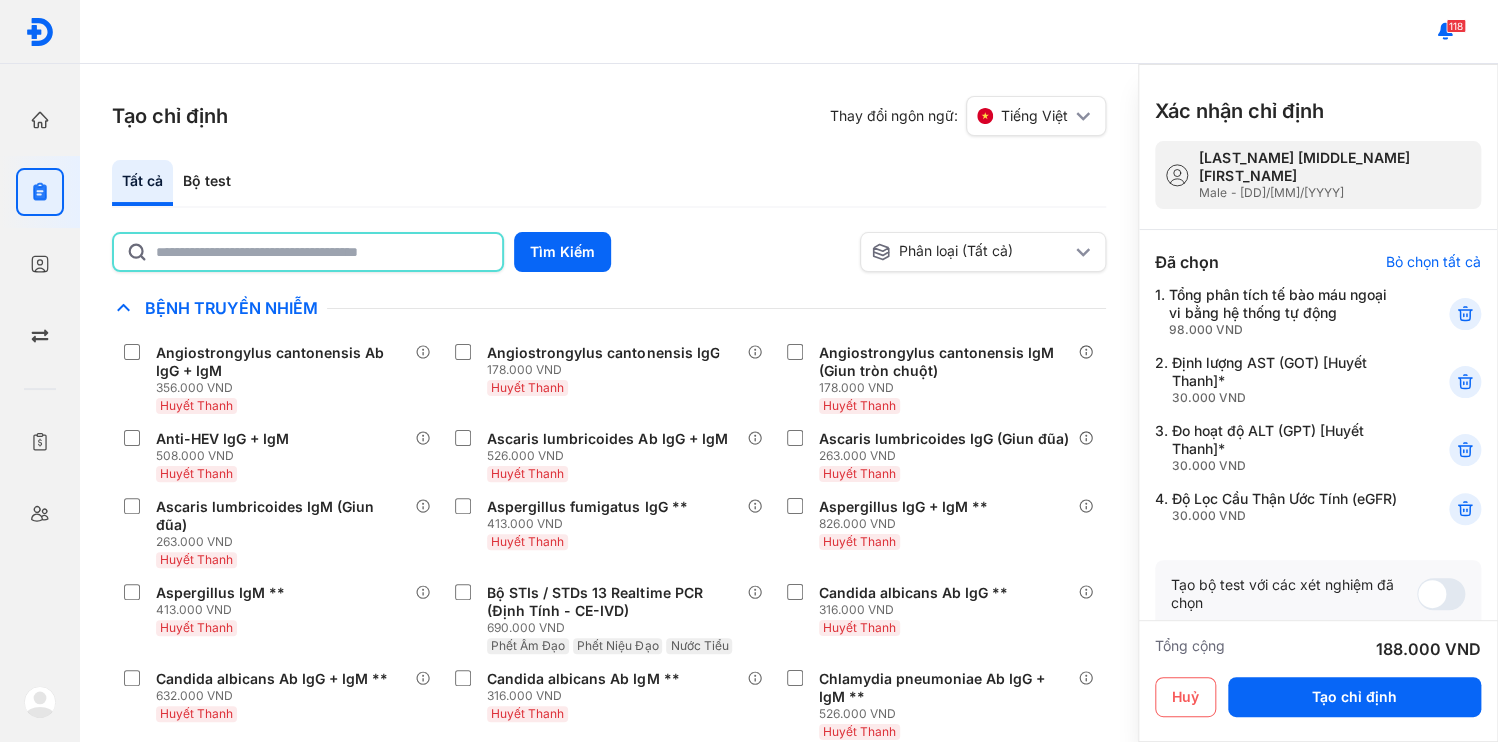 click 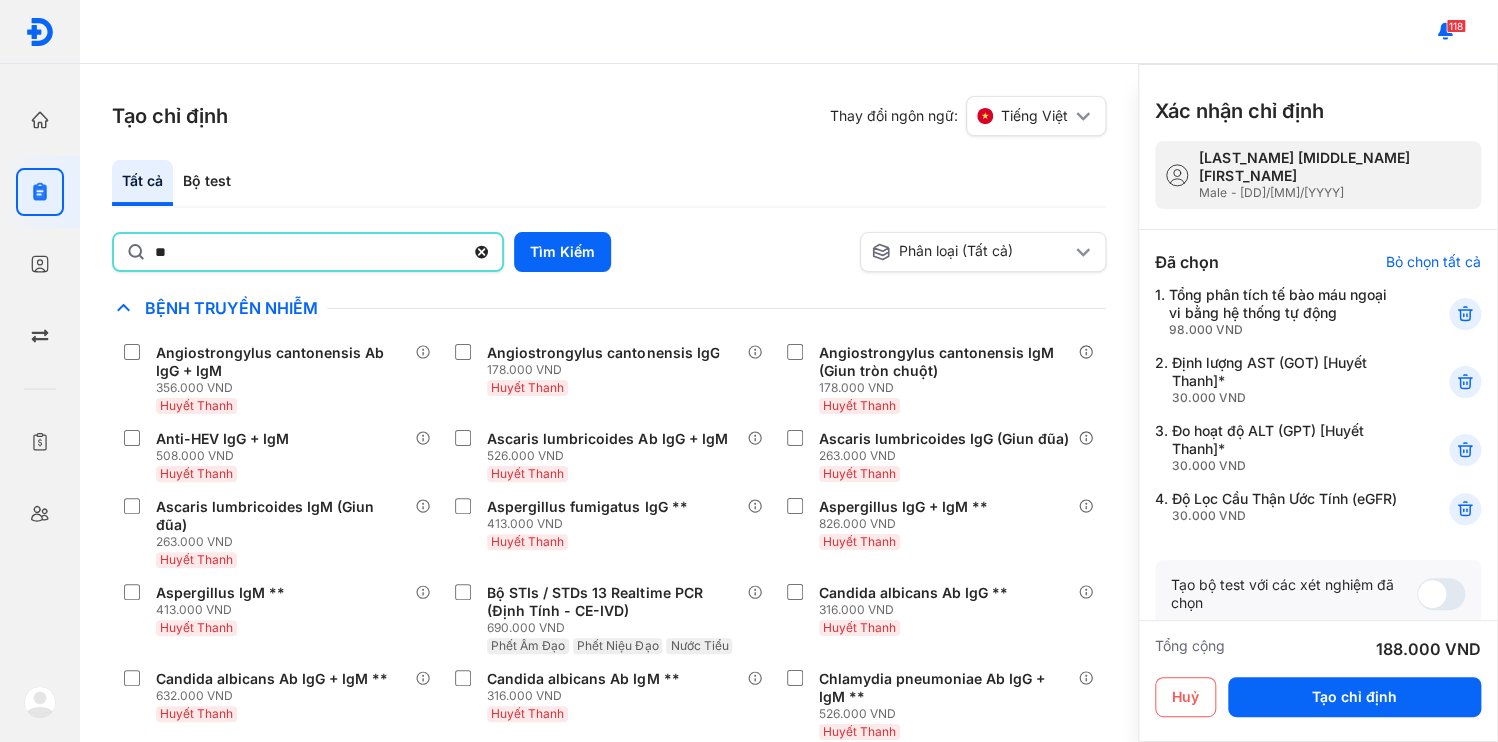type on "*" 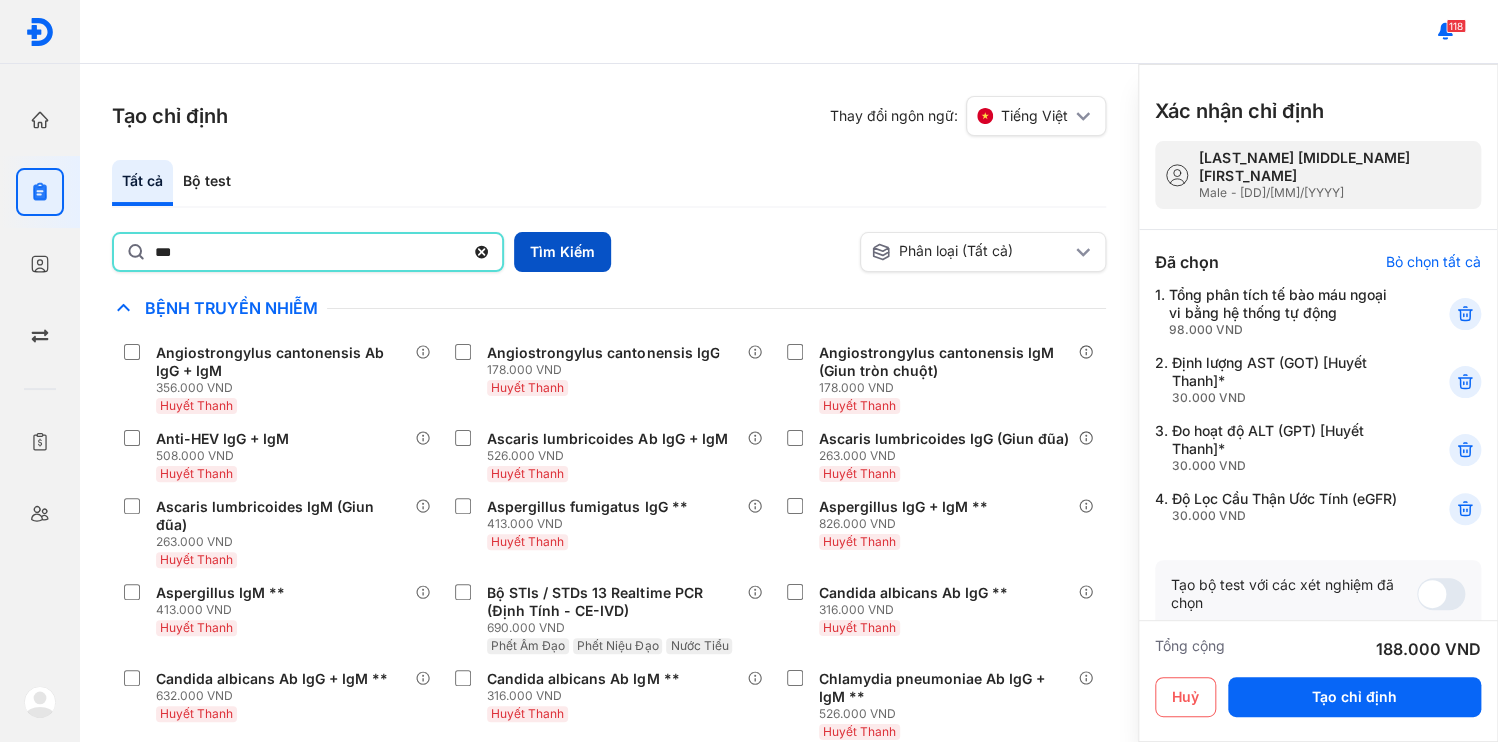 type on "***" 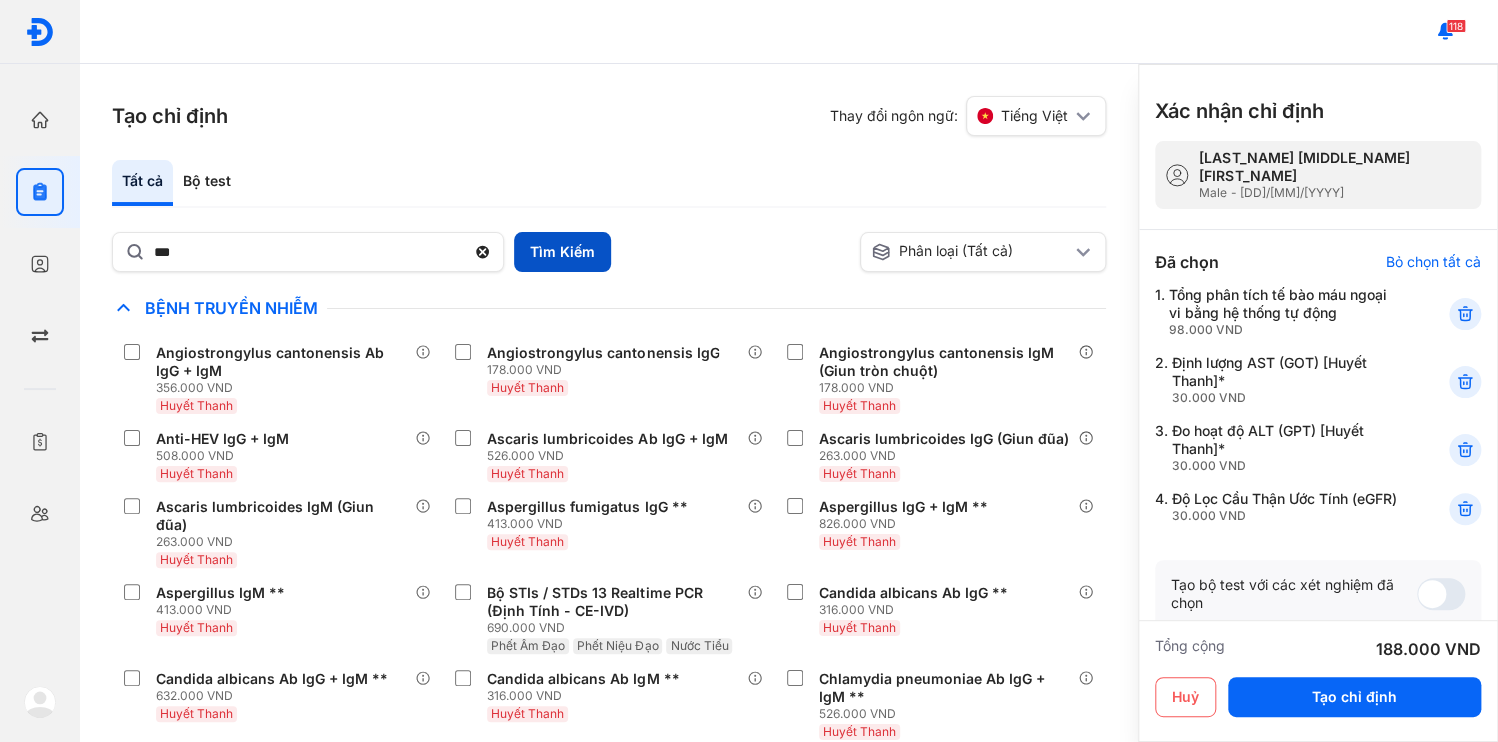 click on "Tìm Kiếm" at bounding box center (562, 252) 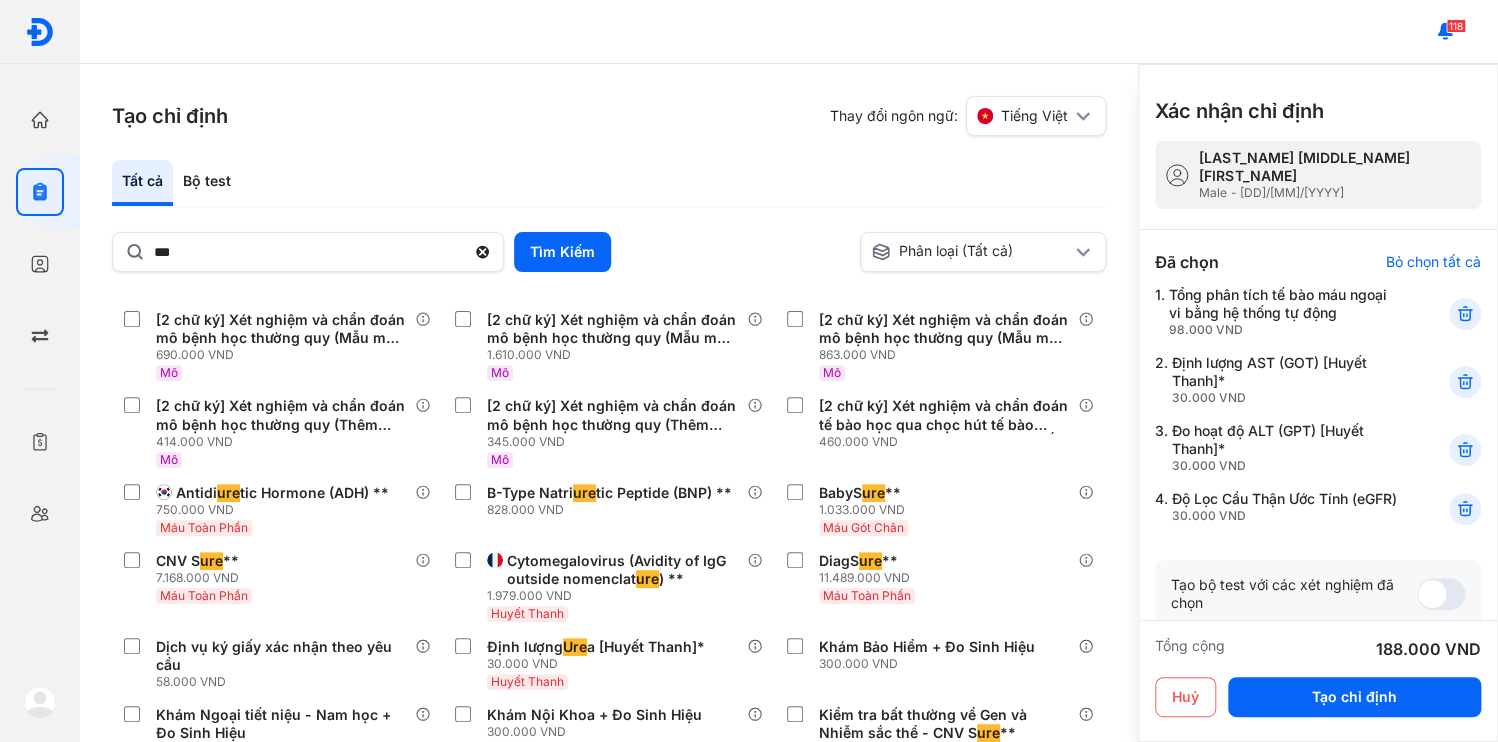 scroll, scrollTop: 480, scrollLeft: 0, axis: vertical 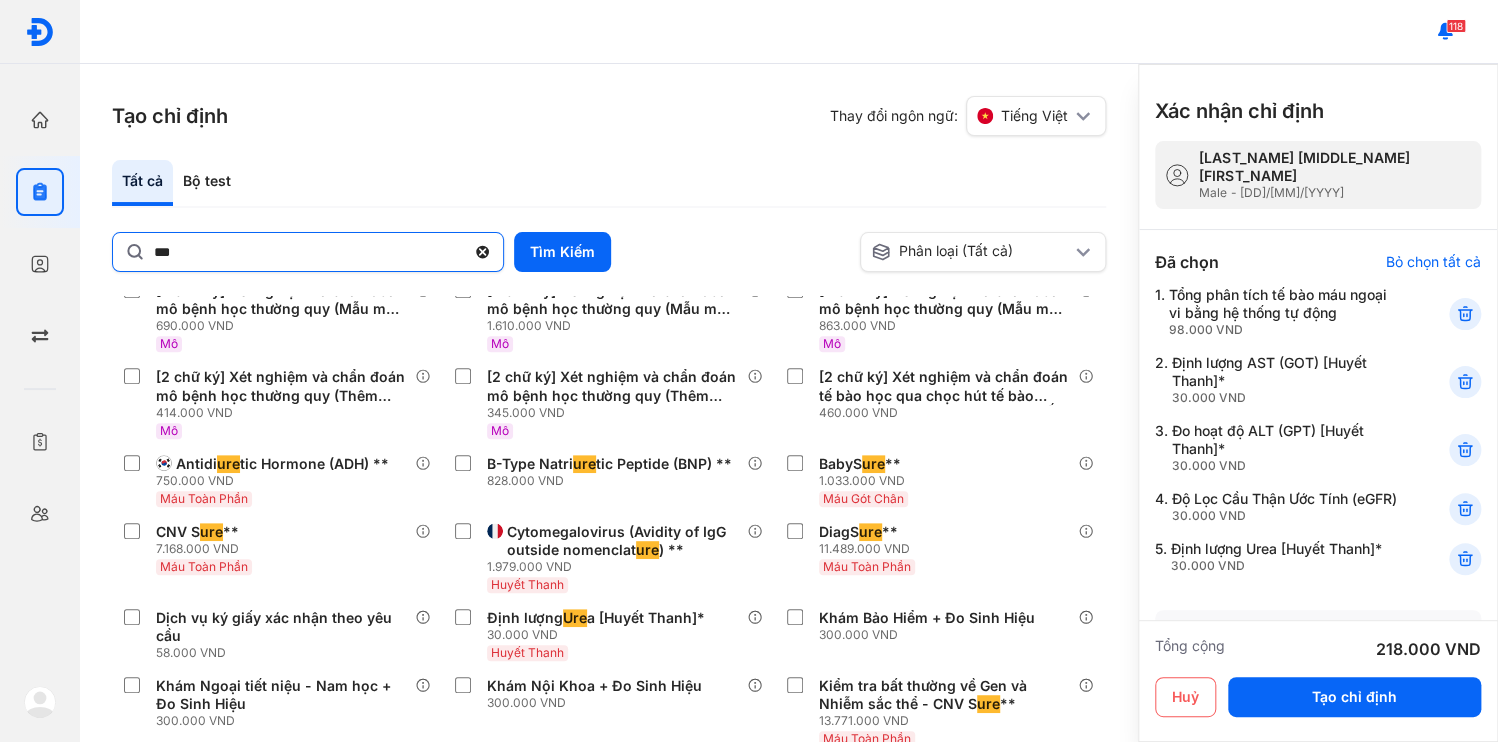 click 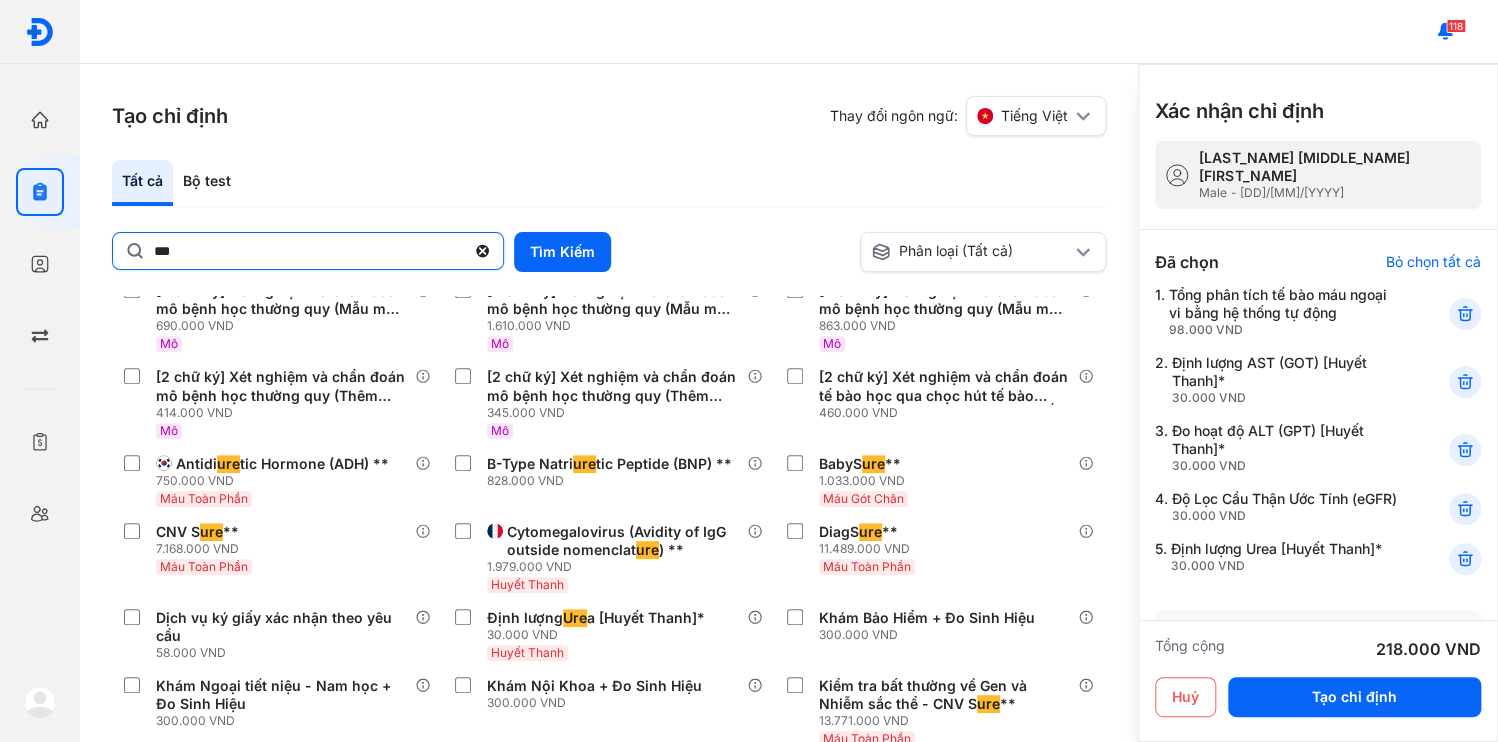 click on "***" 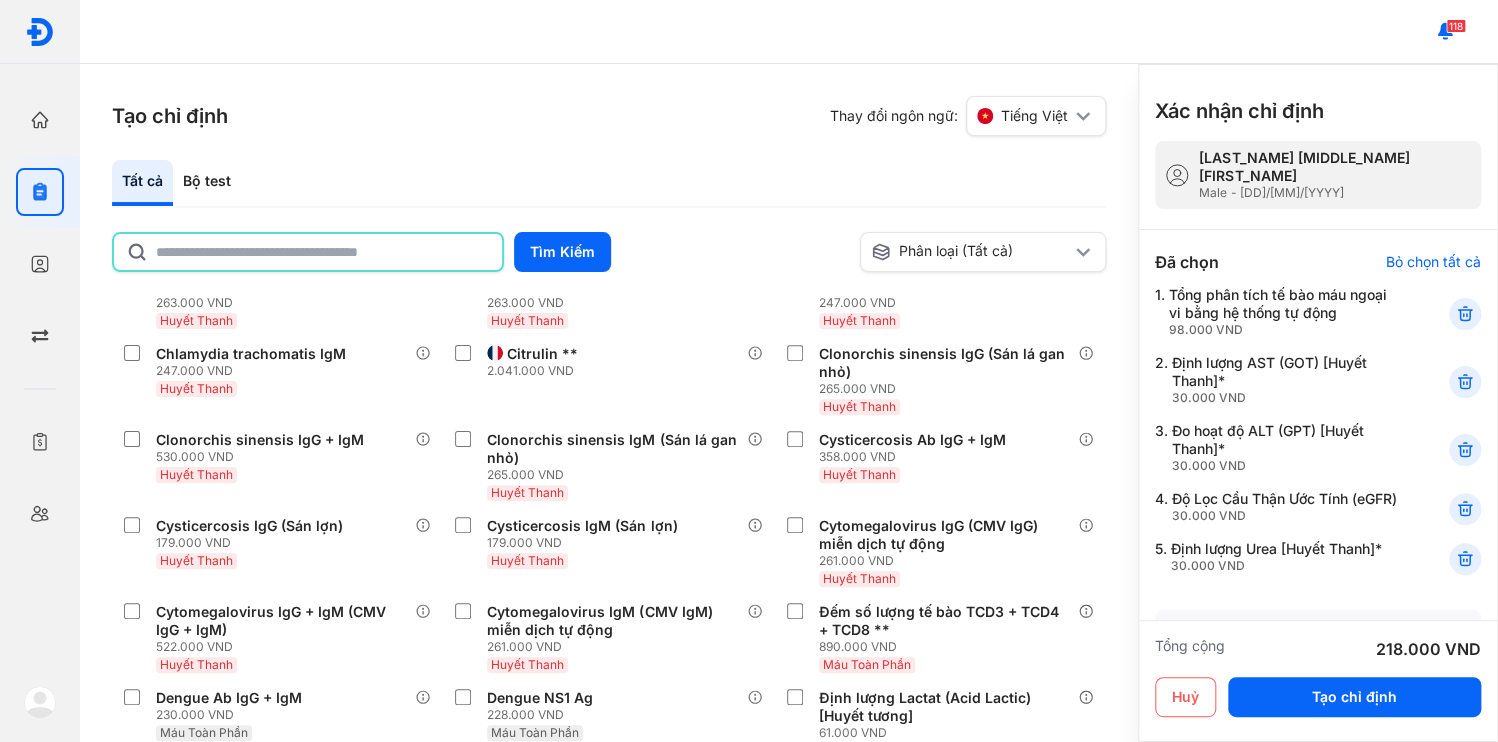 click 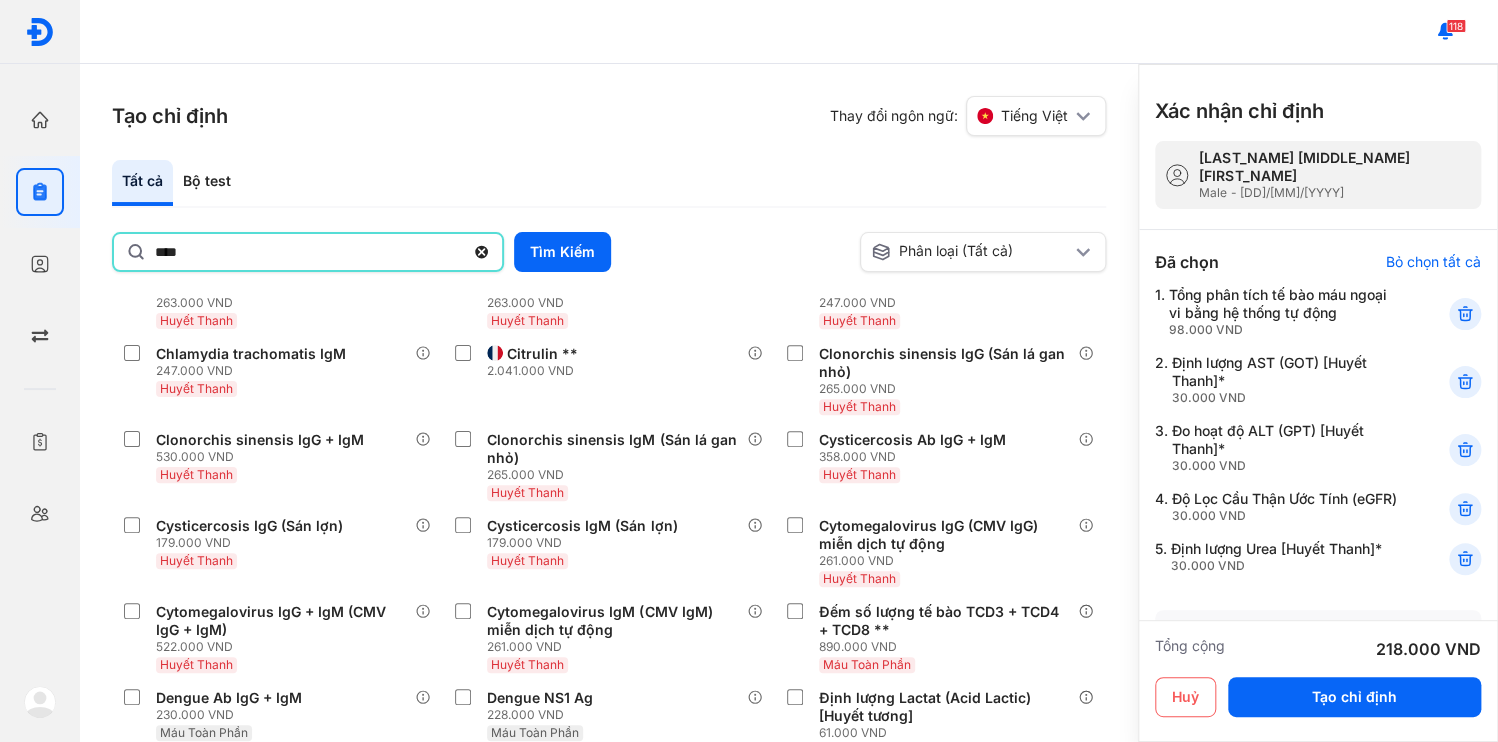 type on "****" 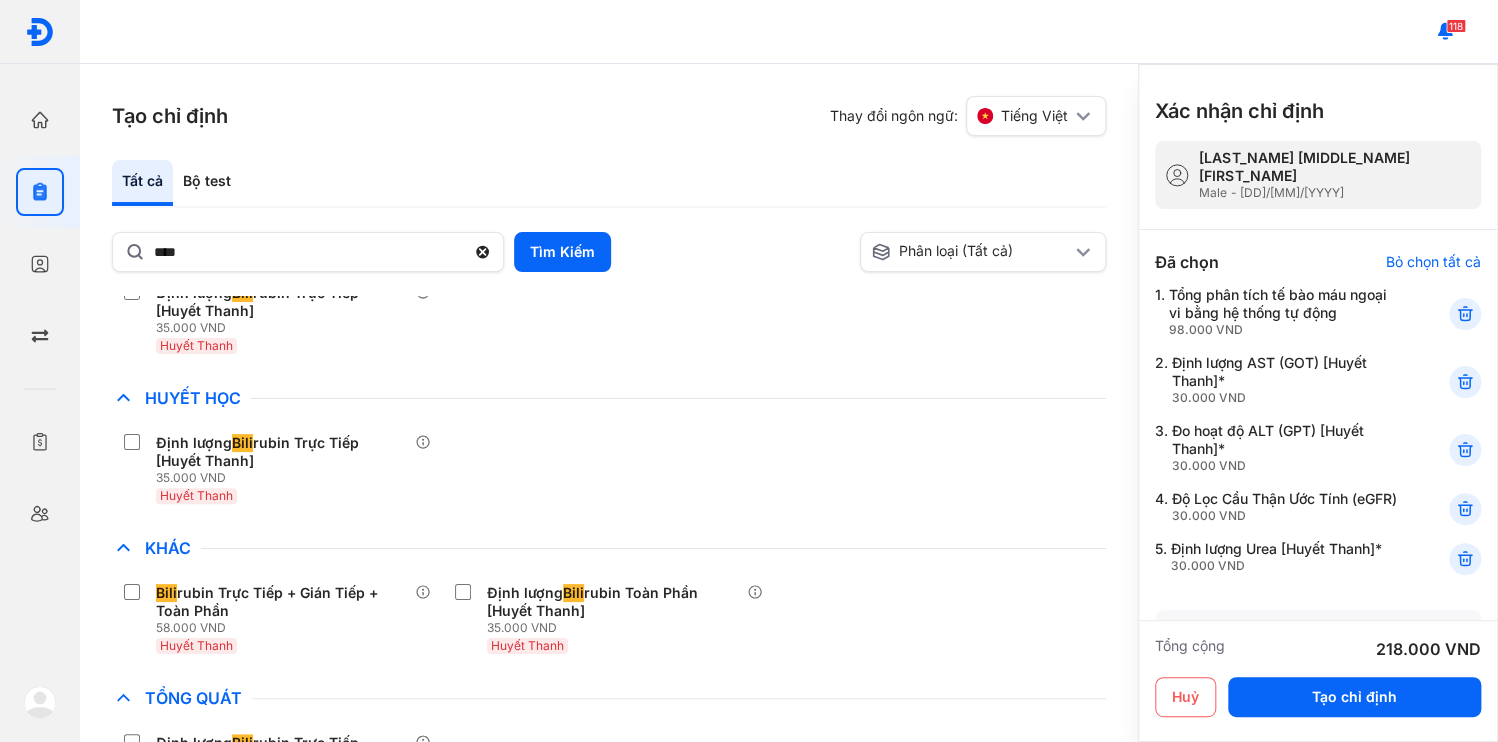 click on "Định lượng  Bili rubin Trực Tiếp [Huyết Thanh] 35.000 VND Huyết Thanh" at bounding box center (609, 769) 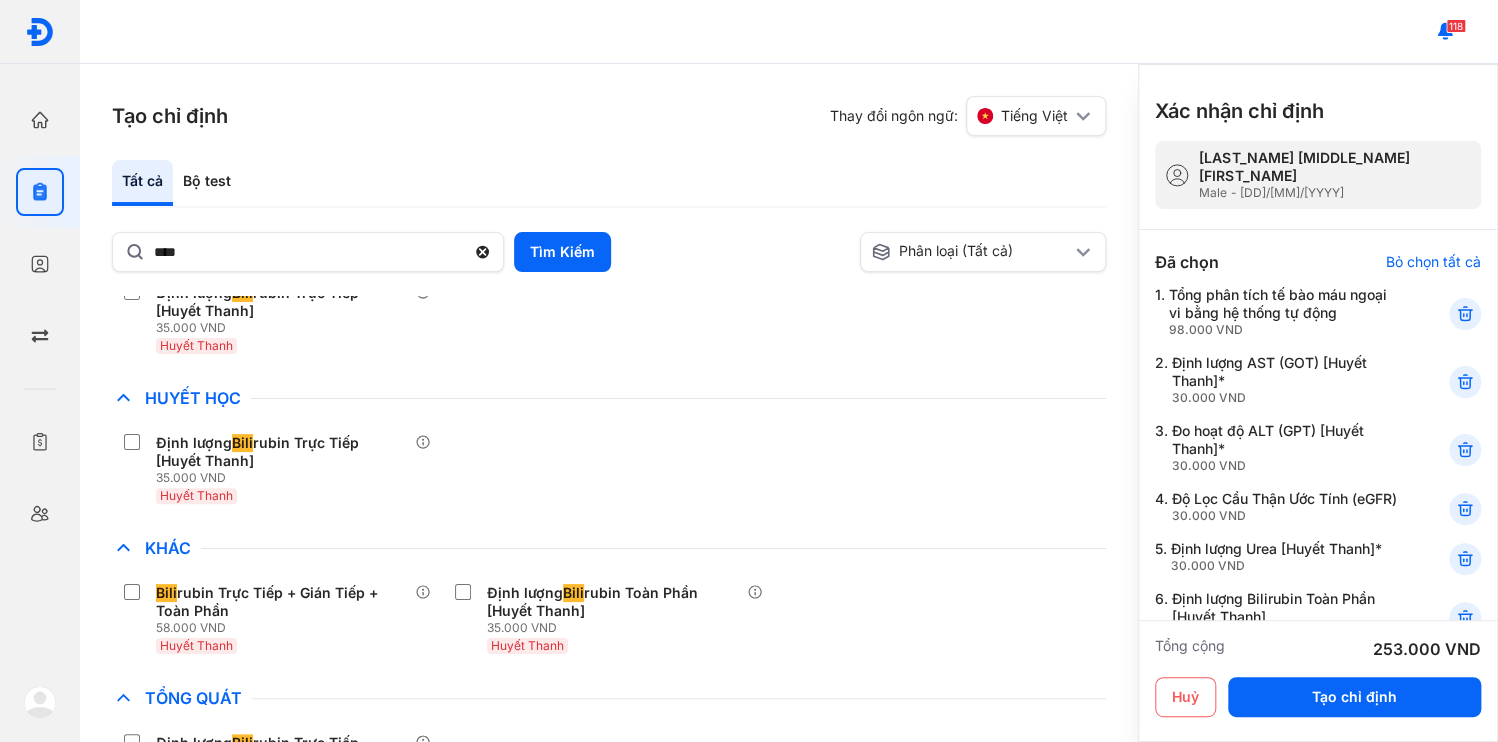 scroll, scrollTop: 80, scrollLeft: 0, axis: vertical 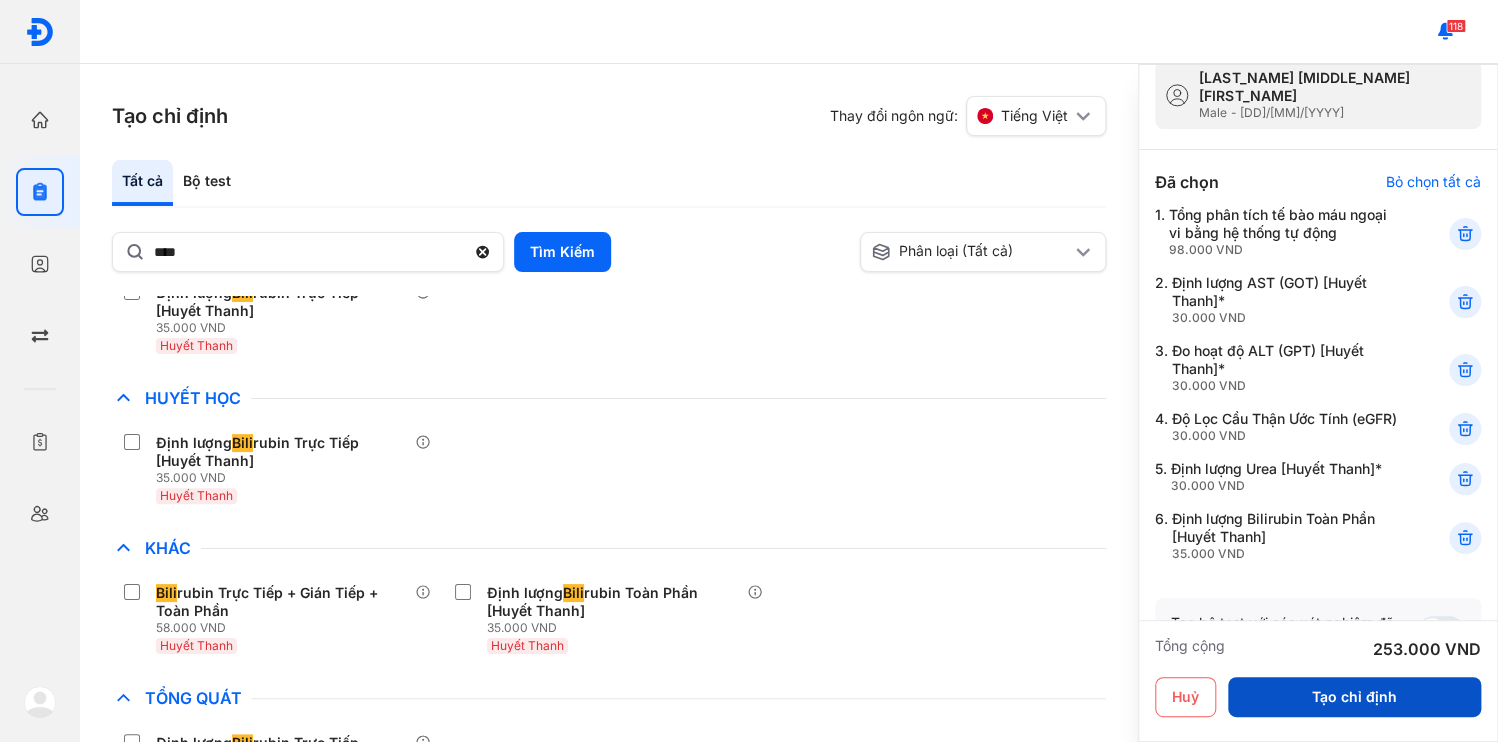 click on "Tạo chỉ định" at bounding box center [1354, 697] 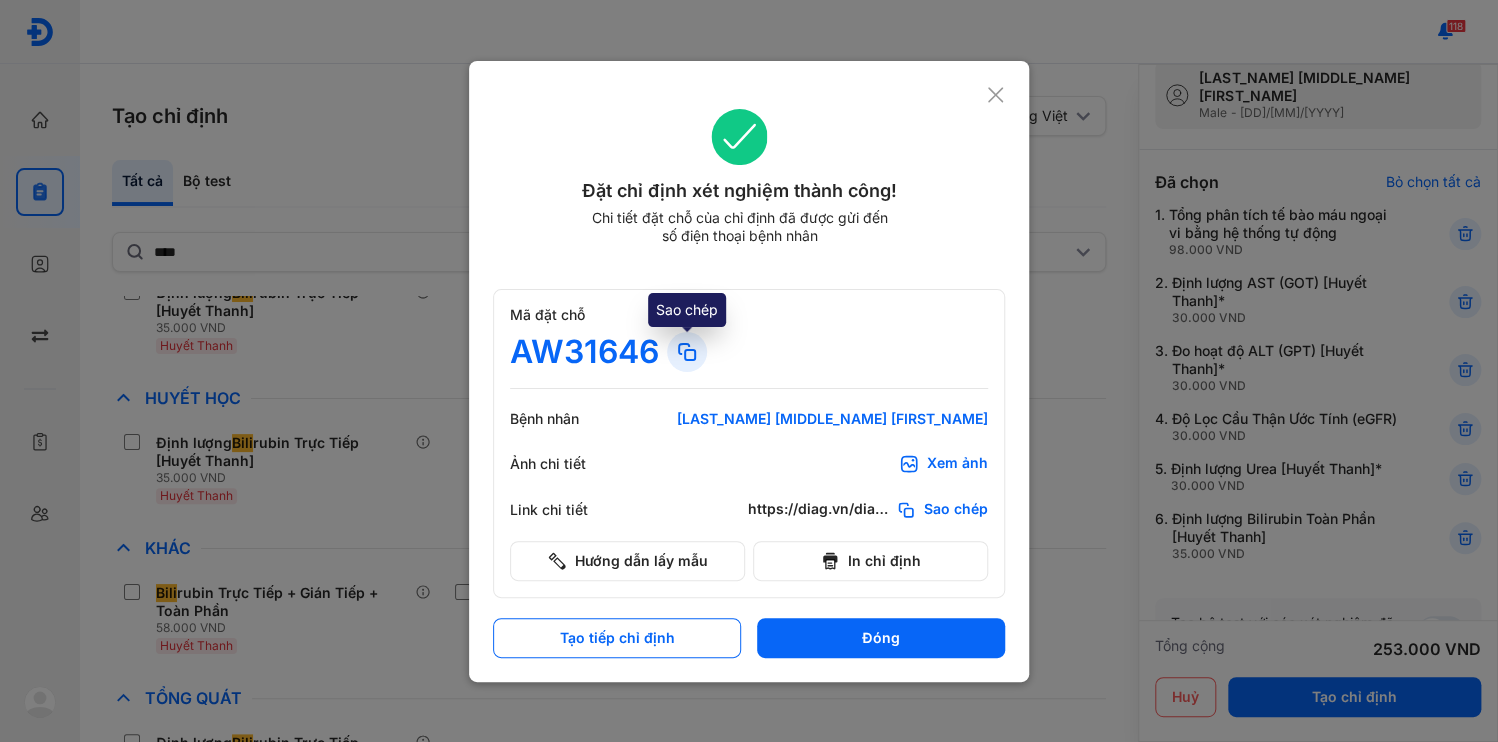 click 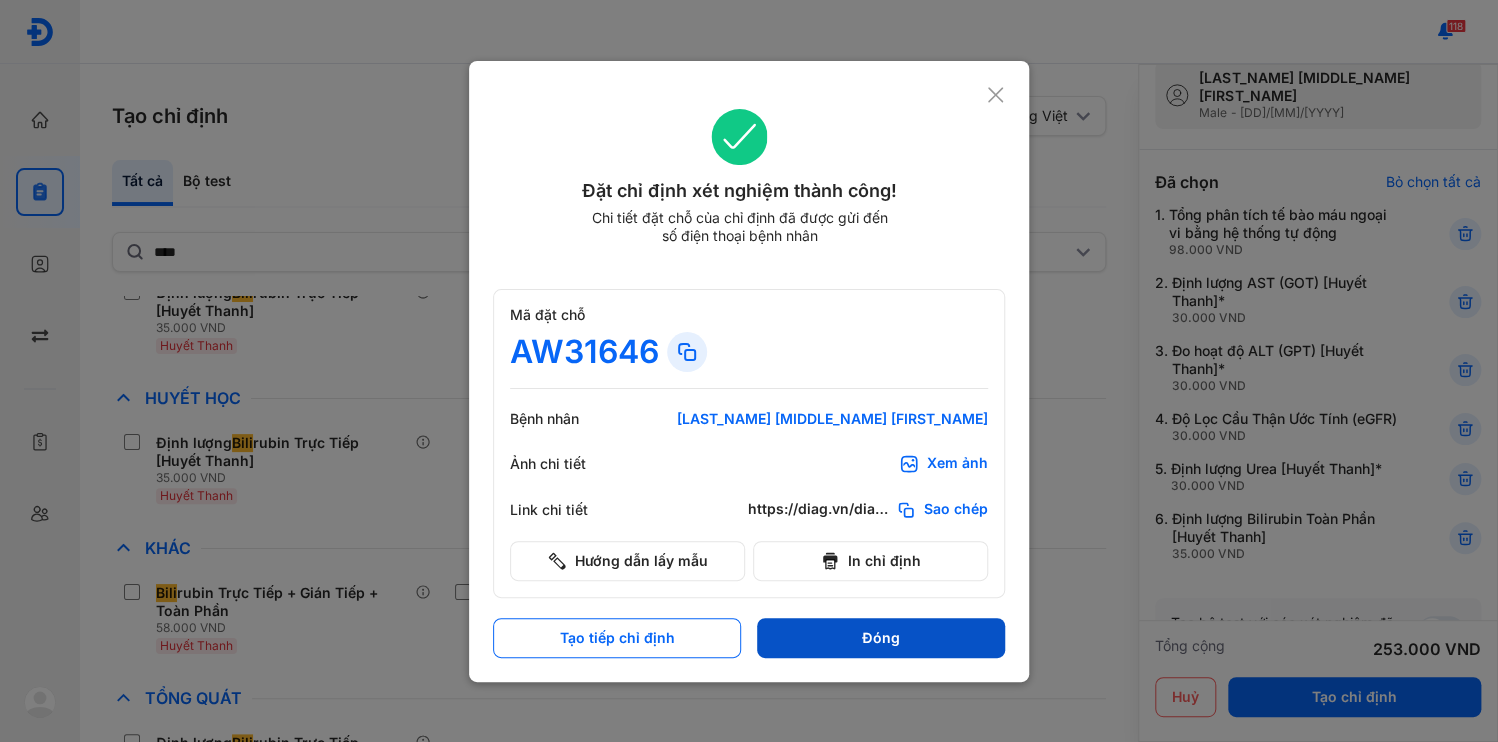 click on "Đóng" at bounding box center (881, 638) 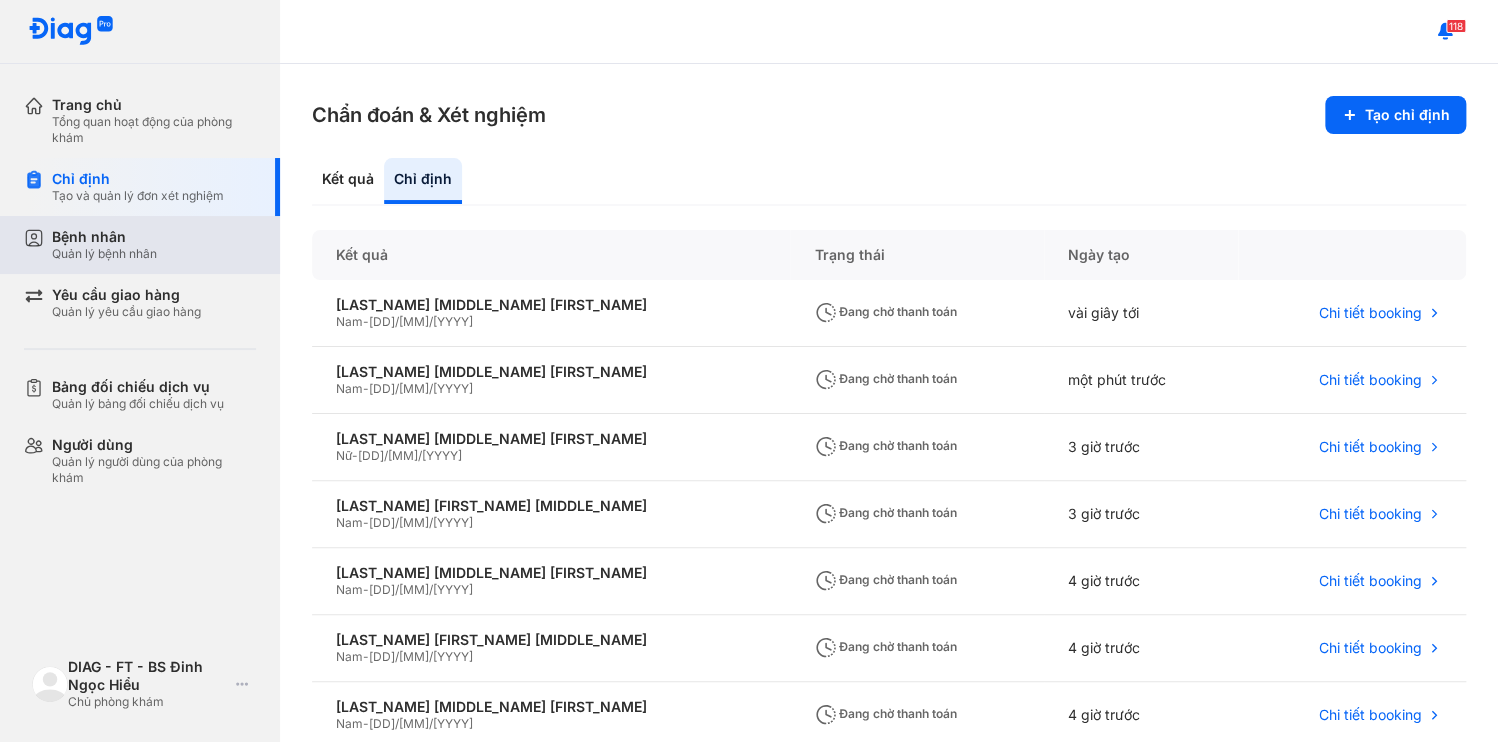 click on "Bệnh nhân Quản lý bệnh nhân" at bounding box center [154, 245] 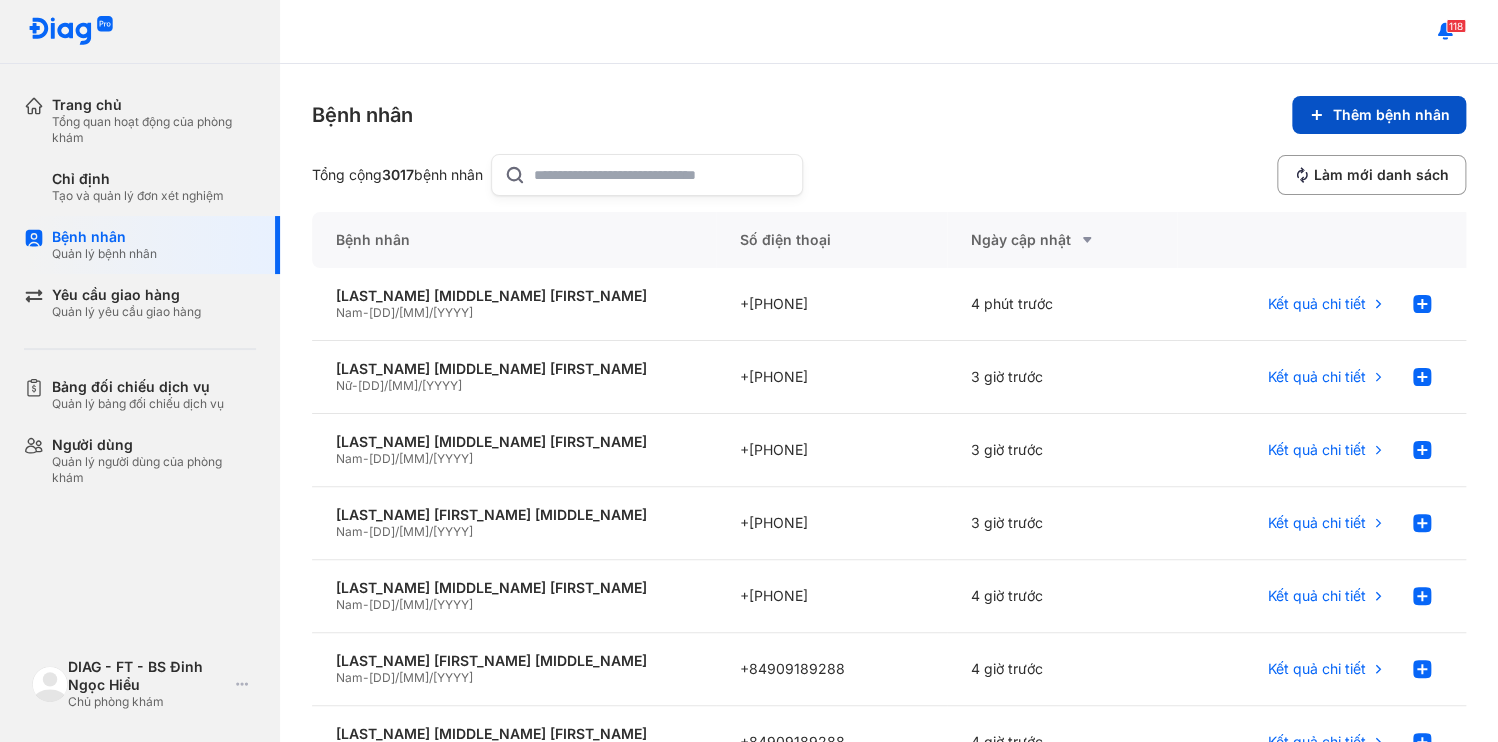 click on "Thêm bệnh nhân" 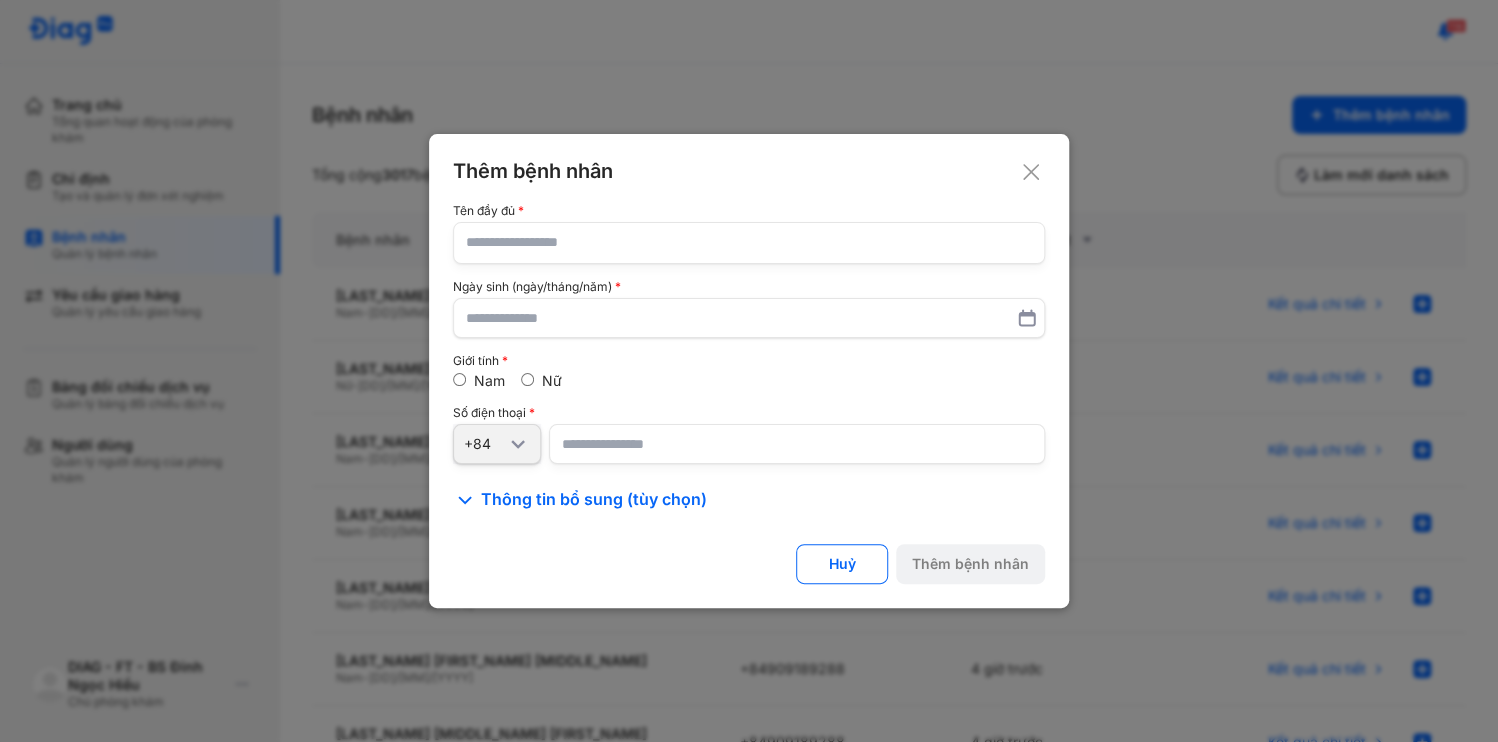 type 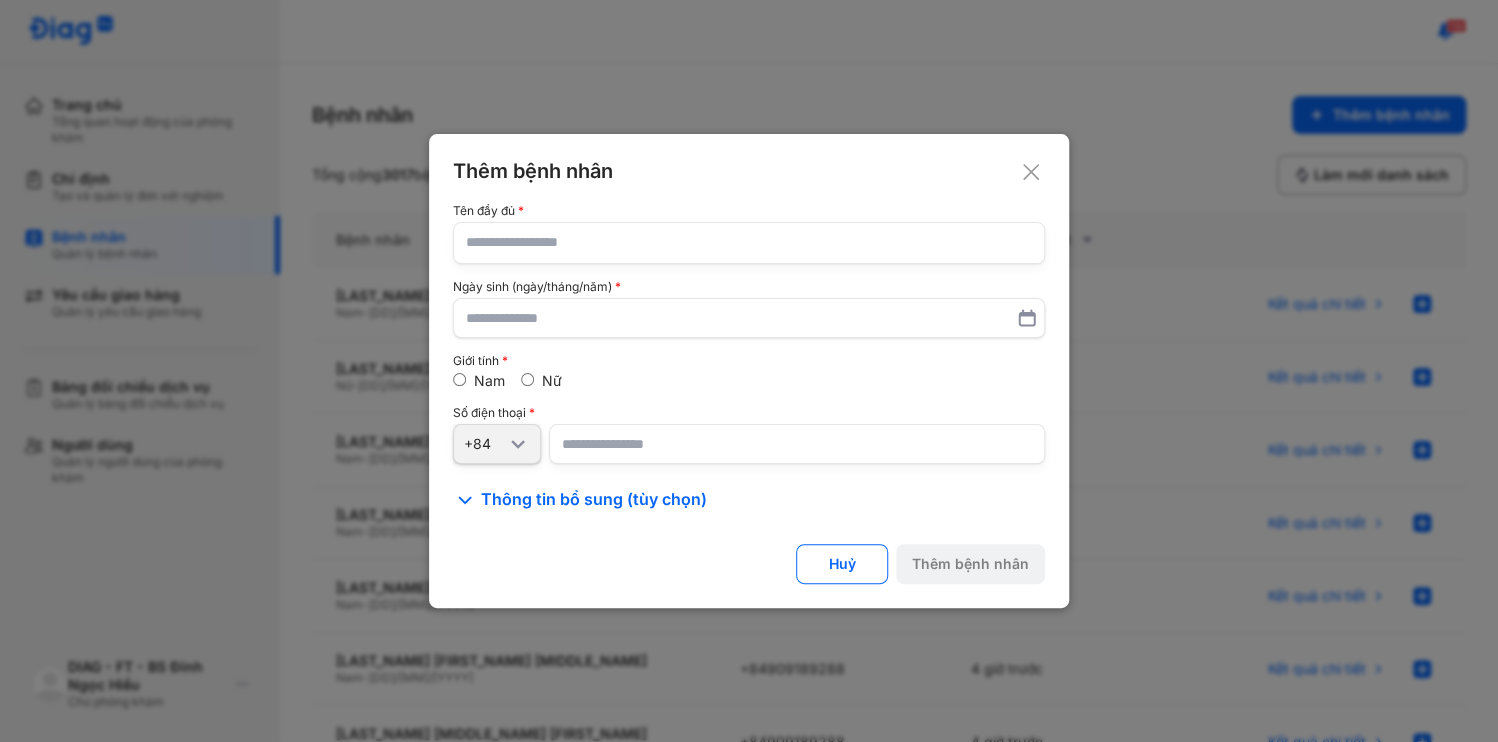 click 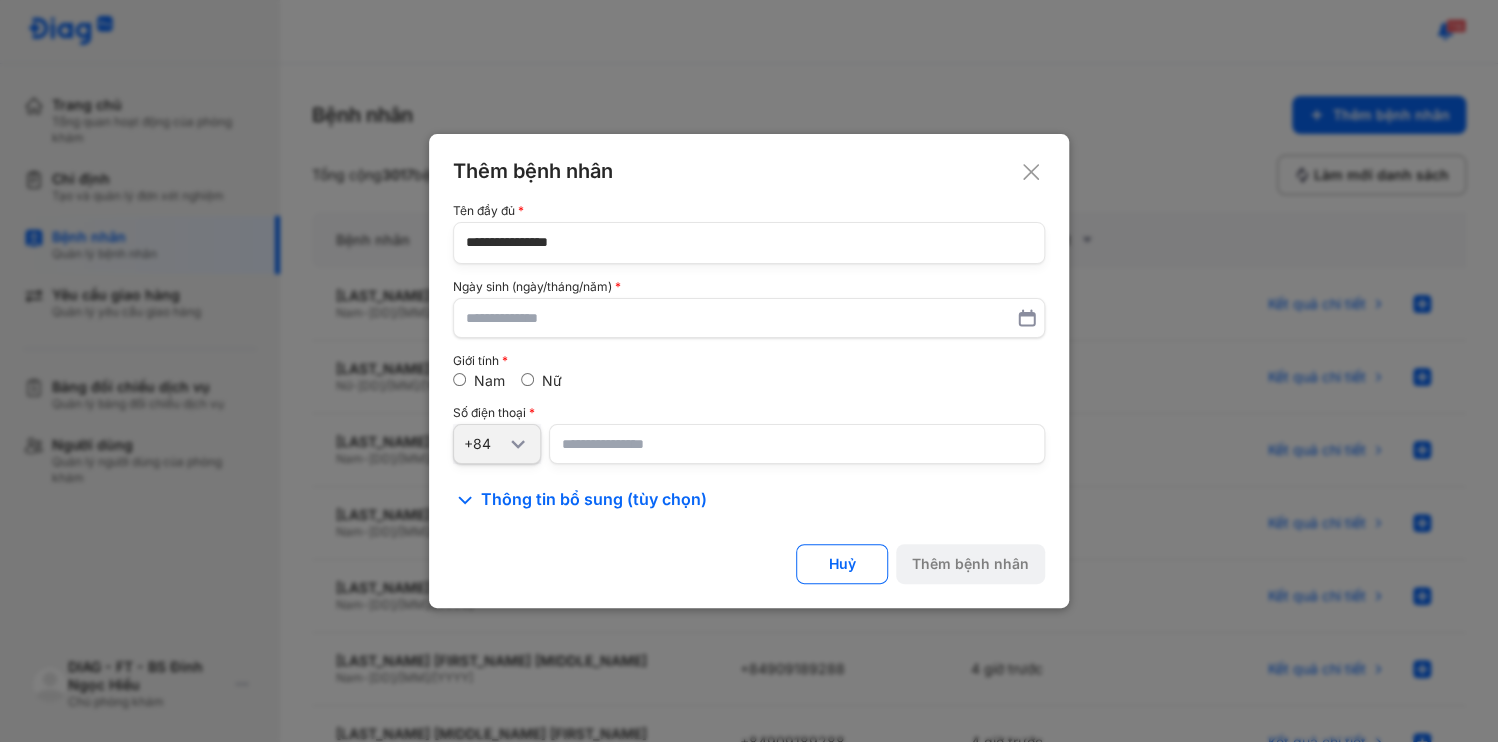 type on "**********" 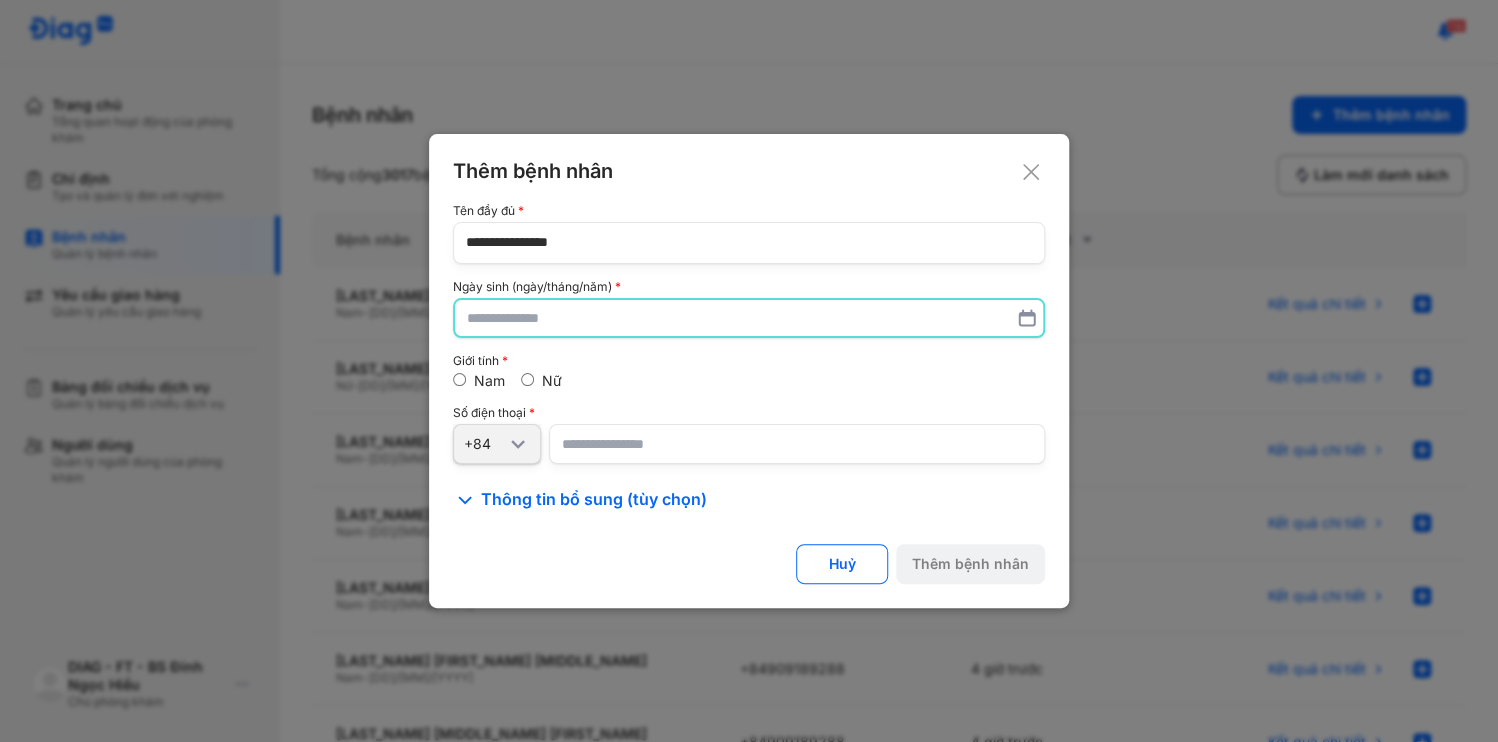 click at bounding box center [749, 318] 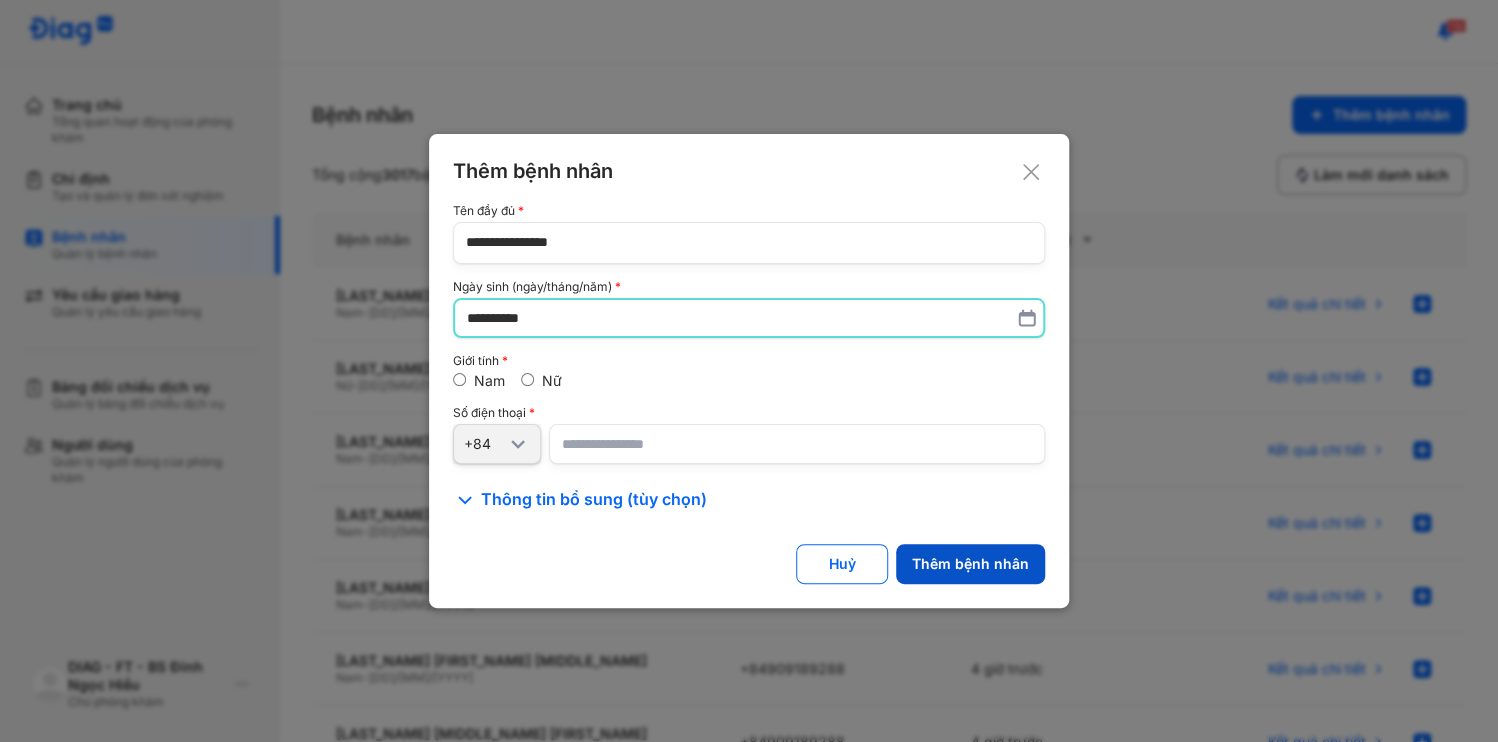 type on "**********" 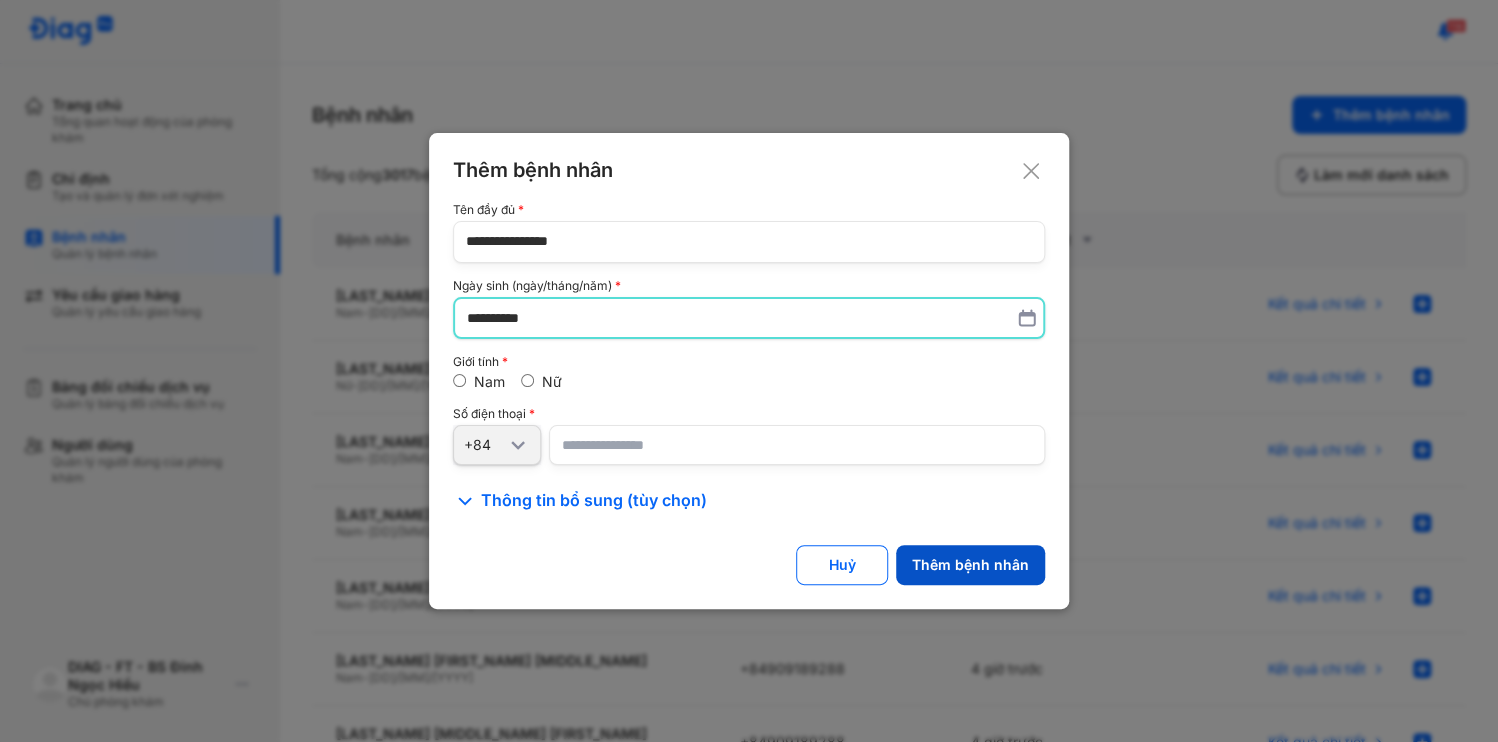 click on "Thêm bệnh nhân" 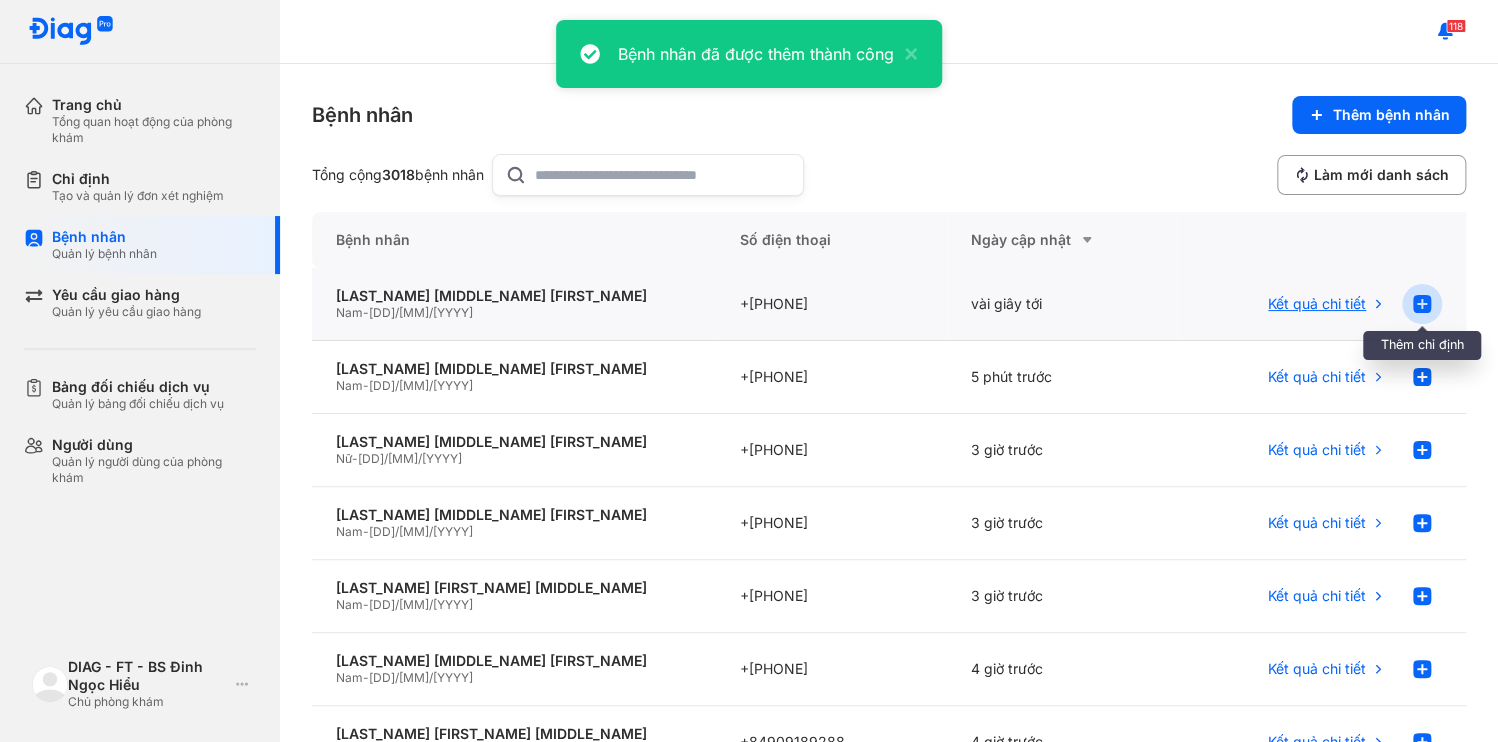 click 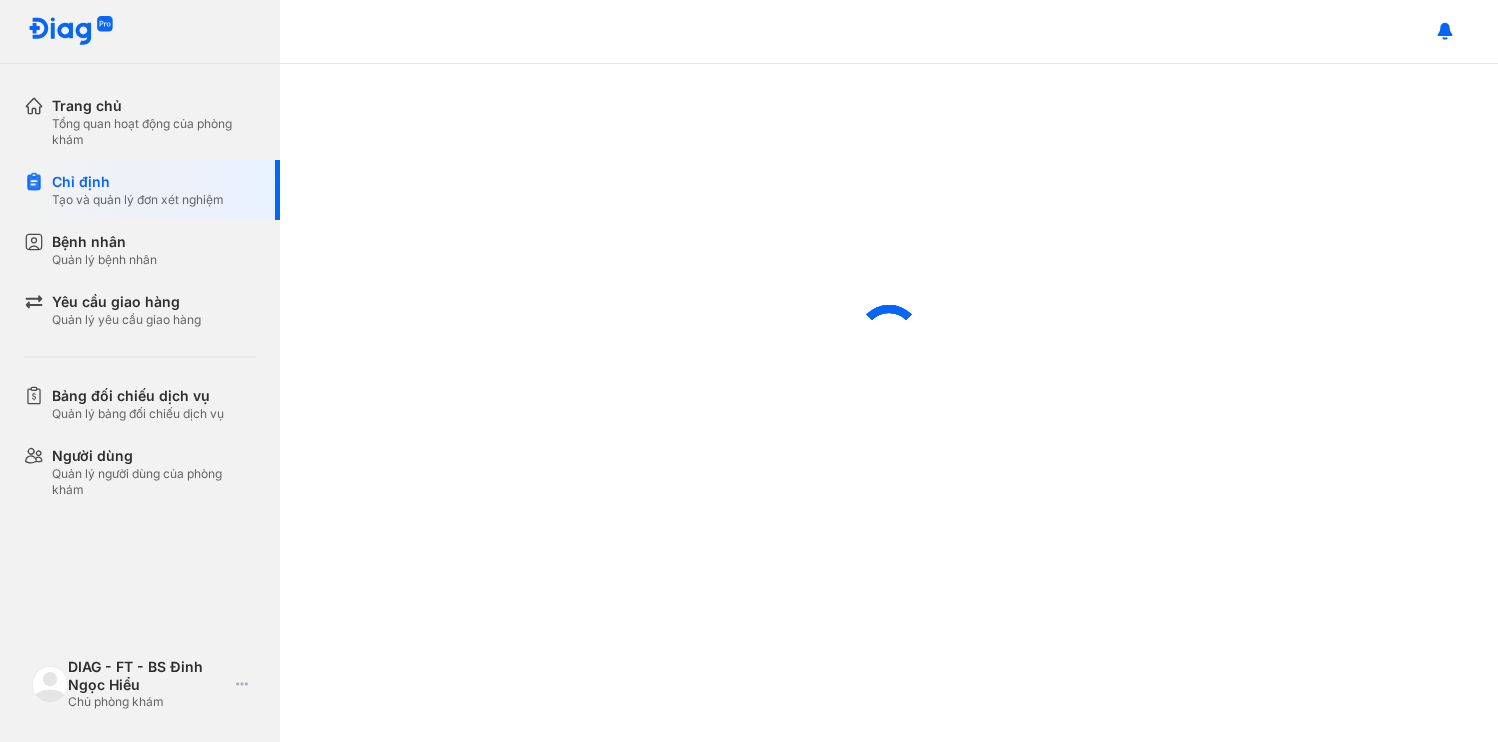 scroll, scrollTop: 0, scrollLeft: 0, axis: both 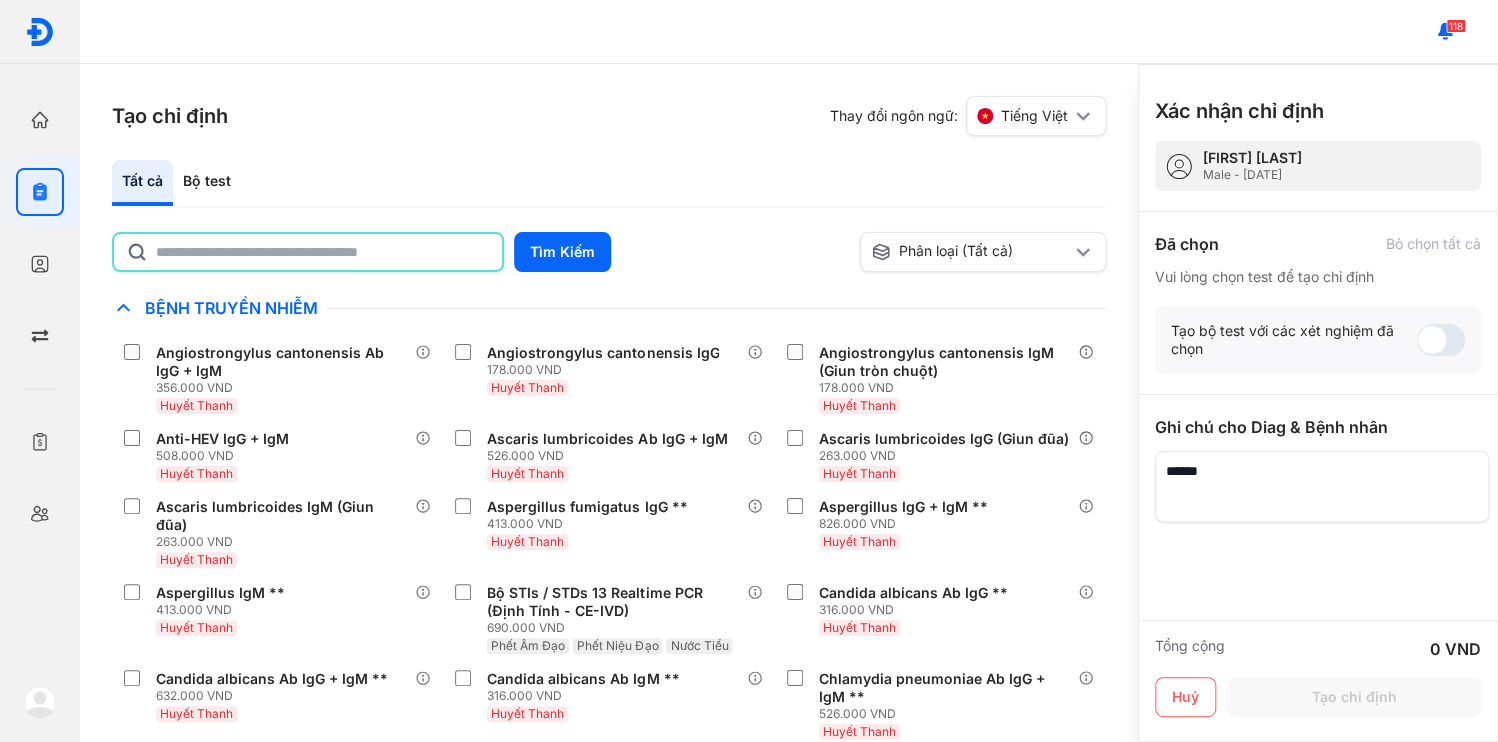 click 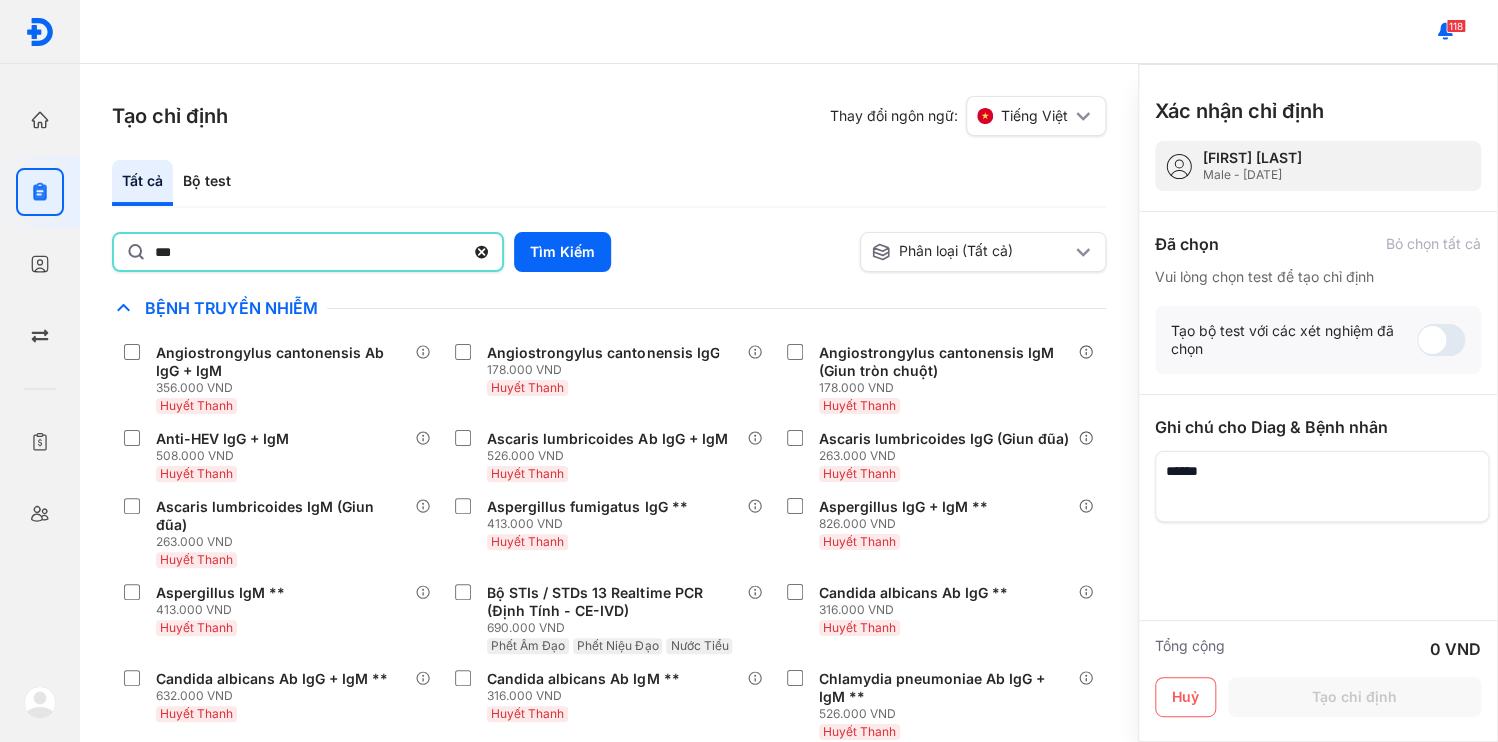 type on "***" 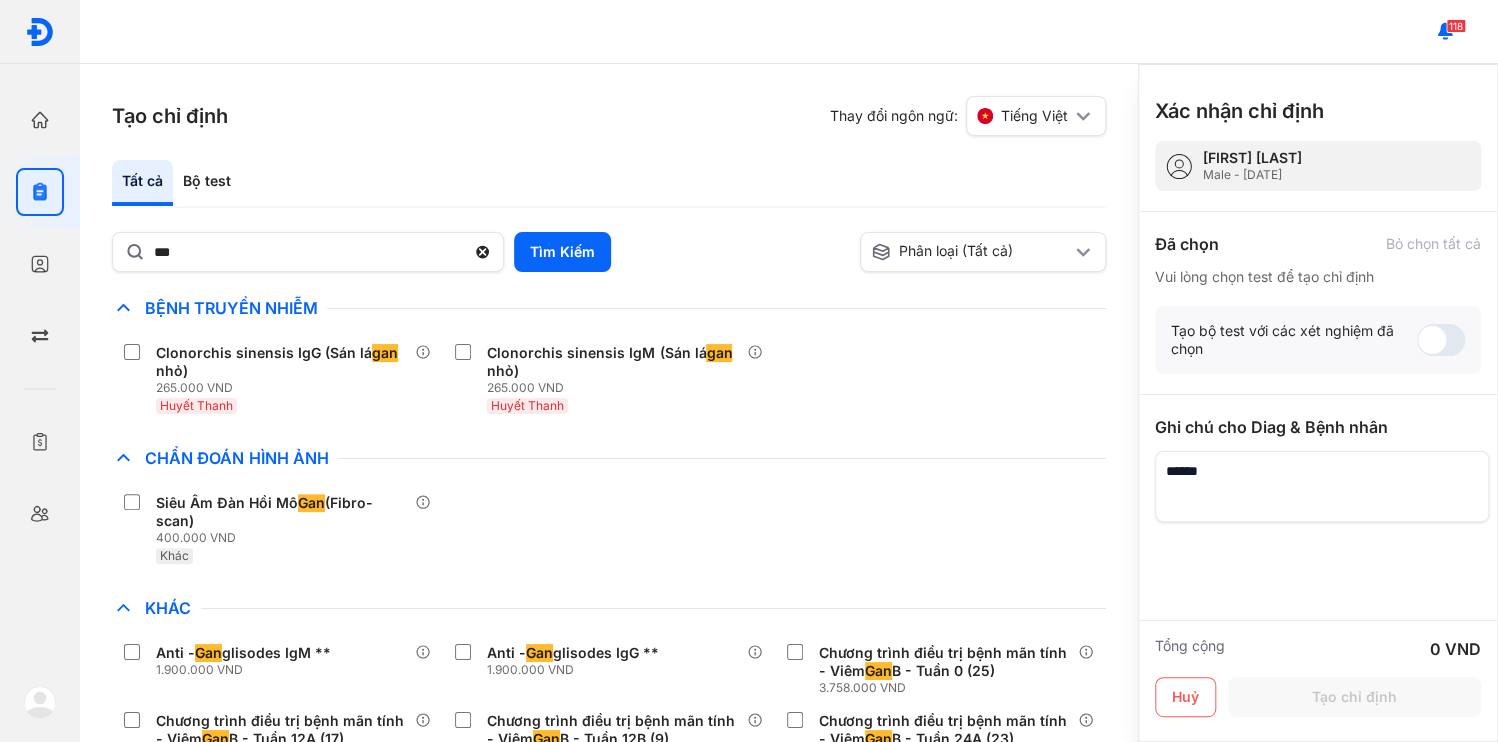 click on "Siêu Âm Đàn Hồi Mô  Gan  (Fibro-scan) 400.000 VND Khác" at bounding box center [609, 529] 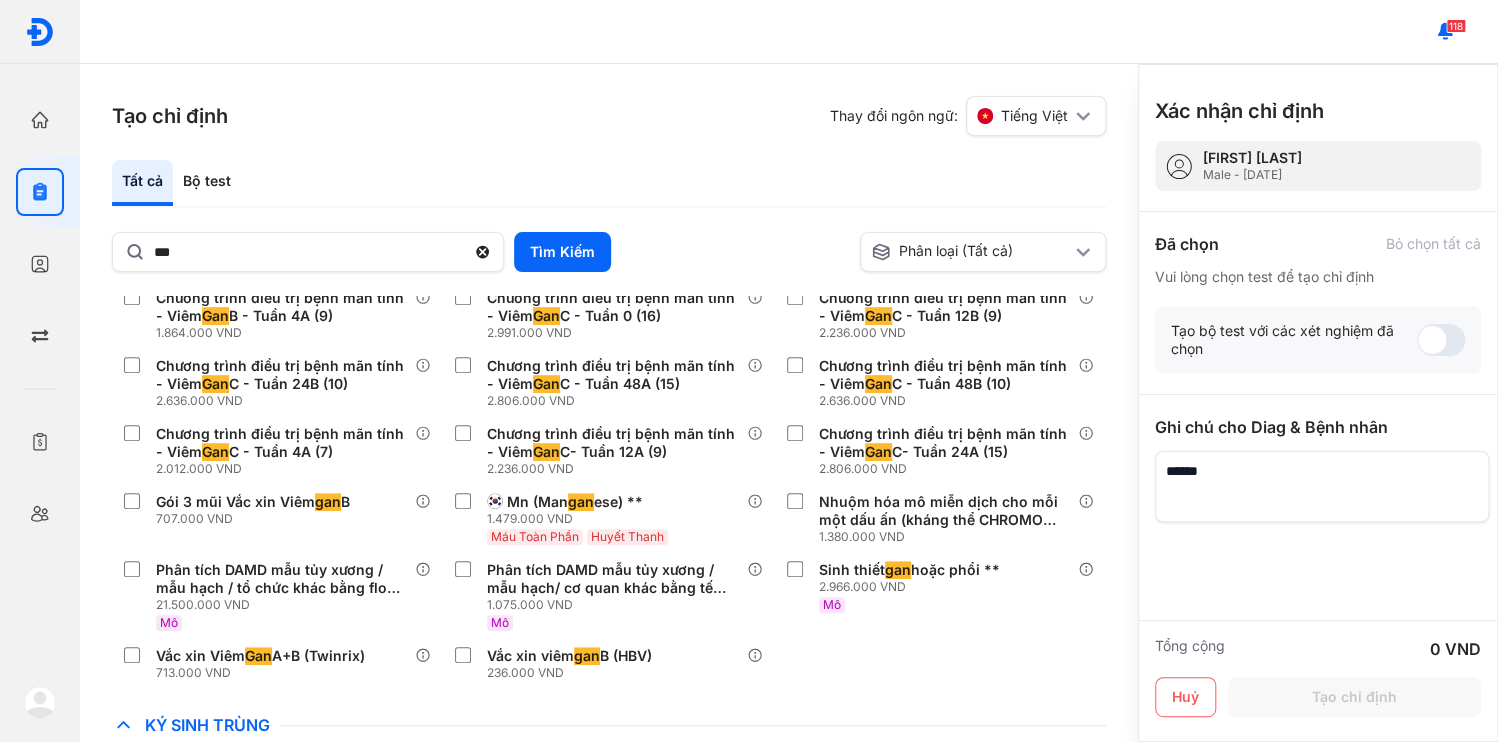 scroll, scrollTop: 625, scrollLeft: 0, axis: vertical 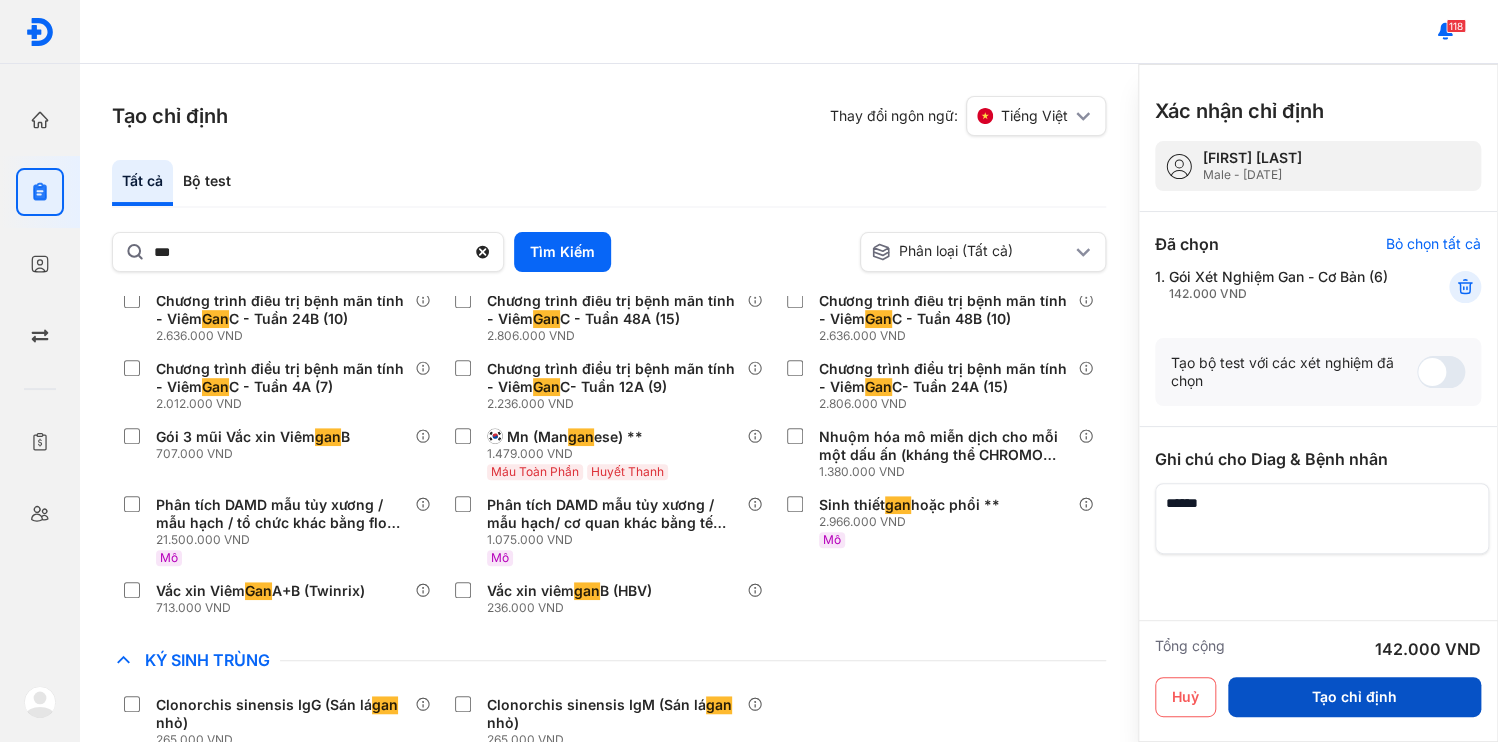 click on "Tạo chỉ định" at bounding box center [1354, 697] 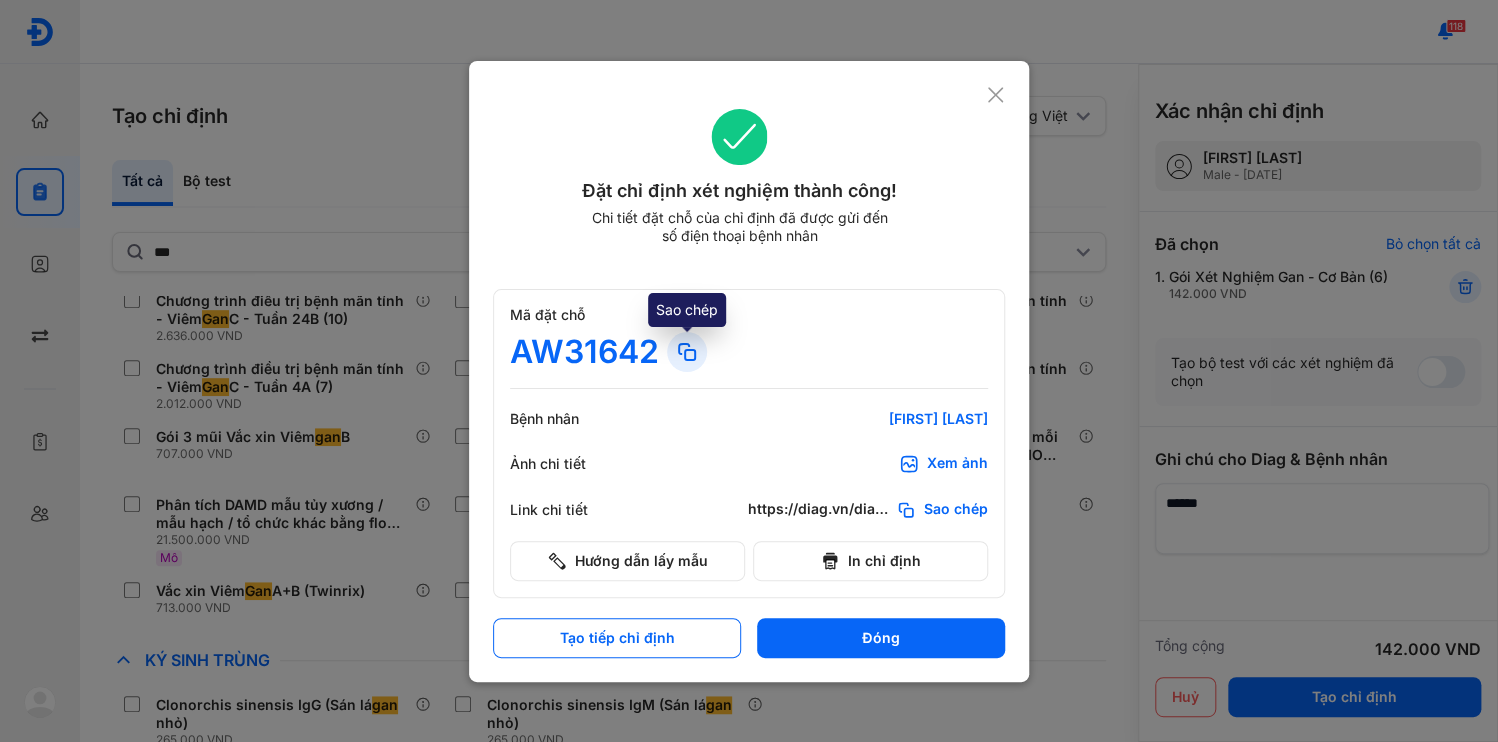 click 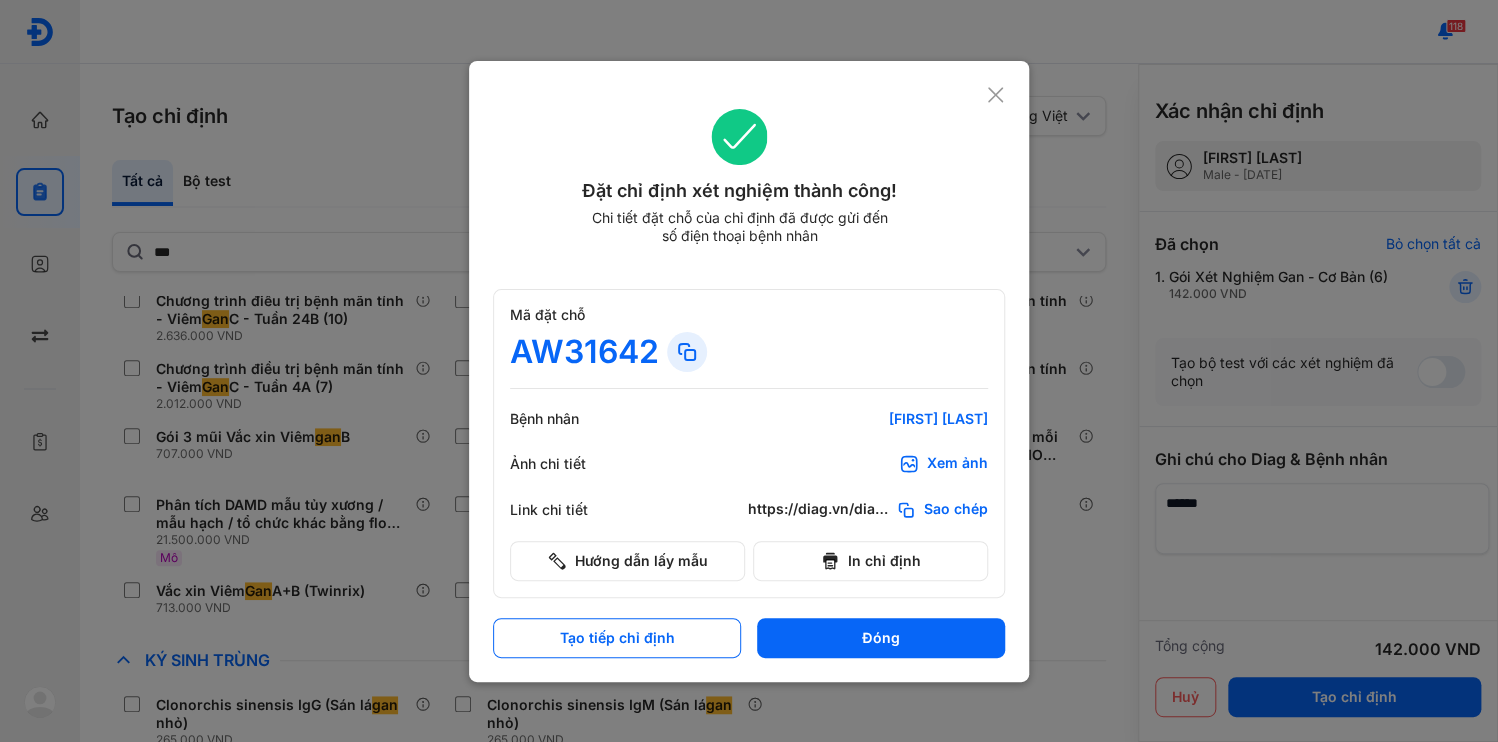 click on "Đóng" at bounding box center (881, 638) 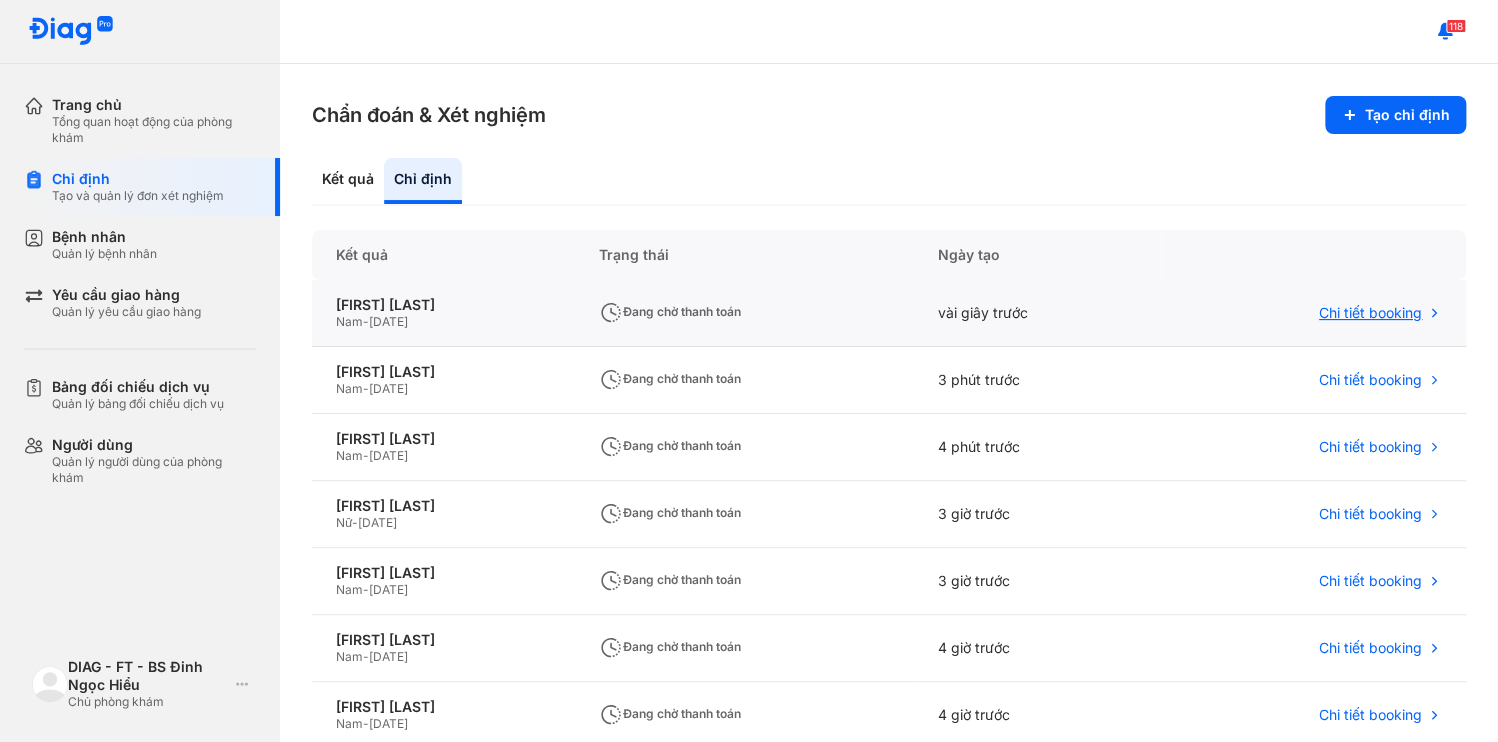 click on "Chi tiết booking" at bounding box center [1370, 313] 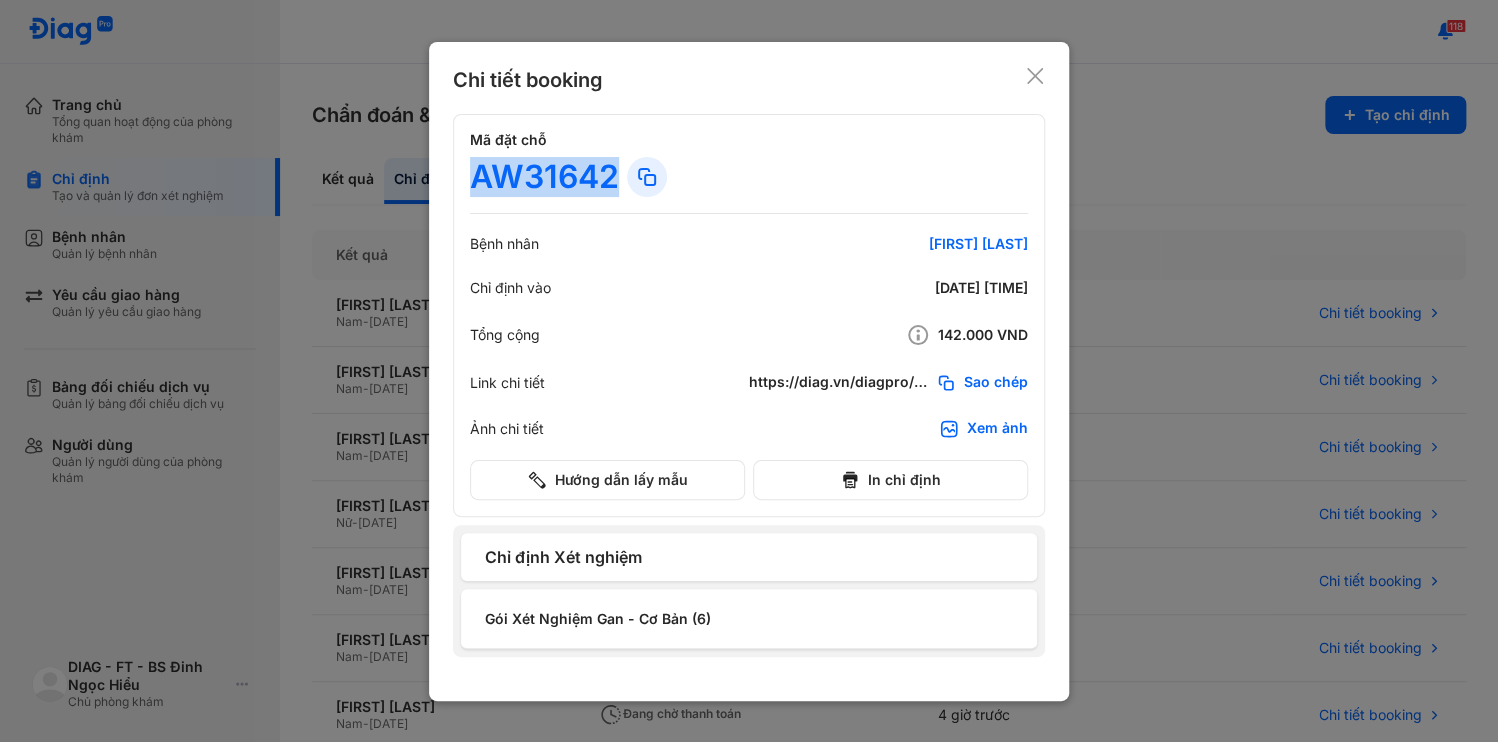 drag, startPoint x: 617, startPoint y: 191, endPoint x: 473, endPoint y: 200, distance: 144.28098 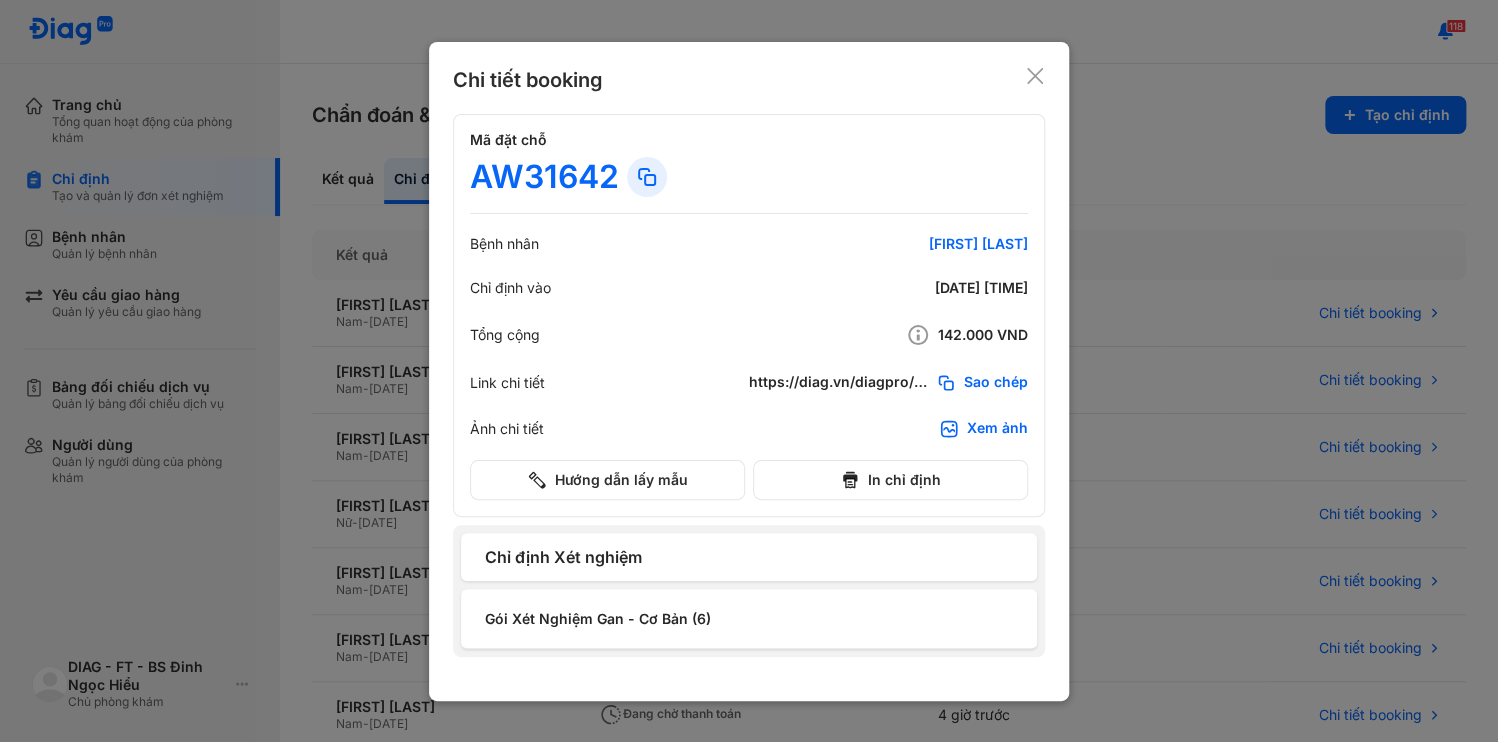 click 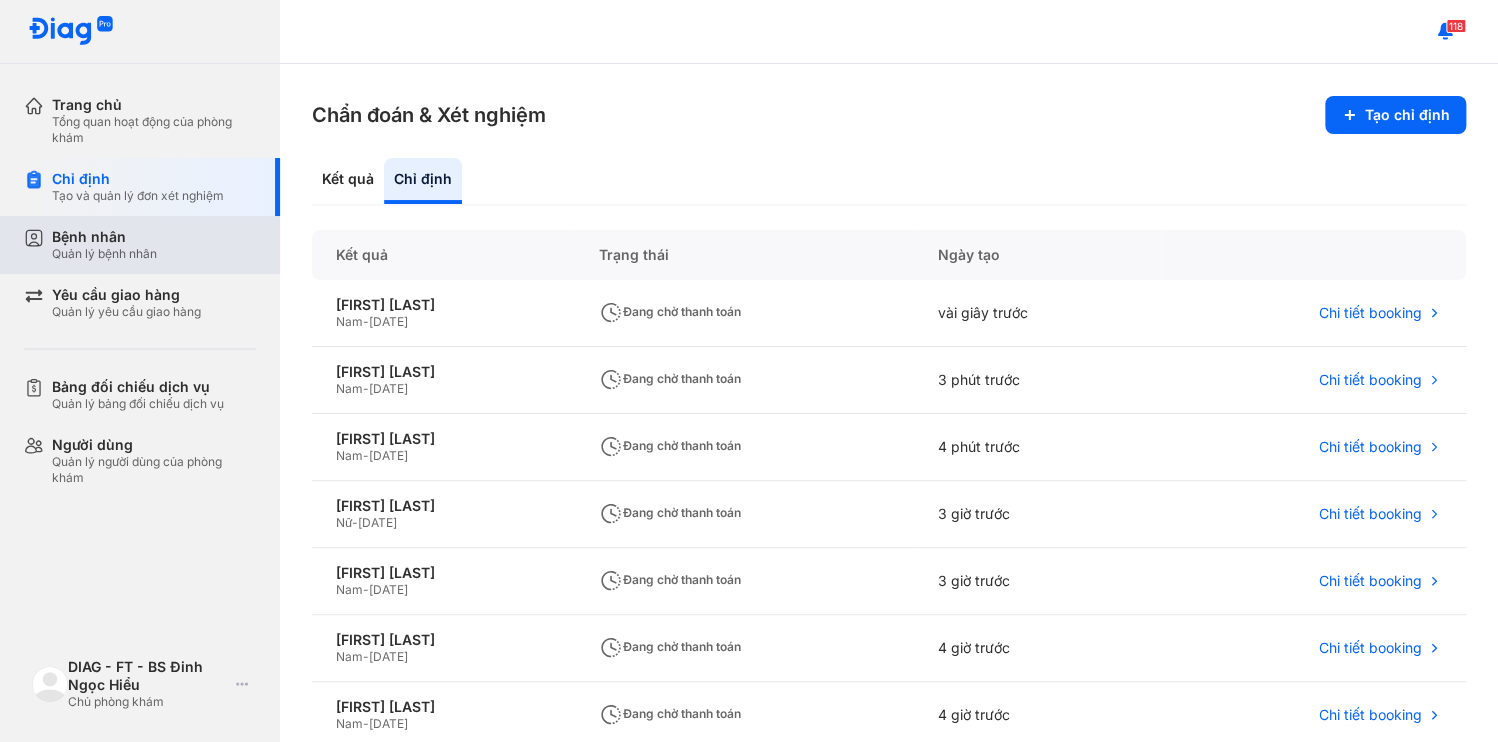 click on "Bệnh nhân Quản lý bệnh nhân" at bounding box center [154, 245] 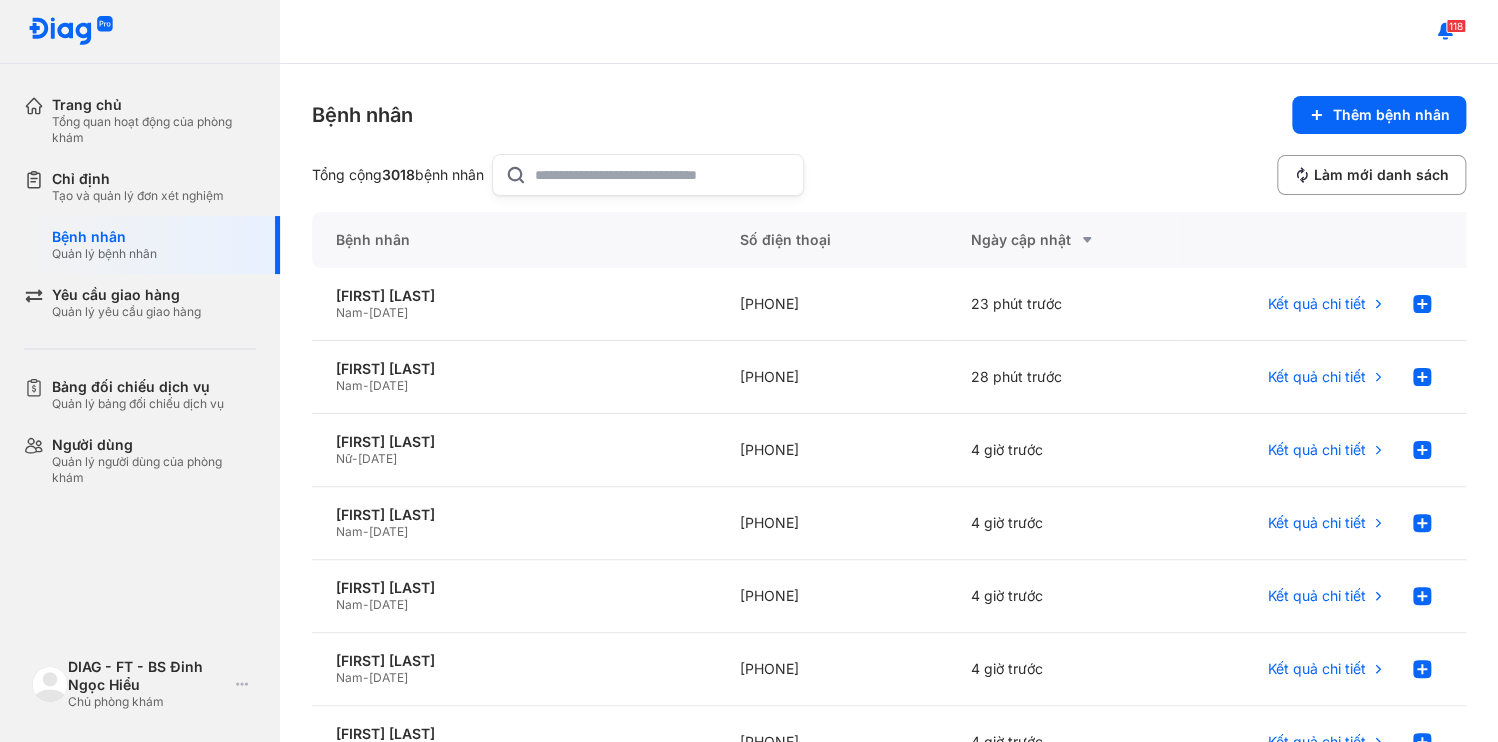 click 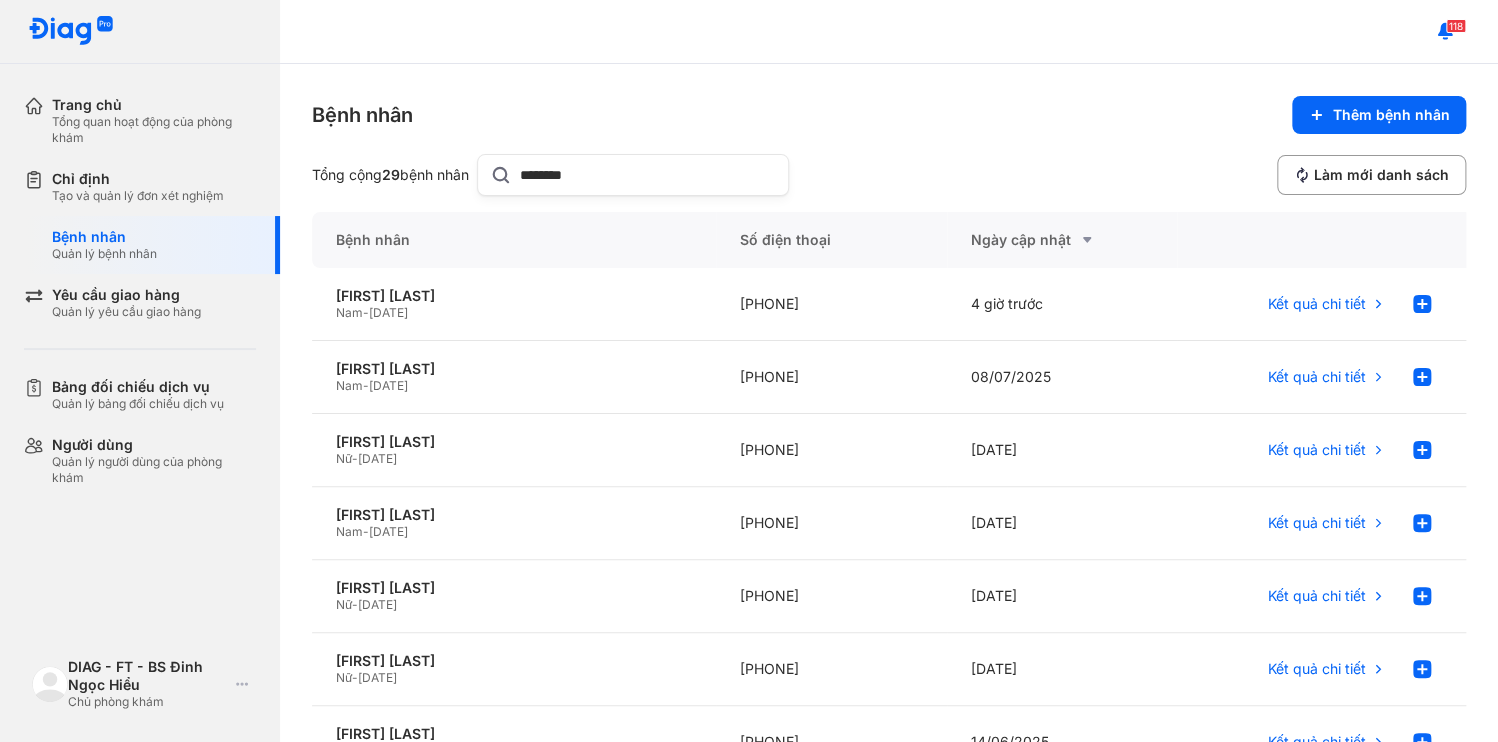 drag, startPoint x: 565, startPoint y: 168, endPoint x: 312, endPoint y: 171, distance: 253.01779 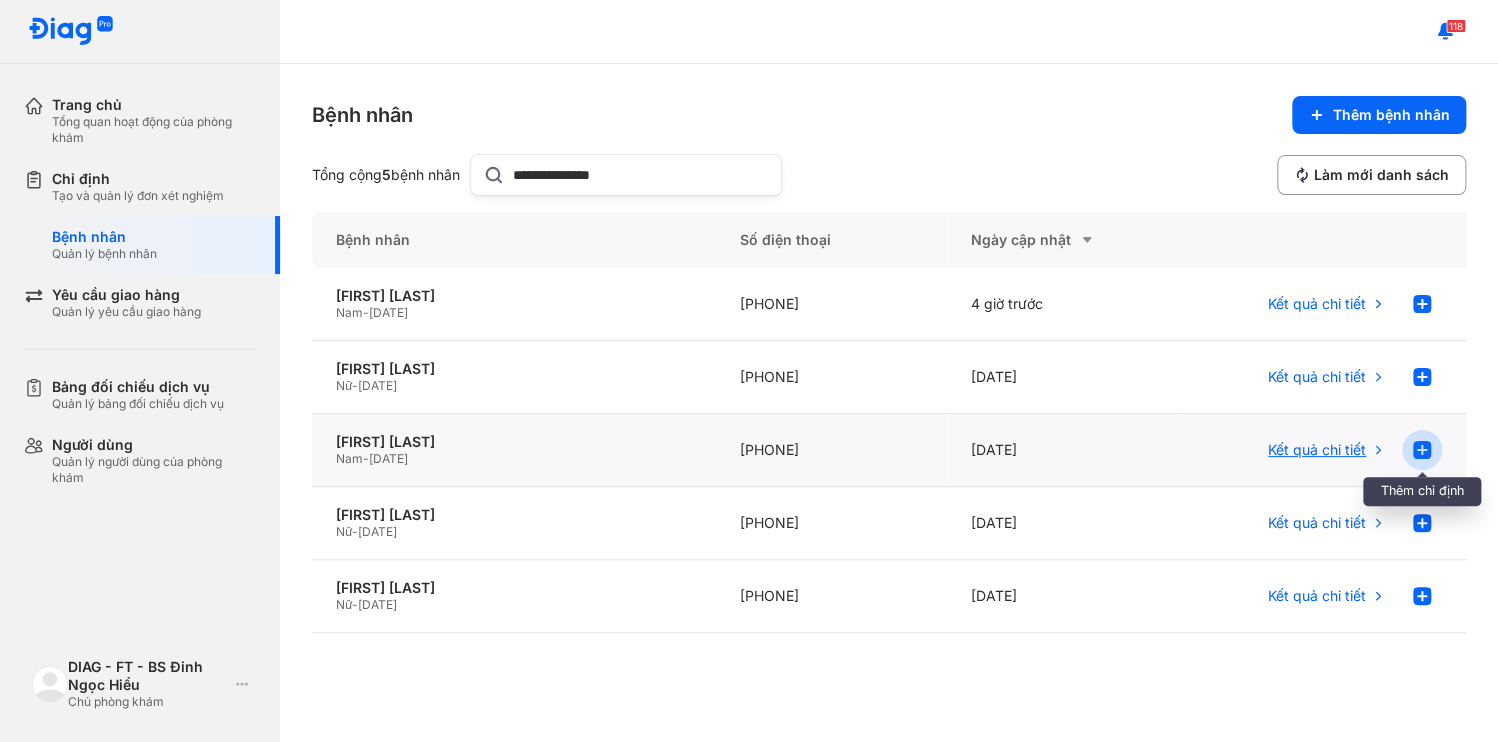 type on "**********" 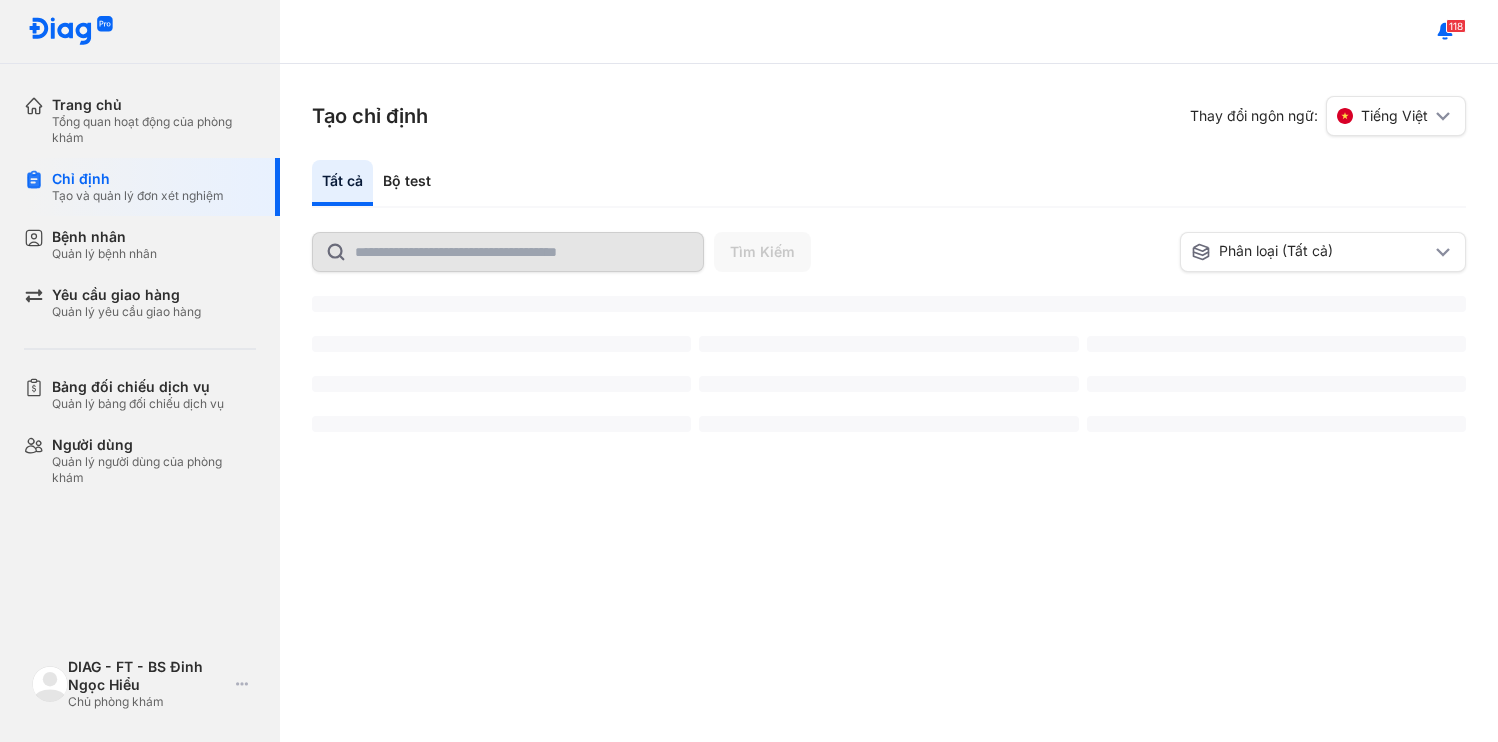 scroll, scrollTop: 0, scrollLeft: 0, axis: both 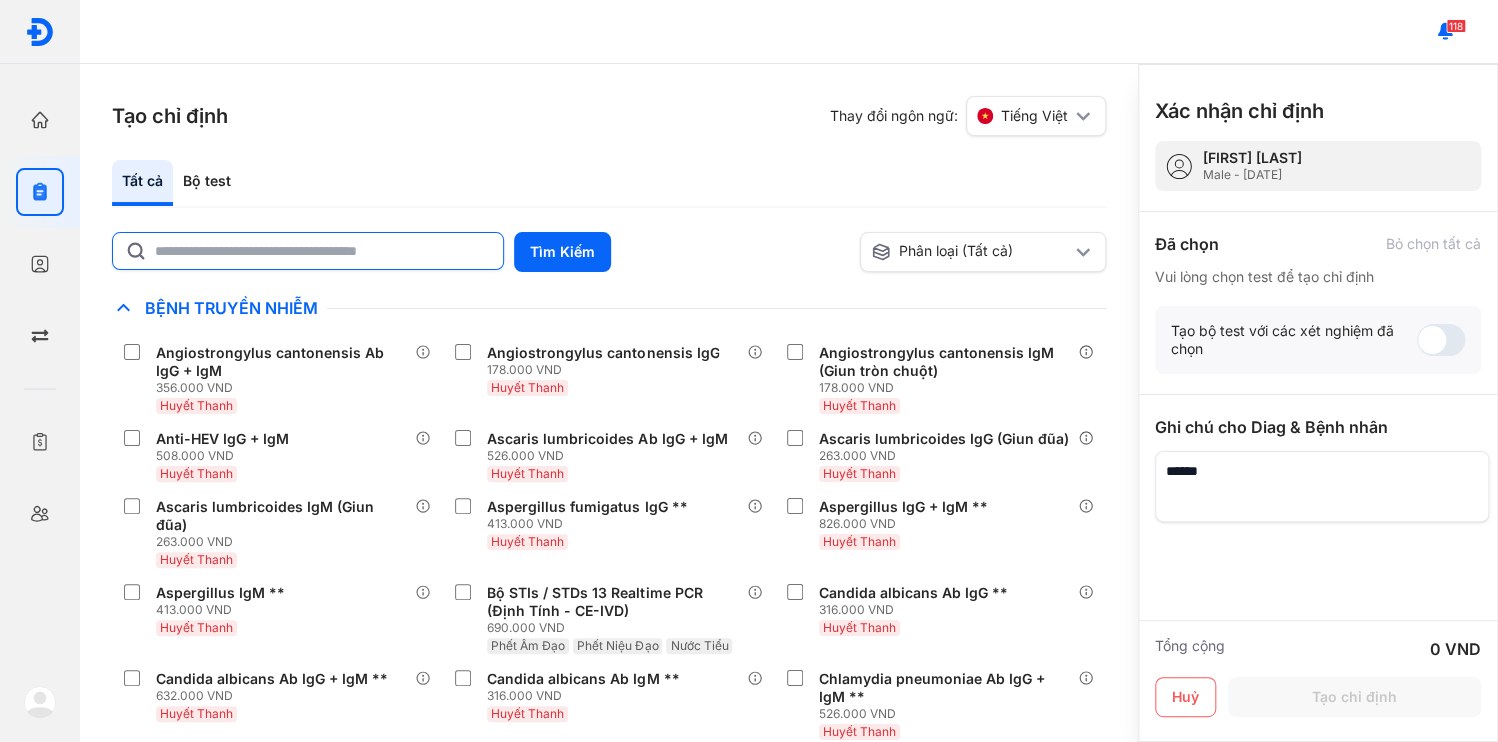 click 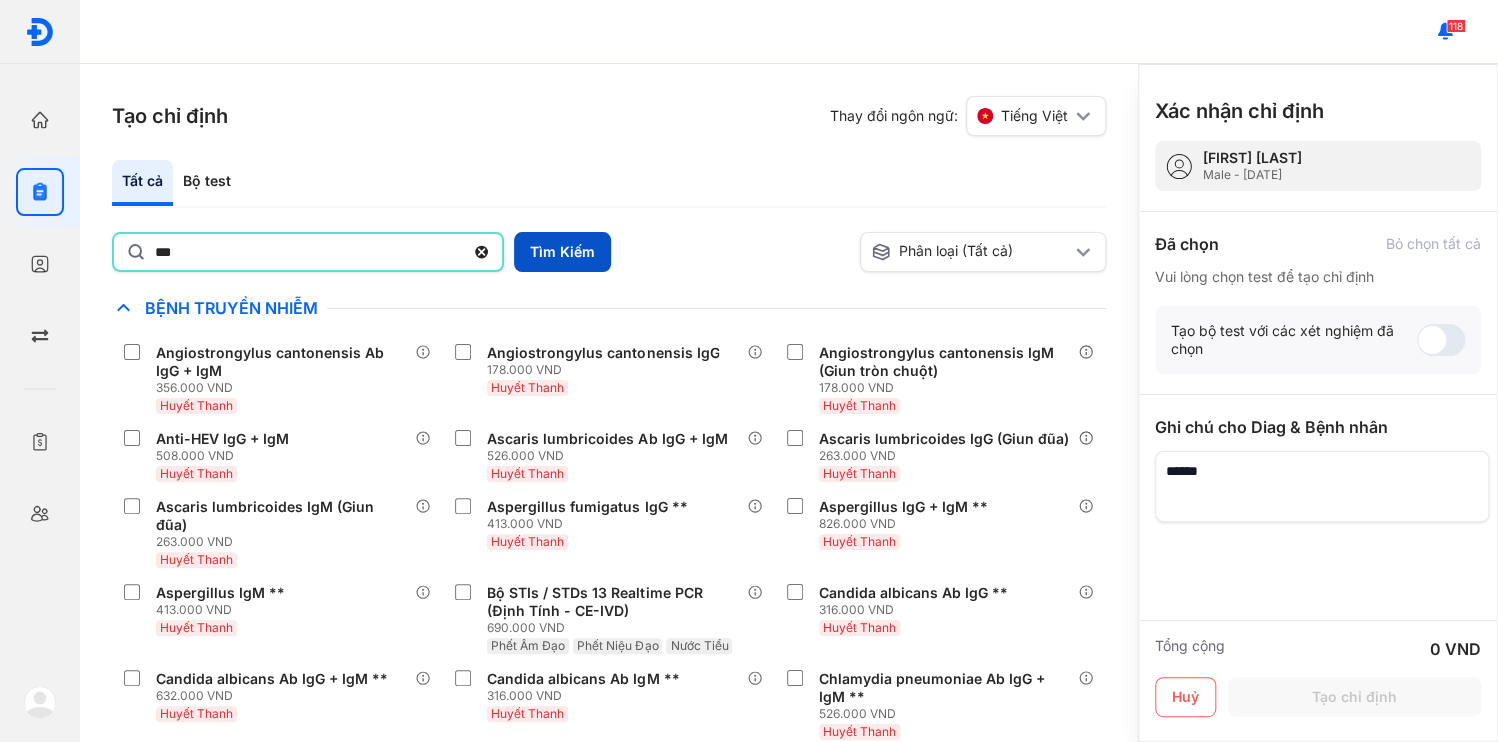 type on "***" 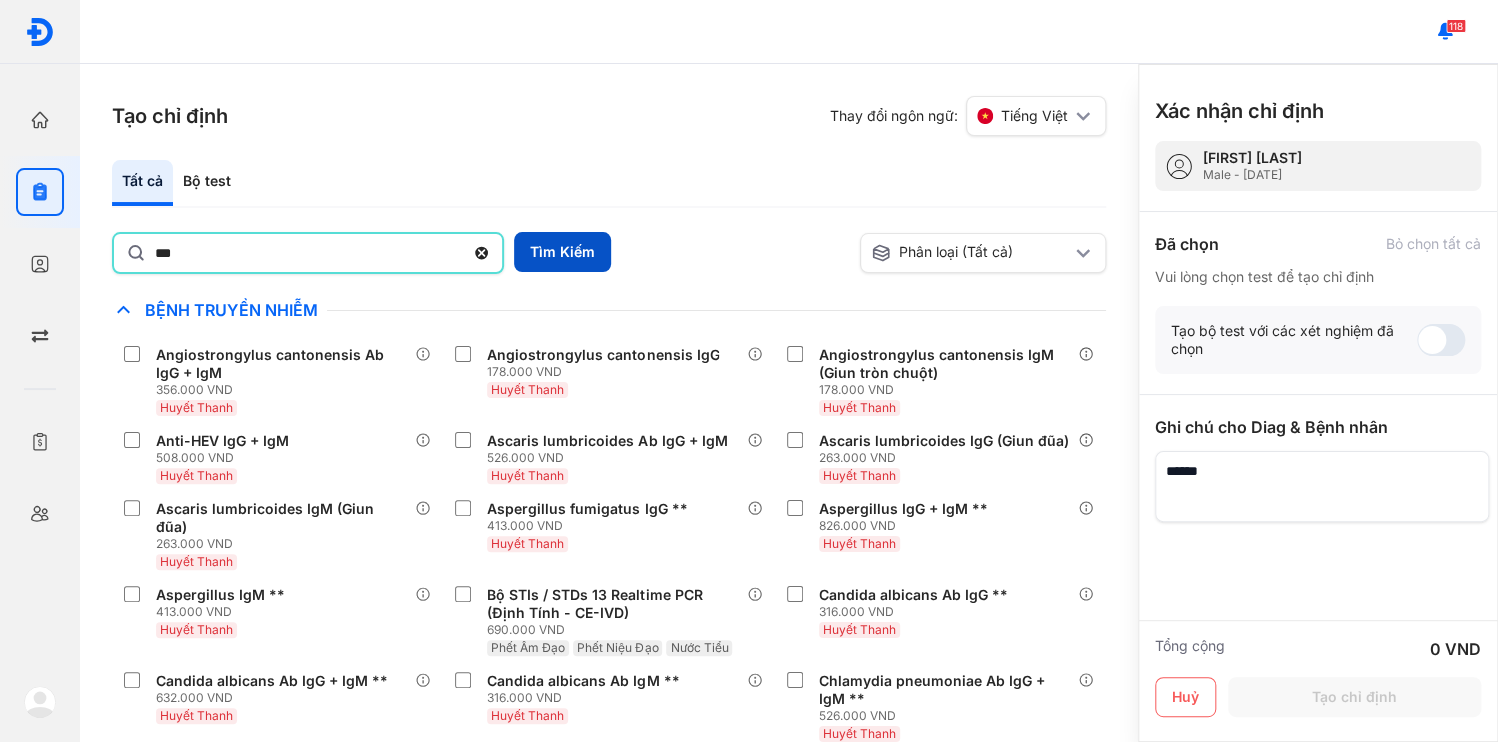 click on "Tìm Kiếm" at bounding box center [562, 252] 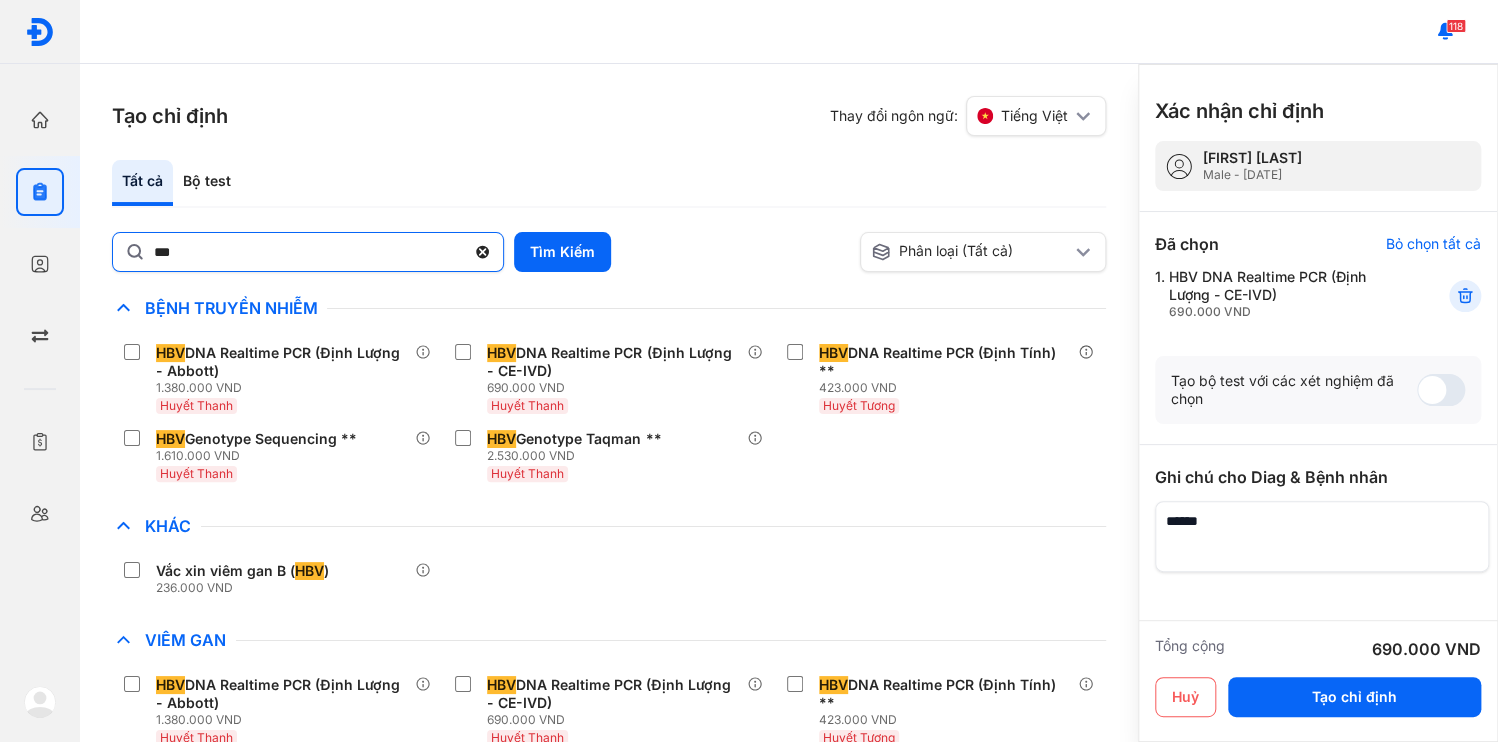 click 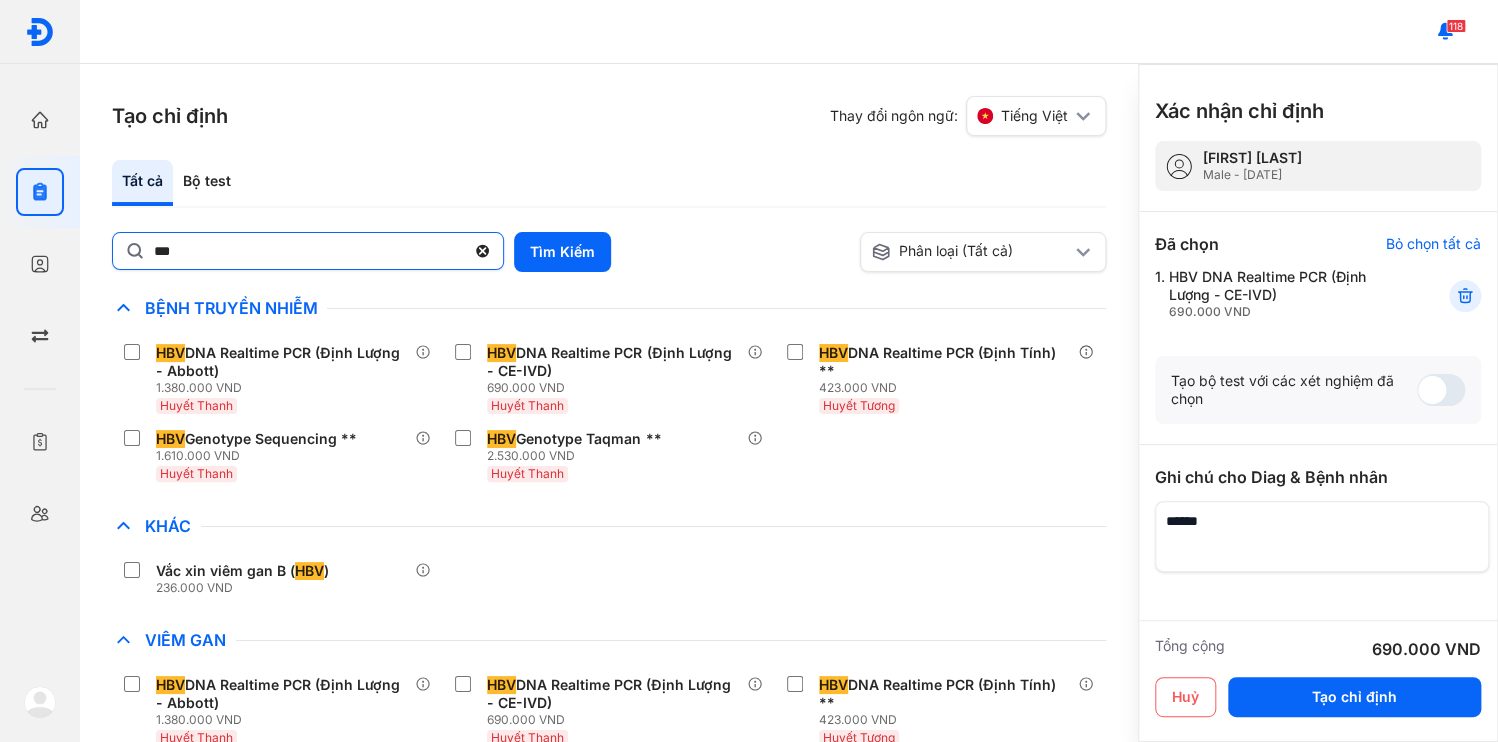 click on "***" 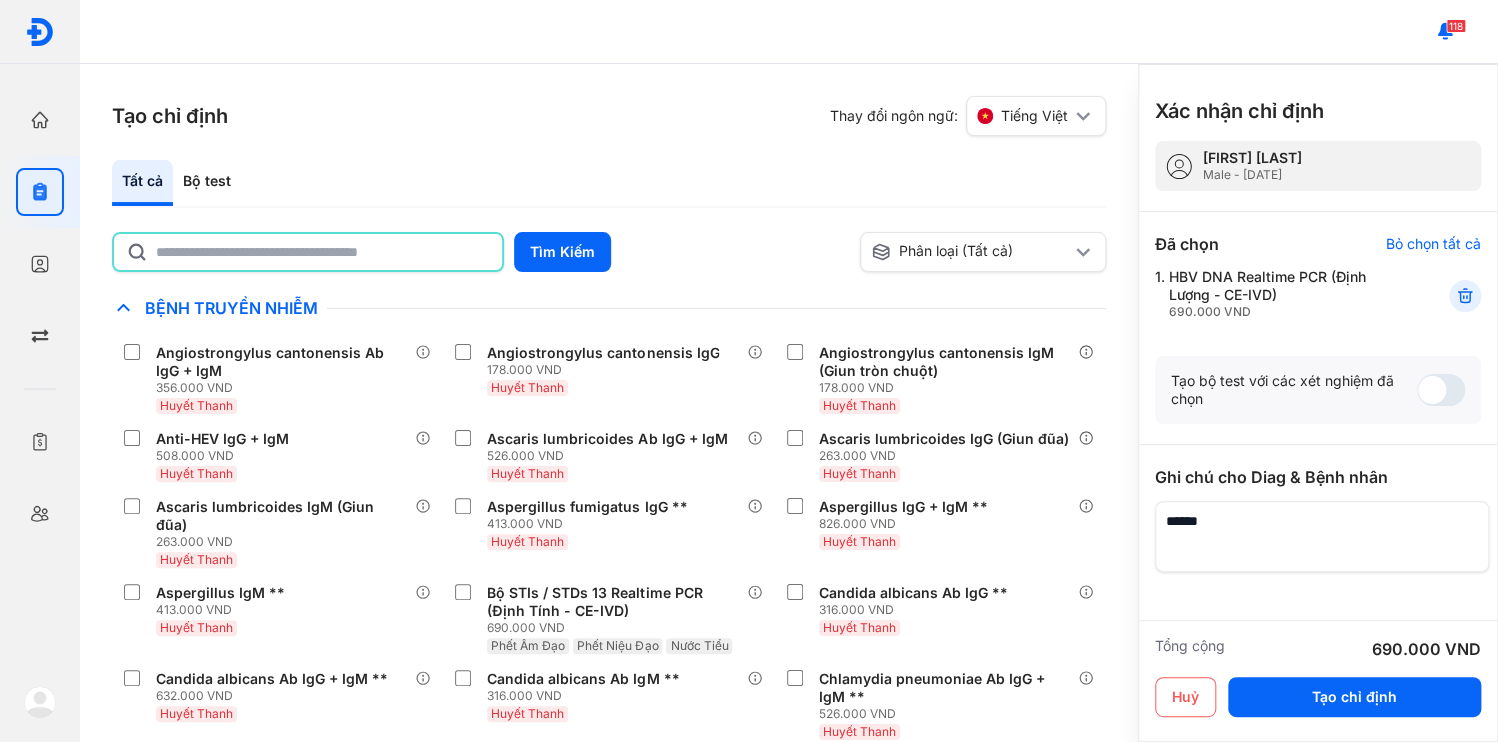 click 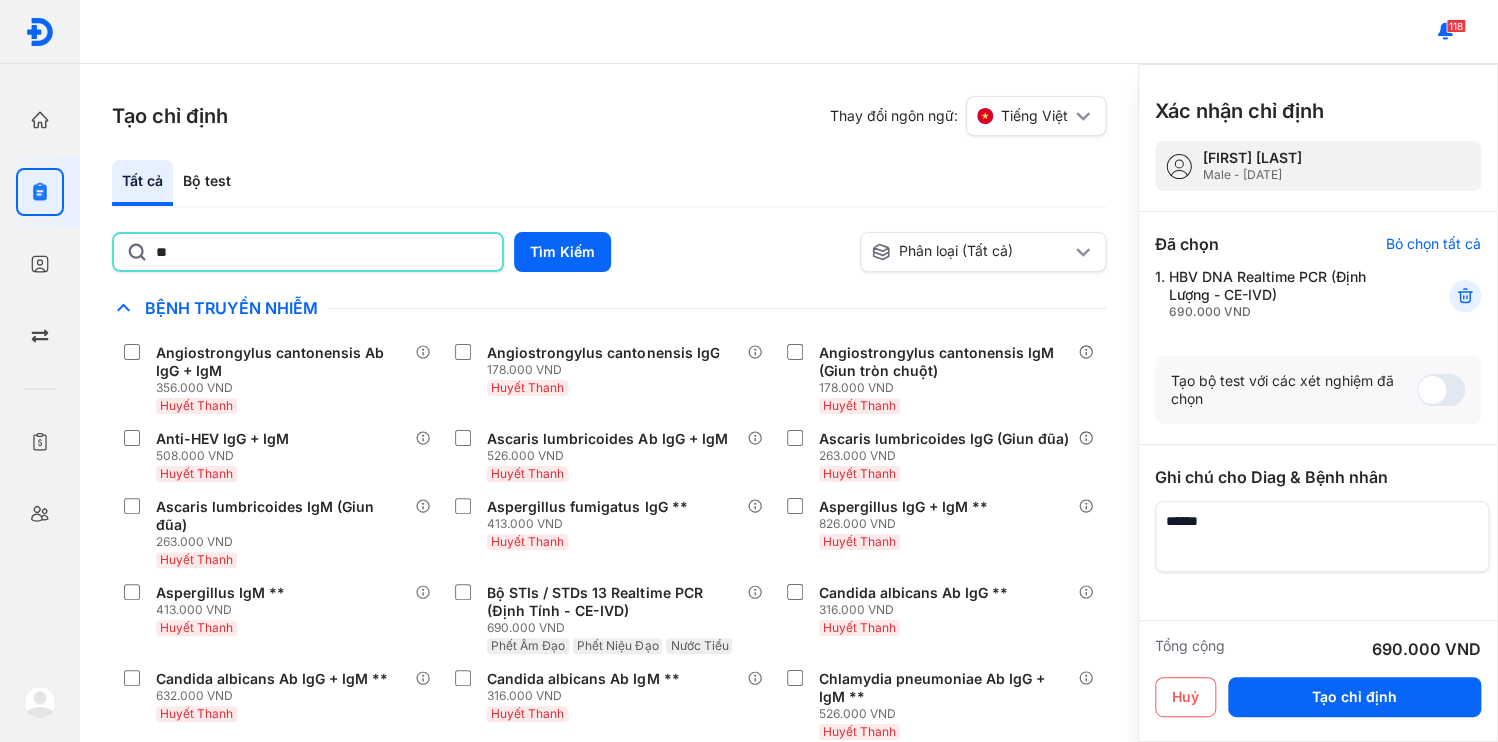 type on "*" 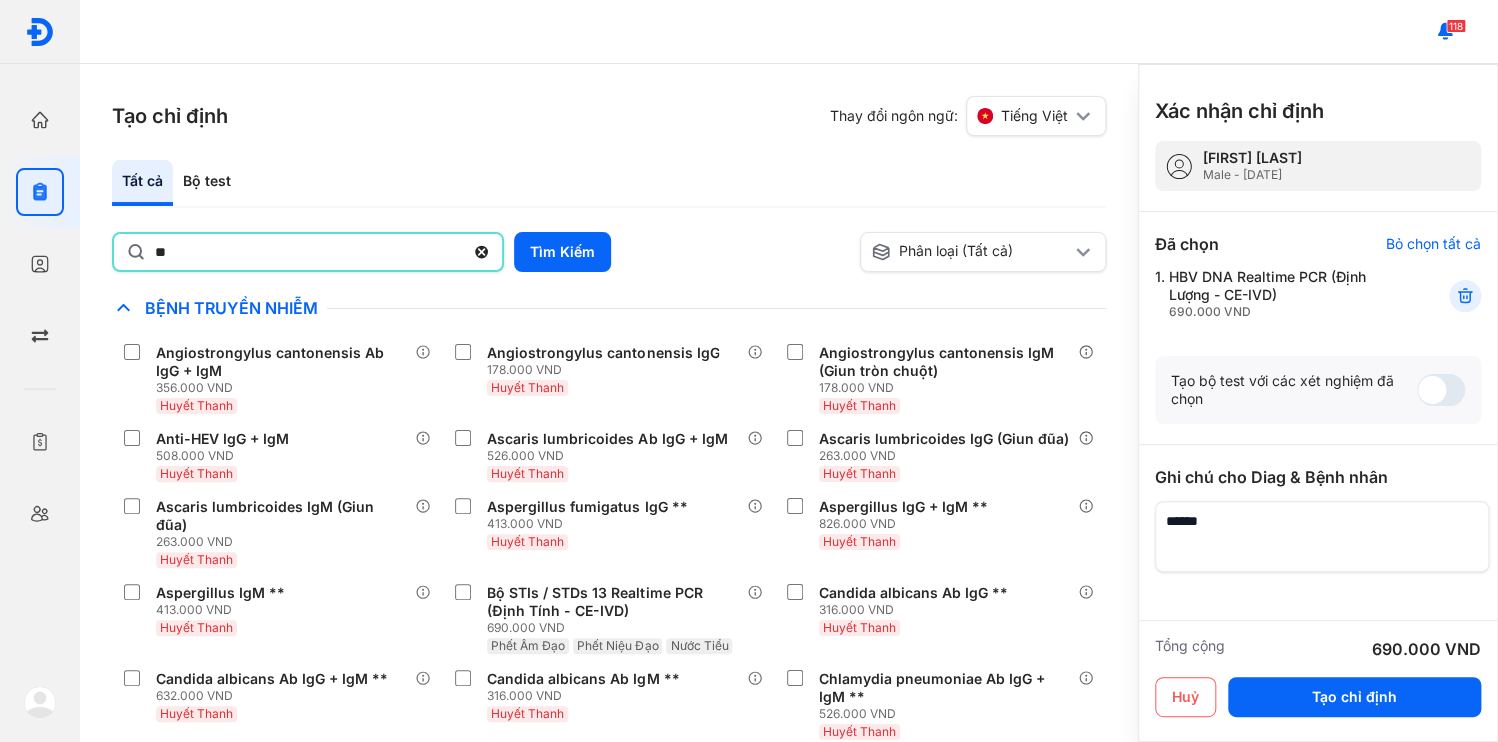 type on "*" 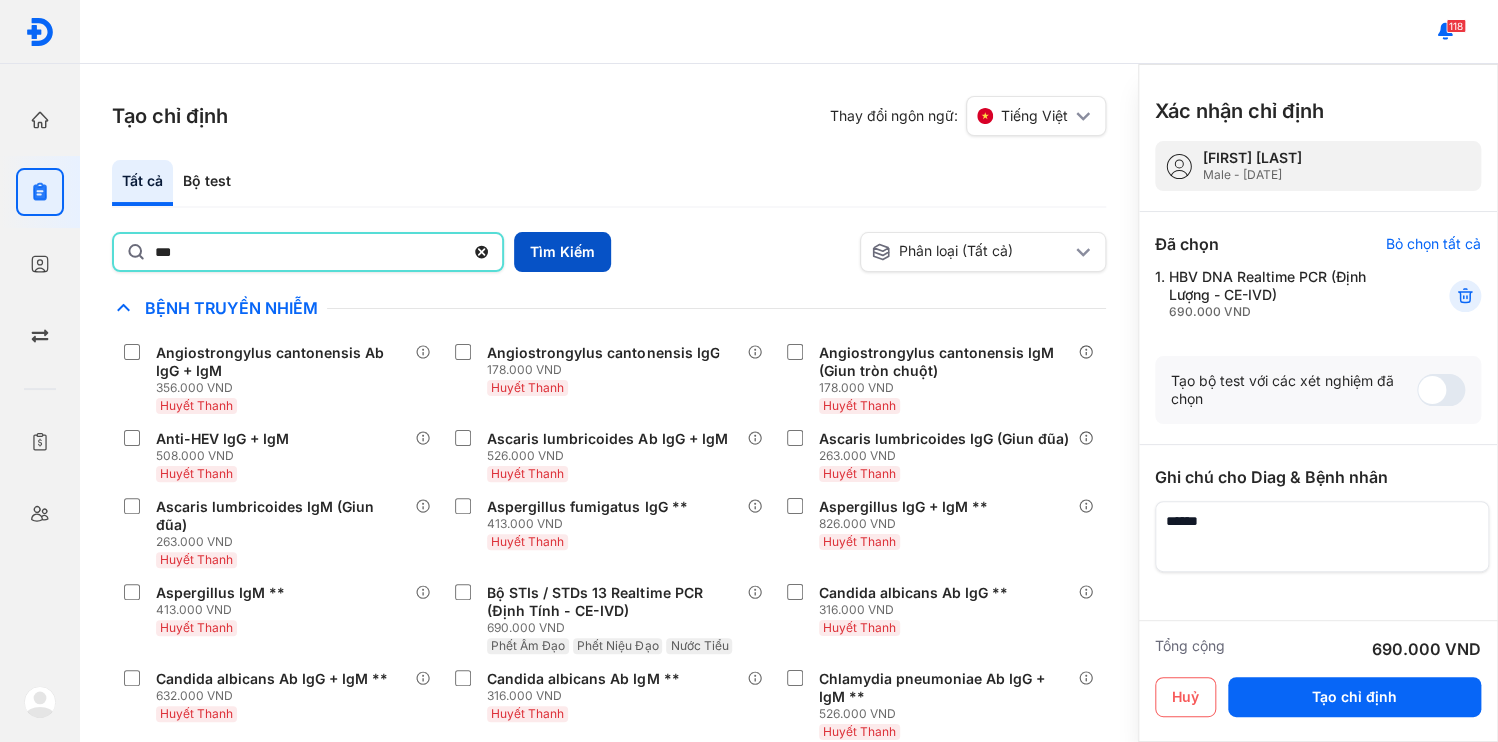 type on "***" 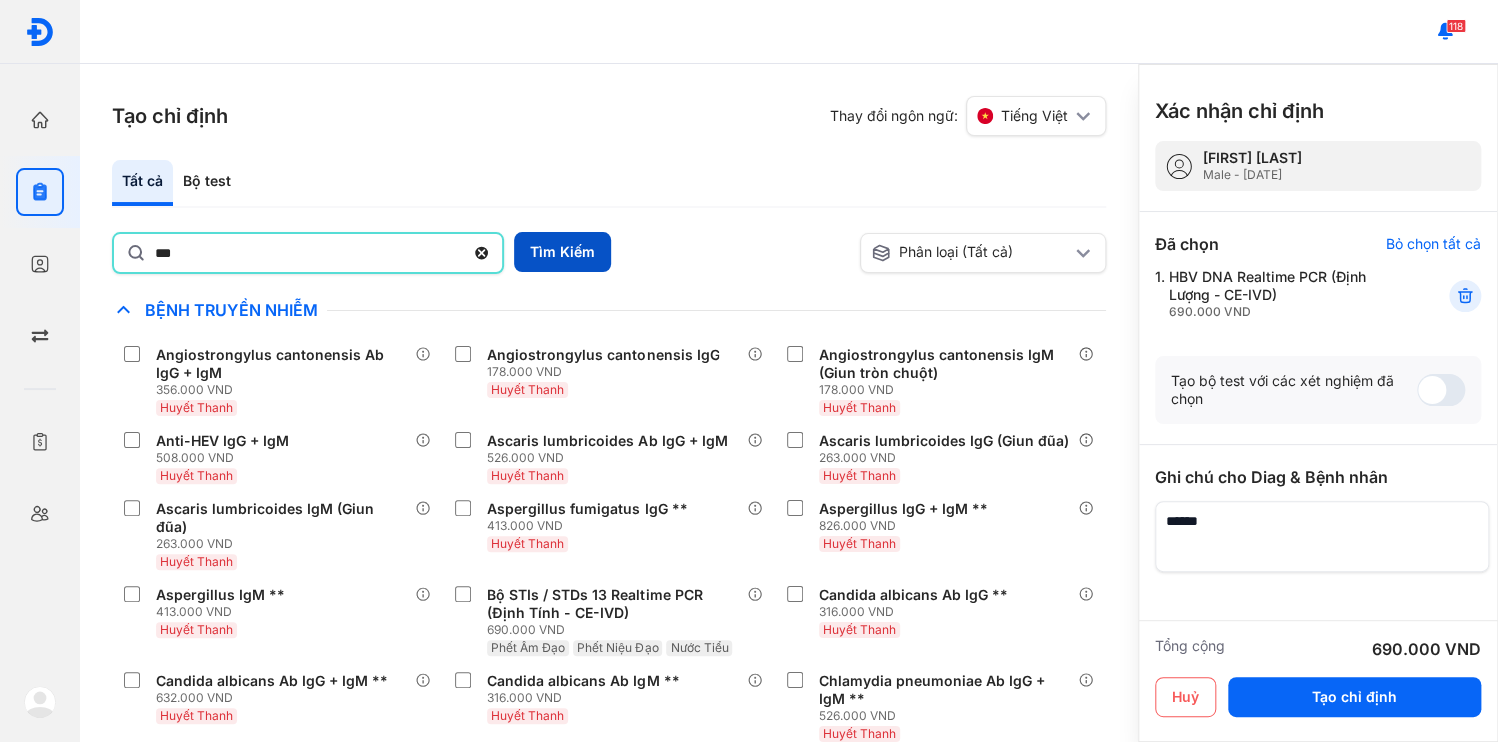 drag, startPoint x: 546, startPoint y: 230, endPoint x: 508, endPoint y: 234, distance: 38.209946 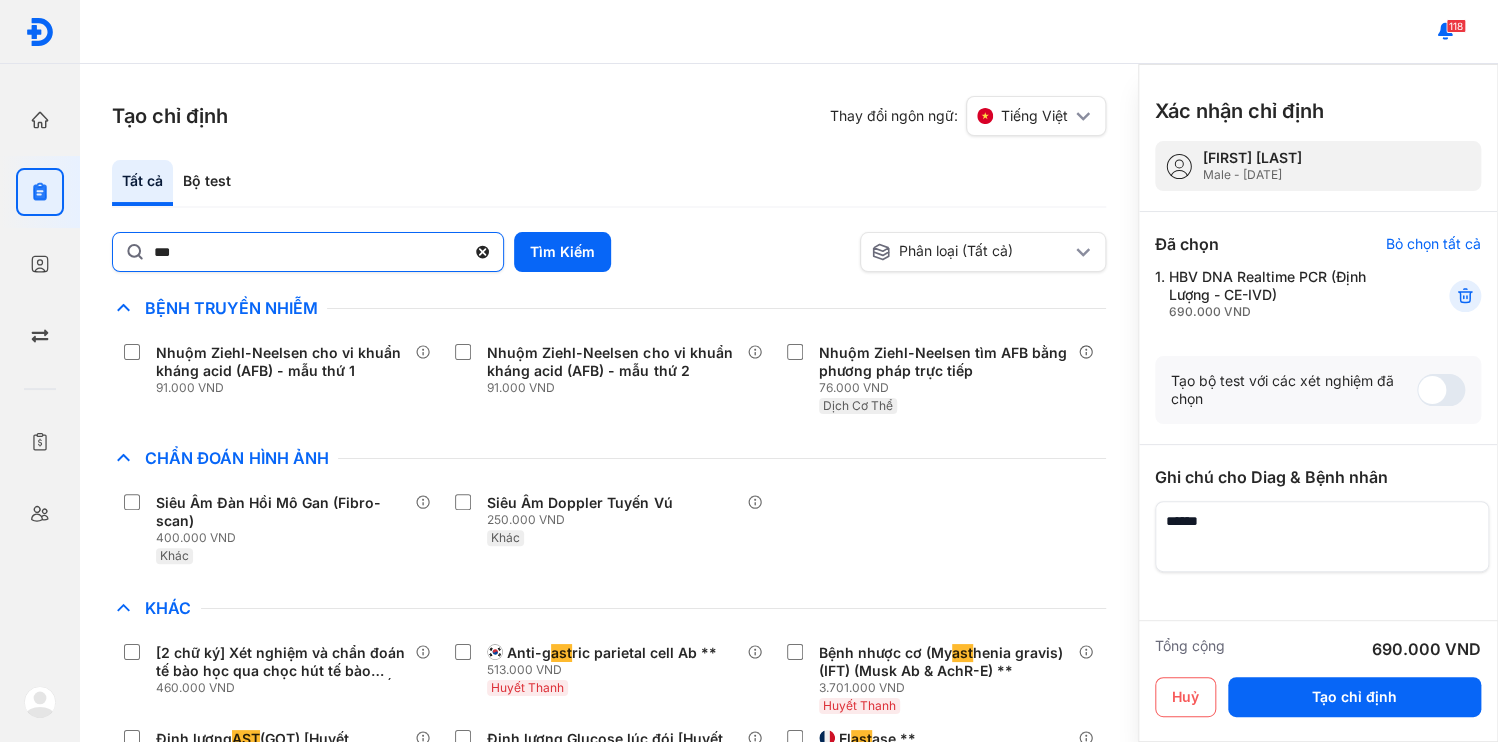 click 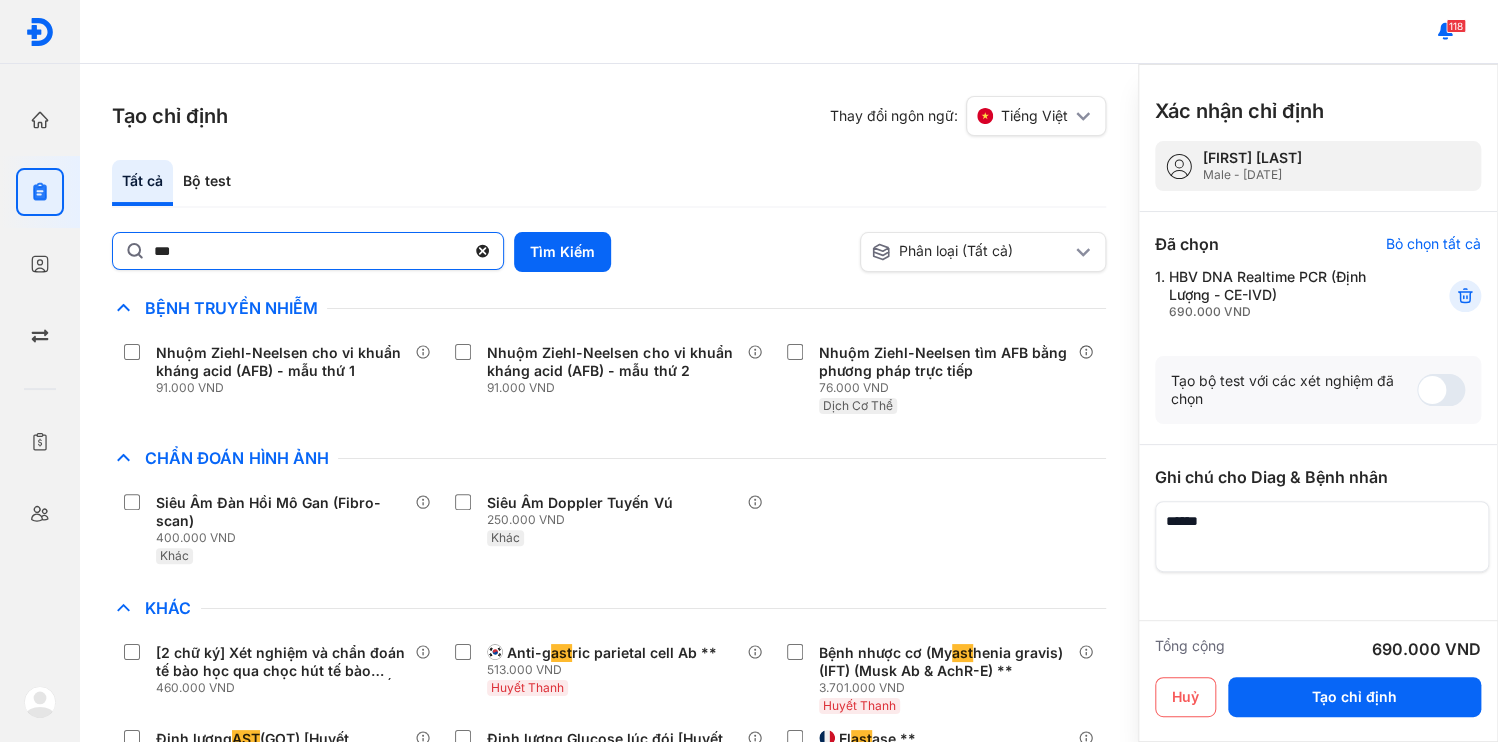 click on "***" 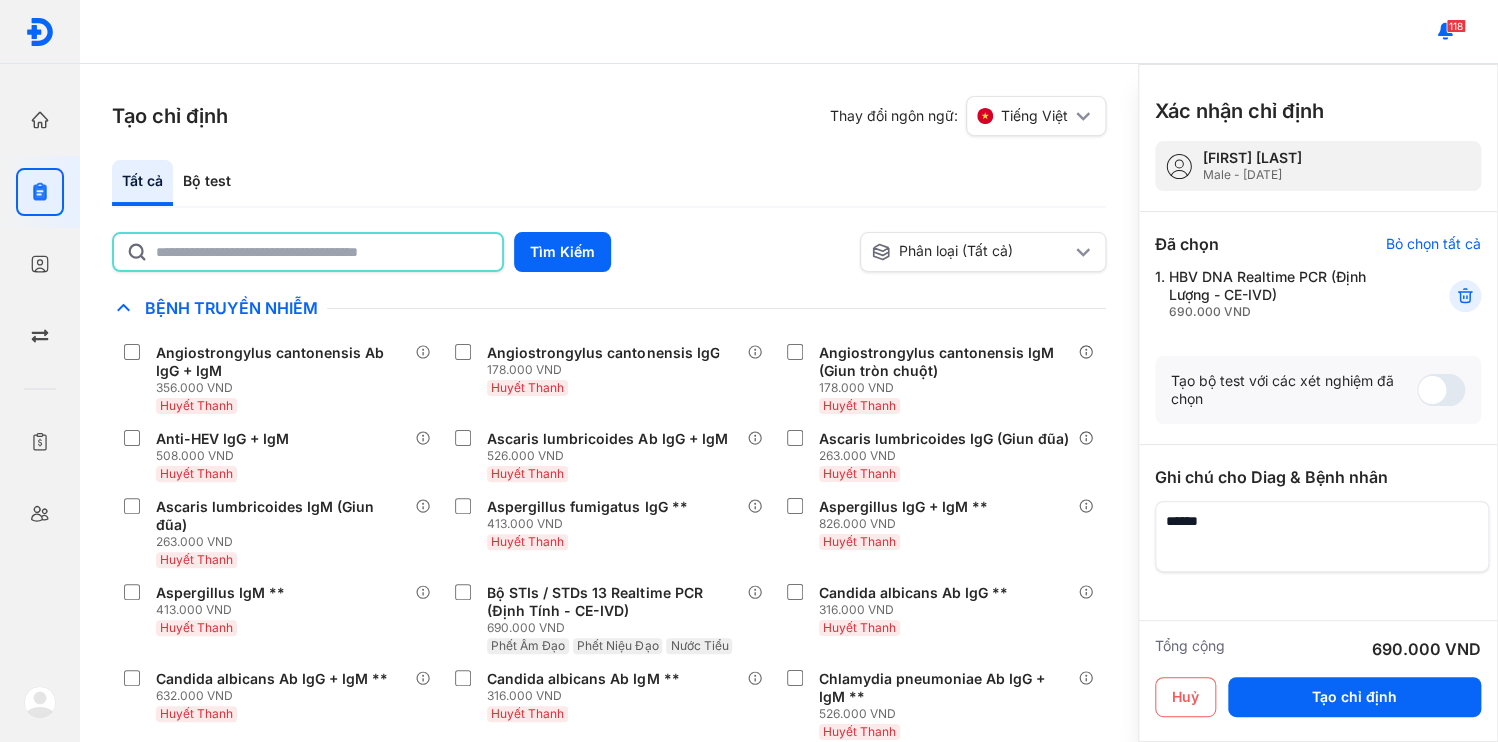 click 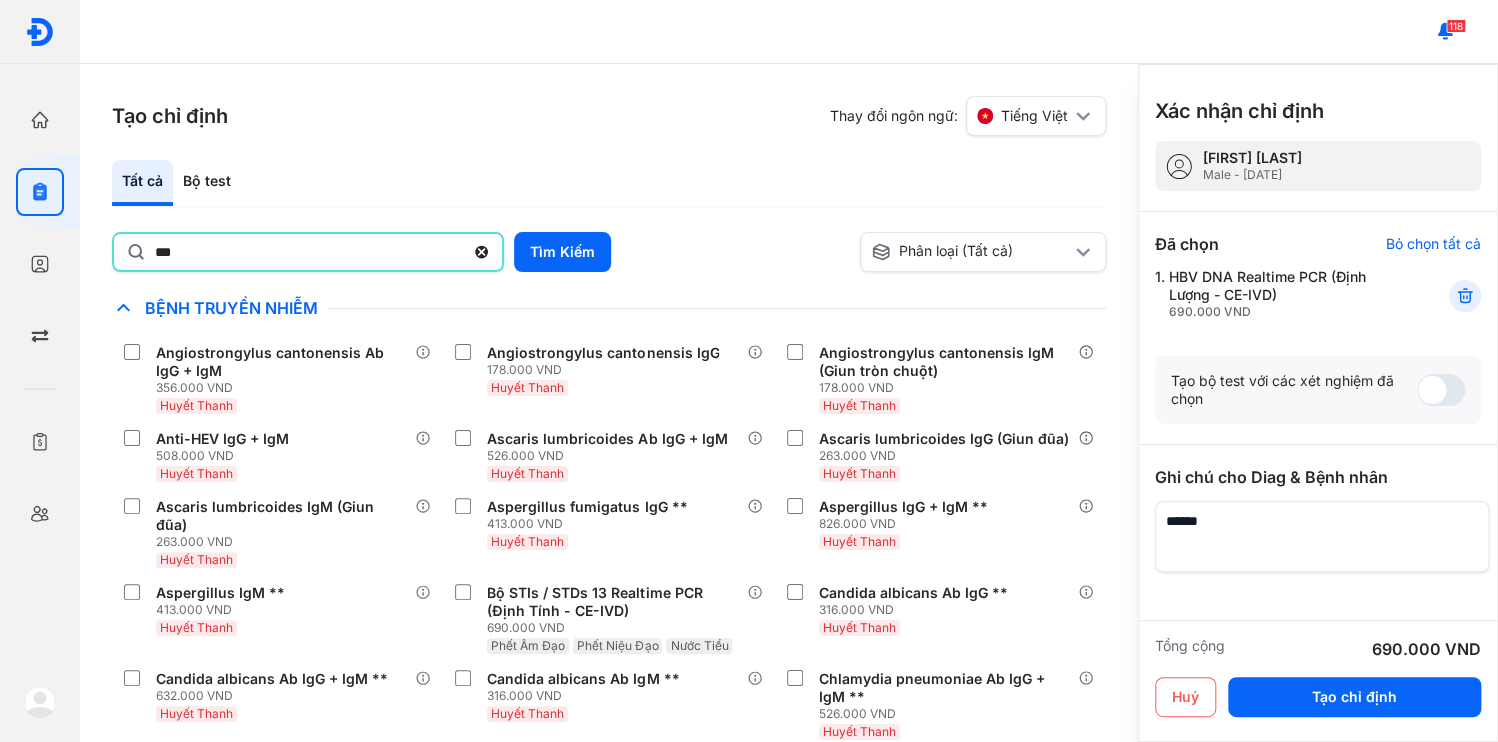 type on "***" 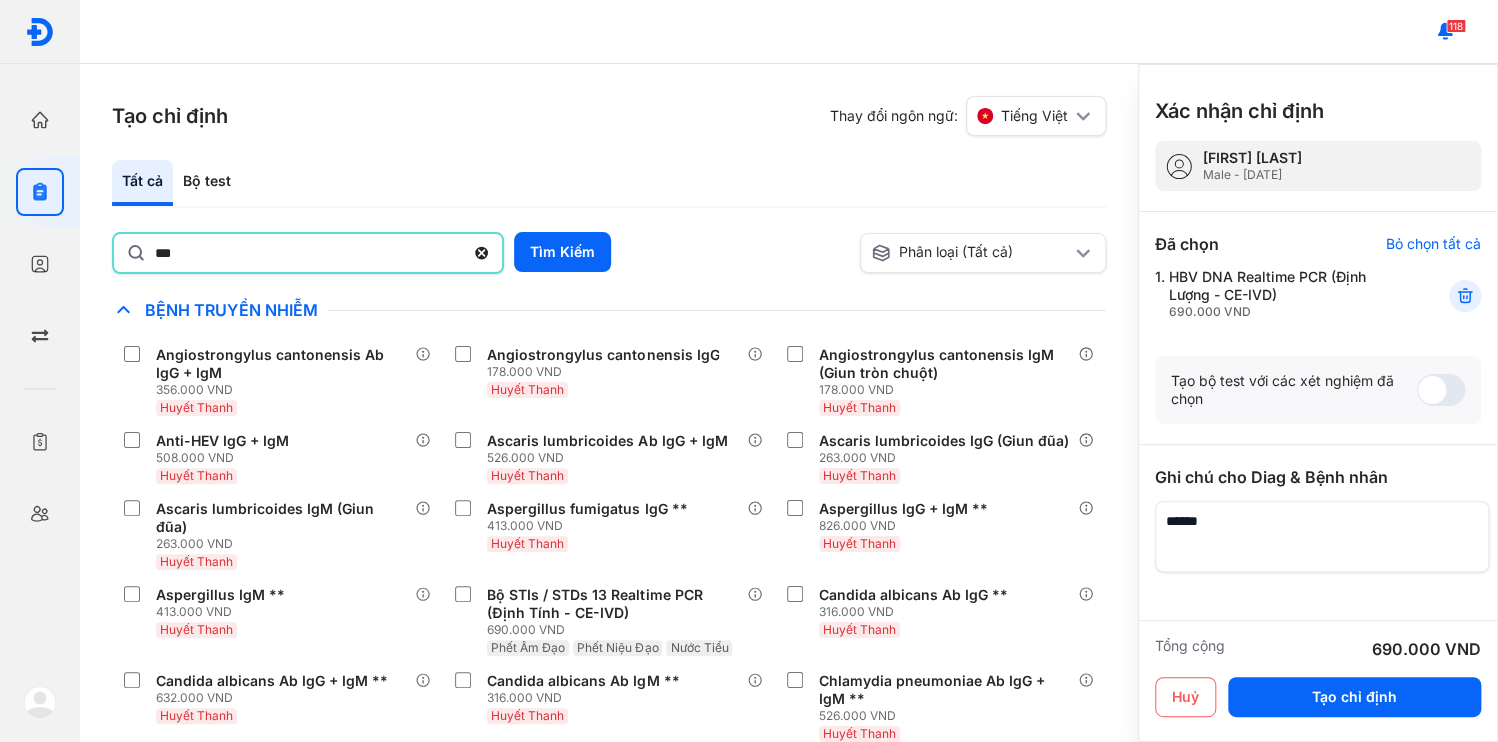 click on "*** Tìm Kiếm" at bounding box center (482, 253) 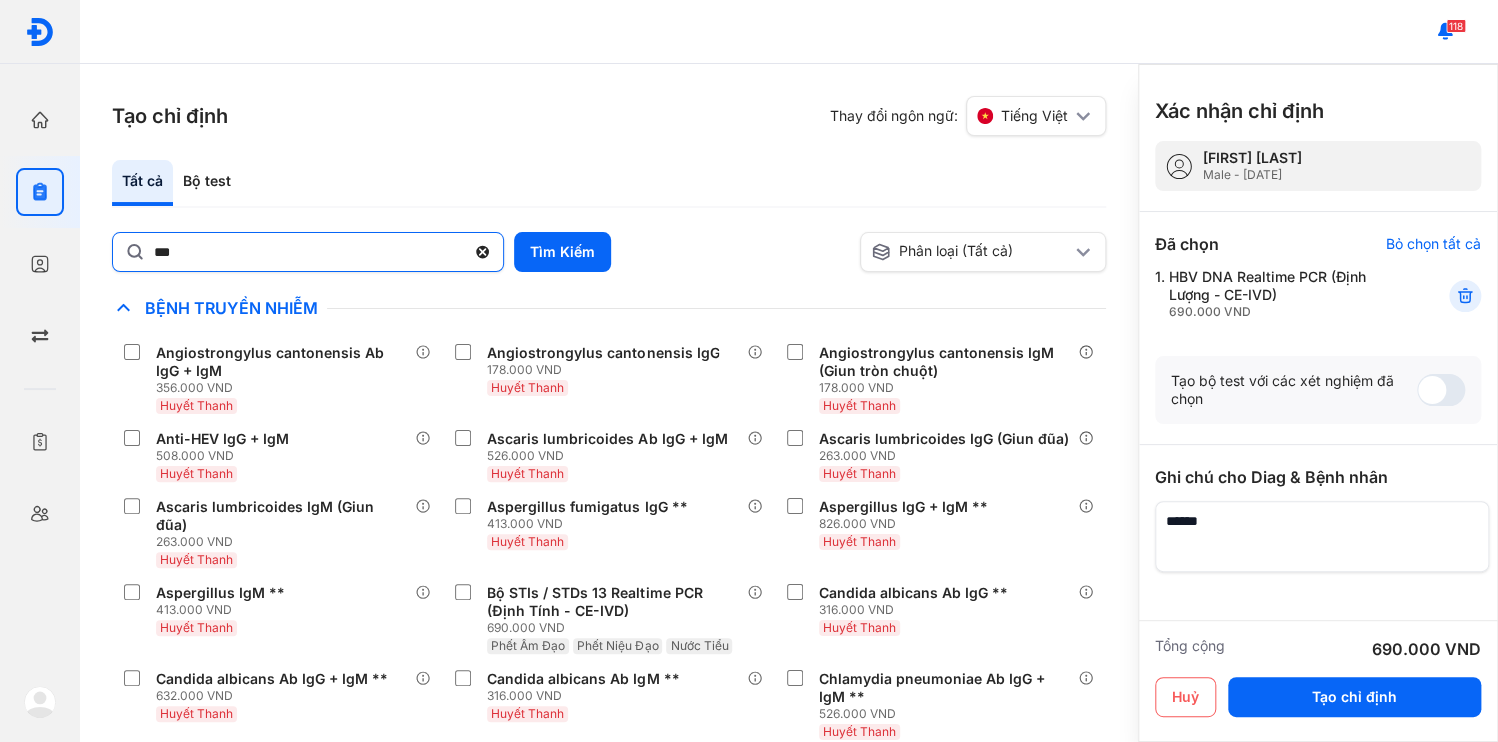 drag, startPoint x: 521, startPoint y: 234, endPoint x: 470, endPoint y: 243, distance: 51.78803 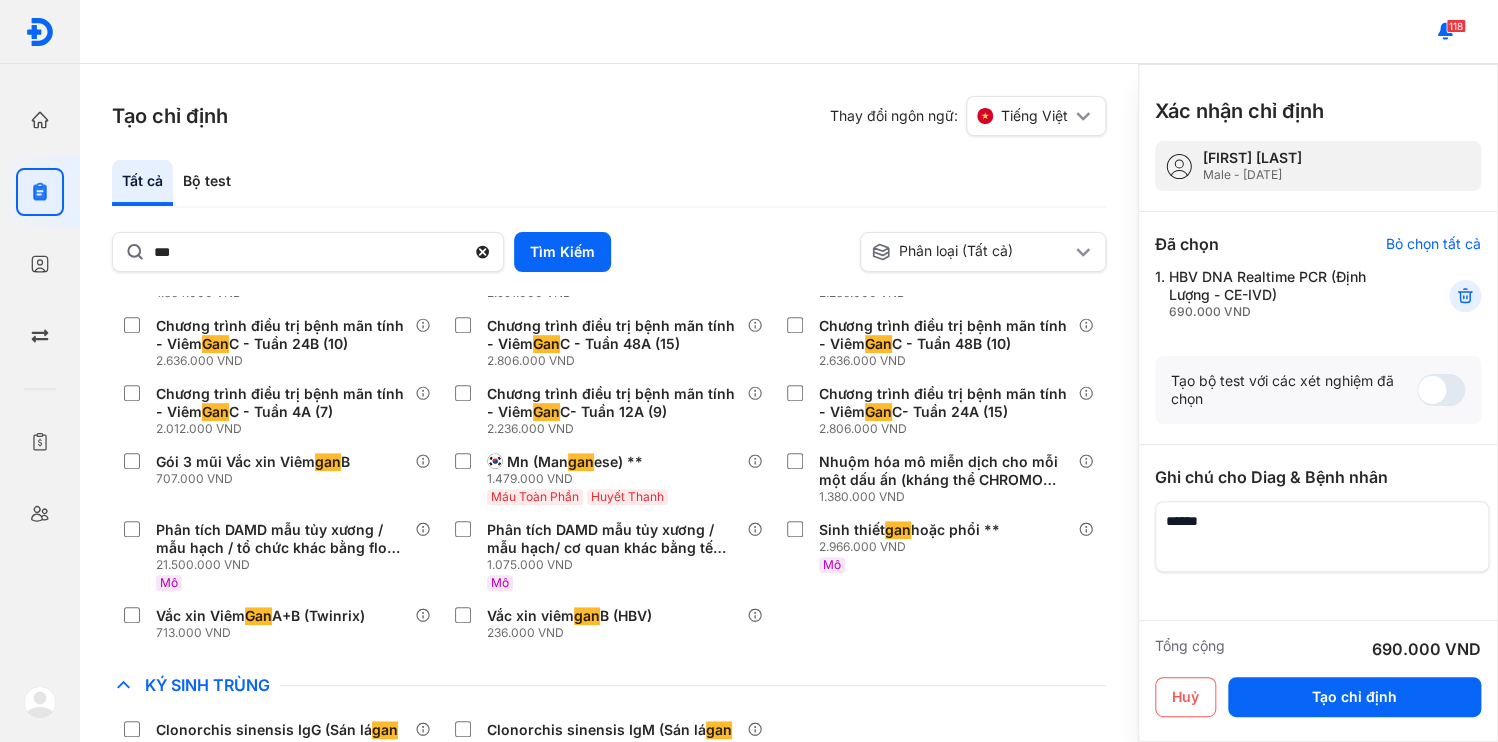 scroll, scrollTop: 625, scrollLeft: 0, axis: vertical 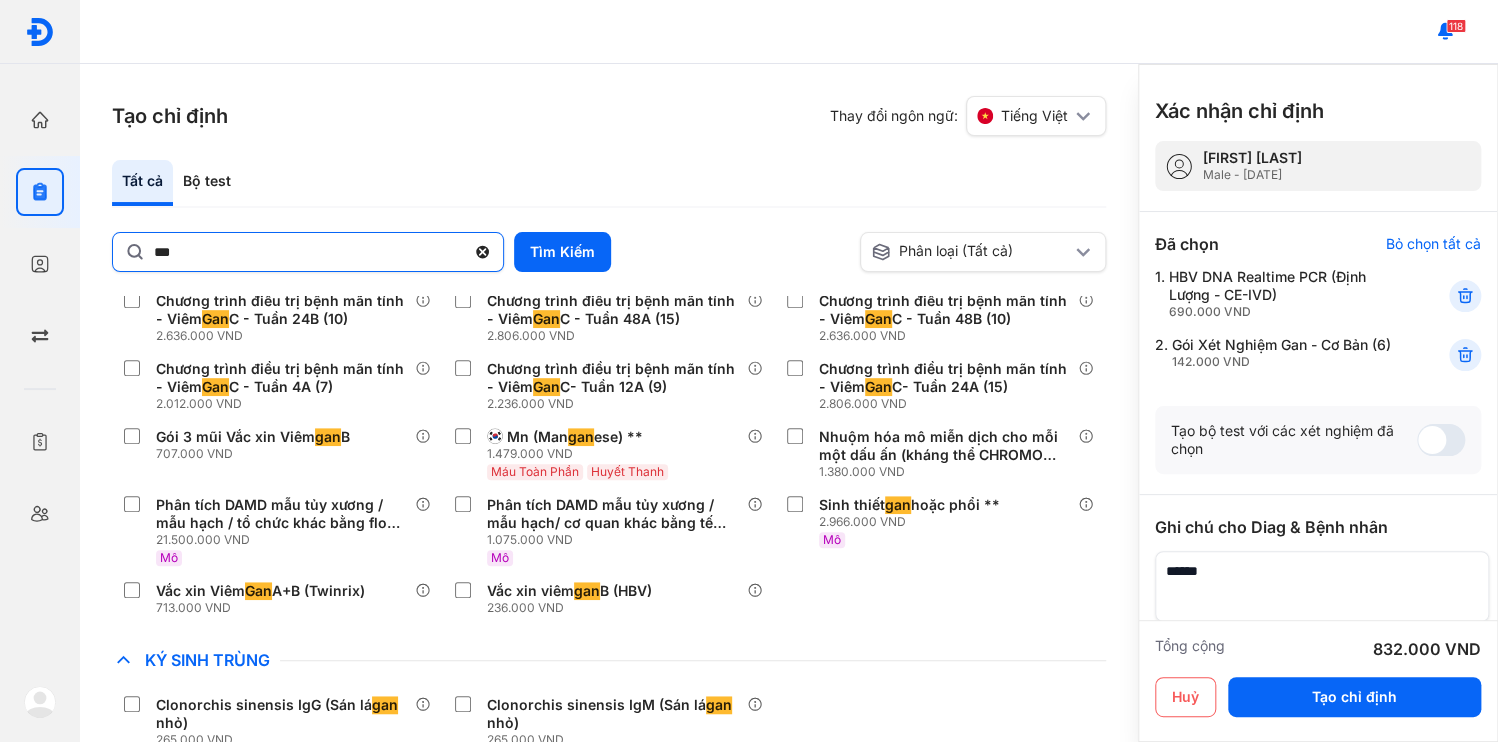 click 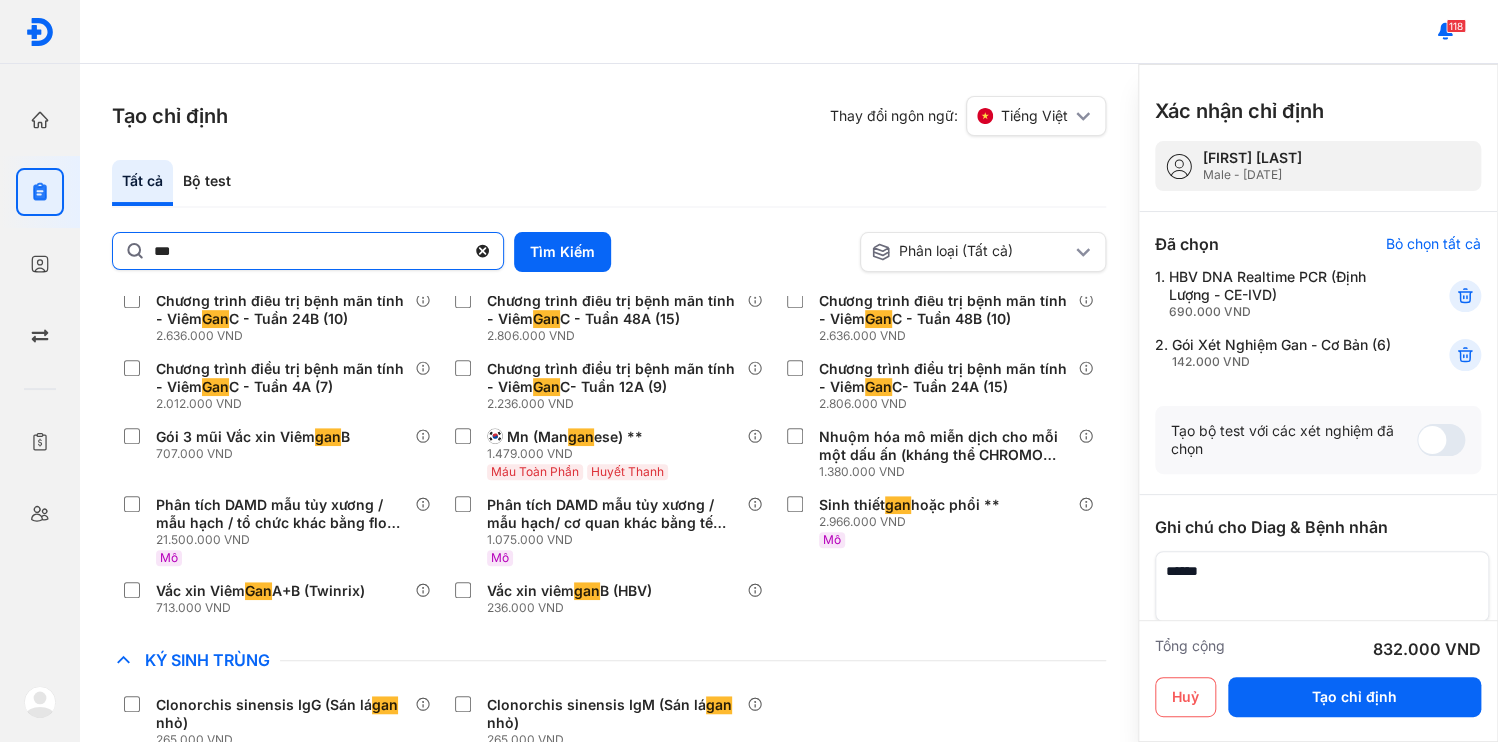 click on "***" 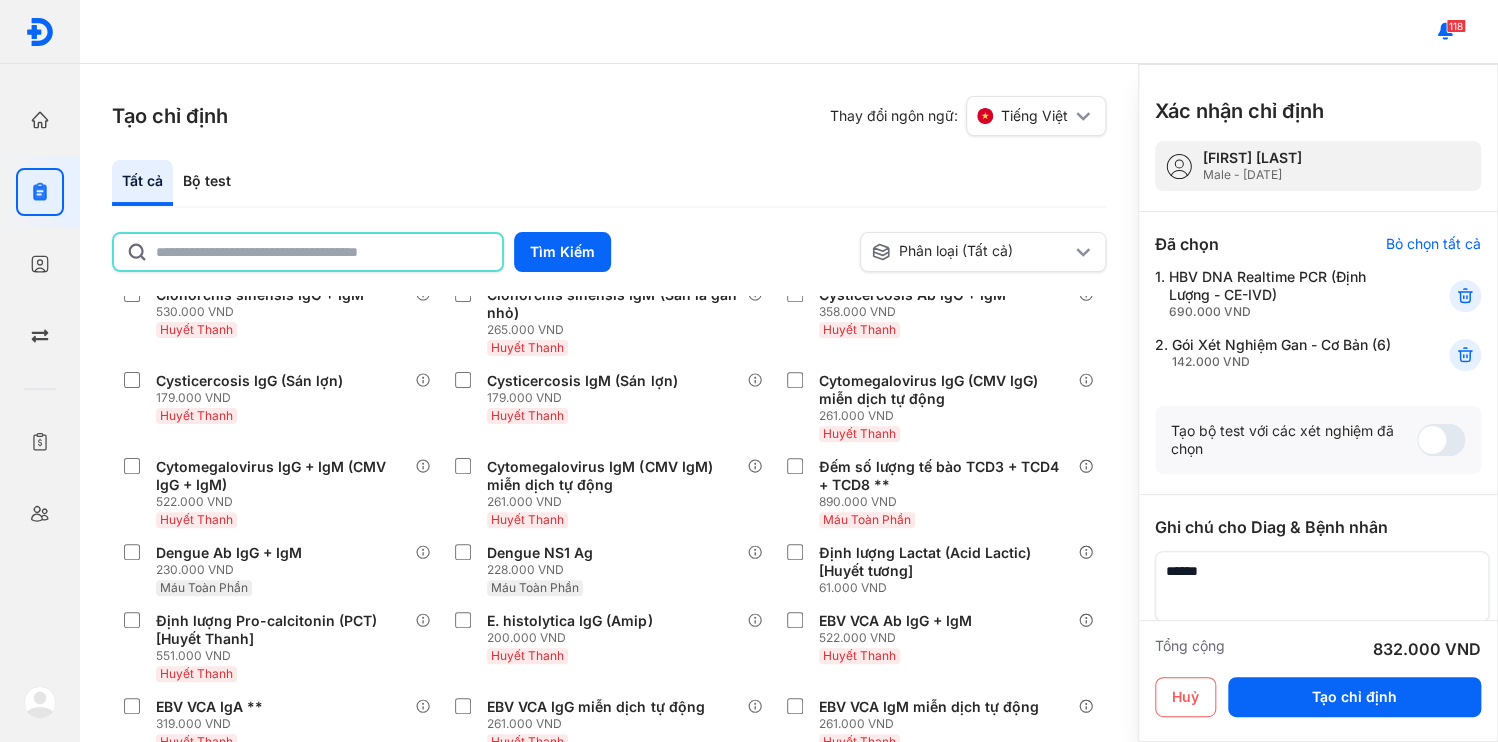 click 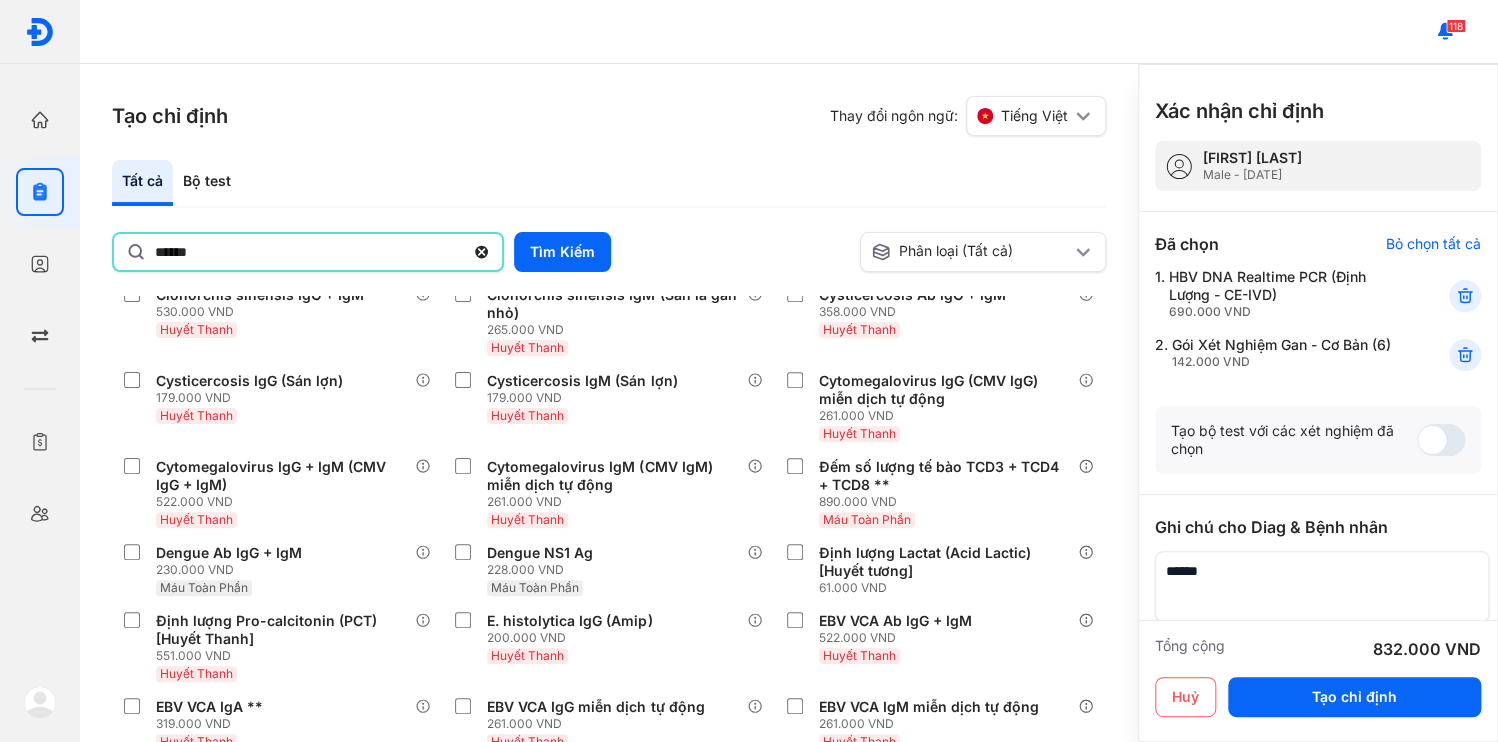 type on "**********" 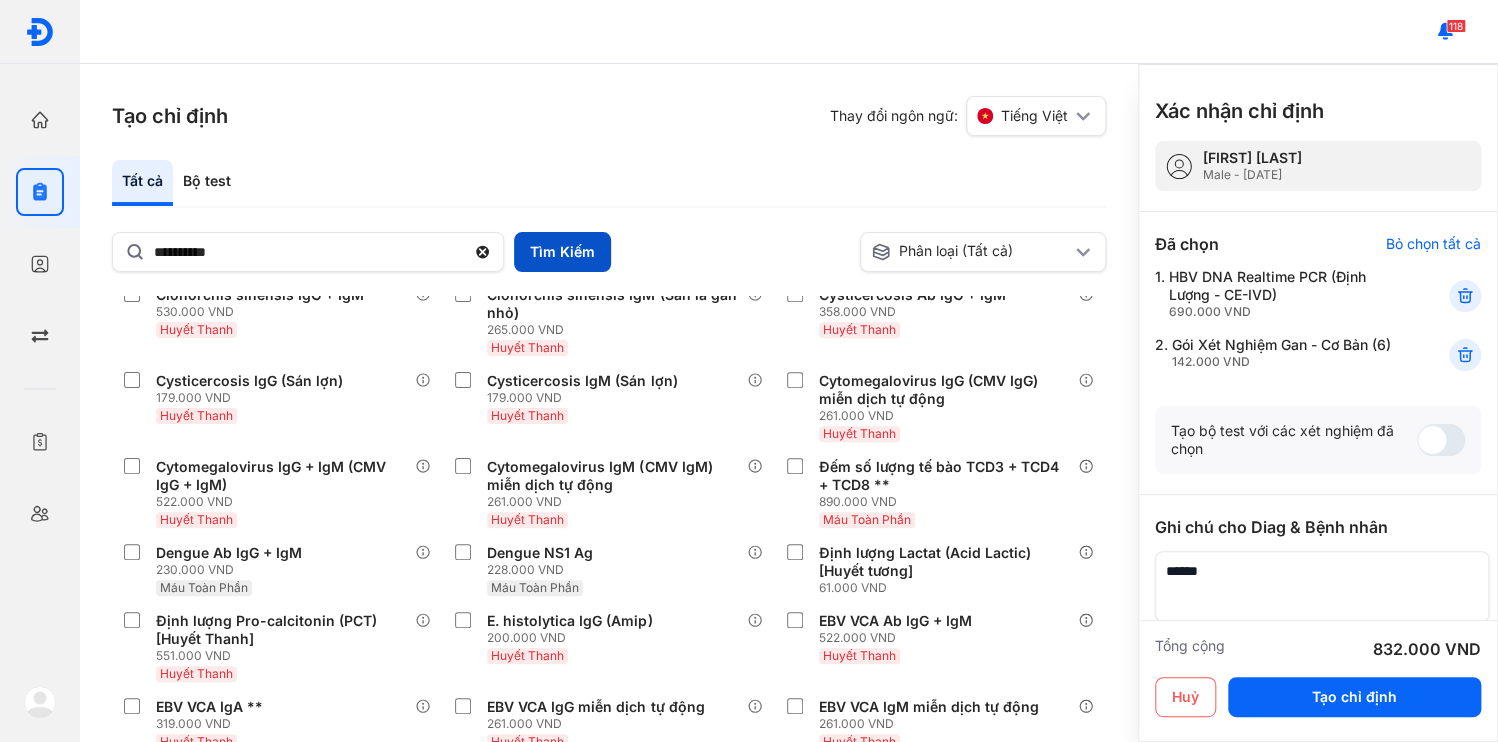 click on "Tìm Kiếm" at bounding box center [562, 252] 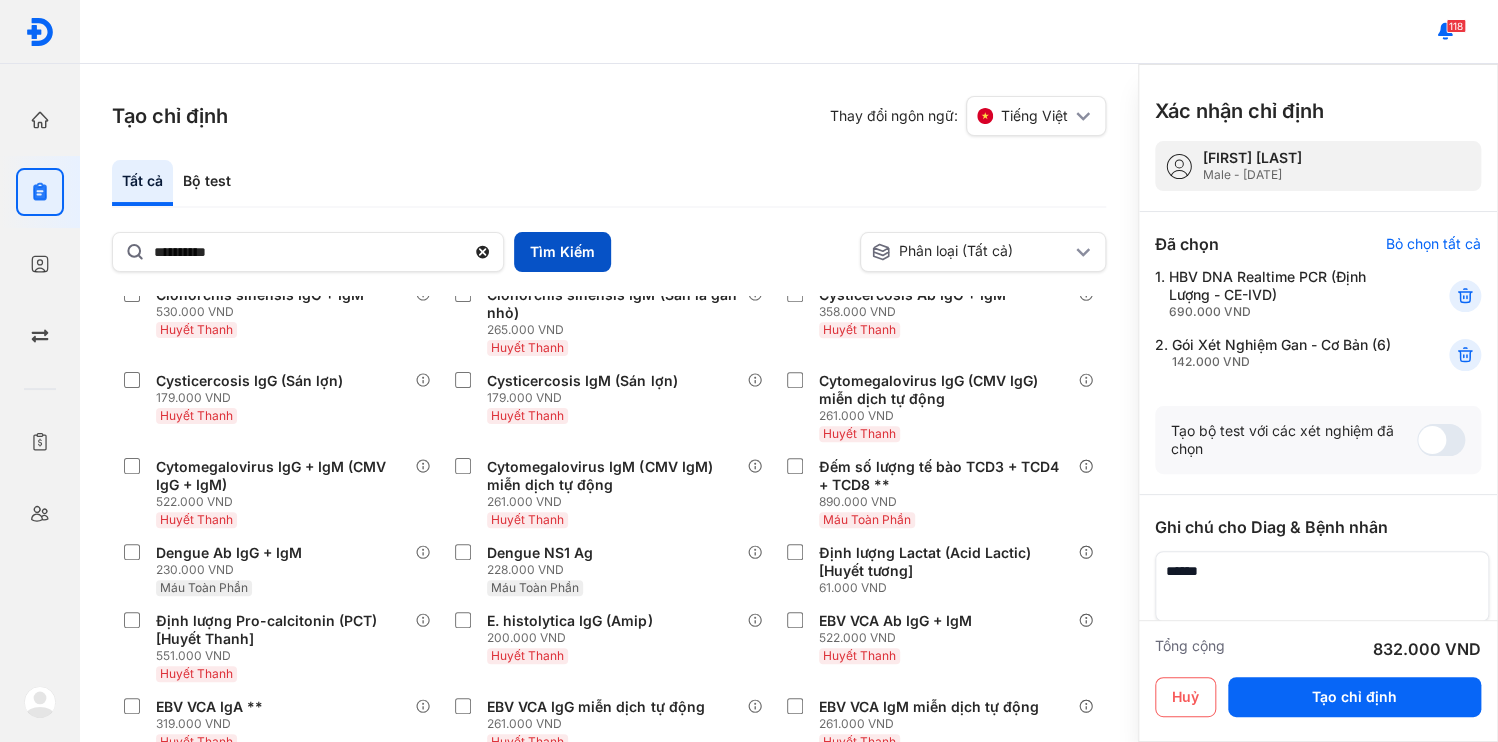 scroll, scrollTop: 0, scrollLeft: 0, axis: both 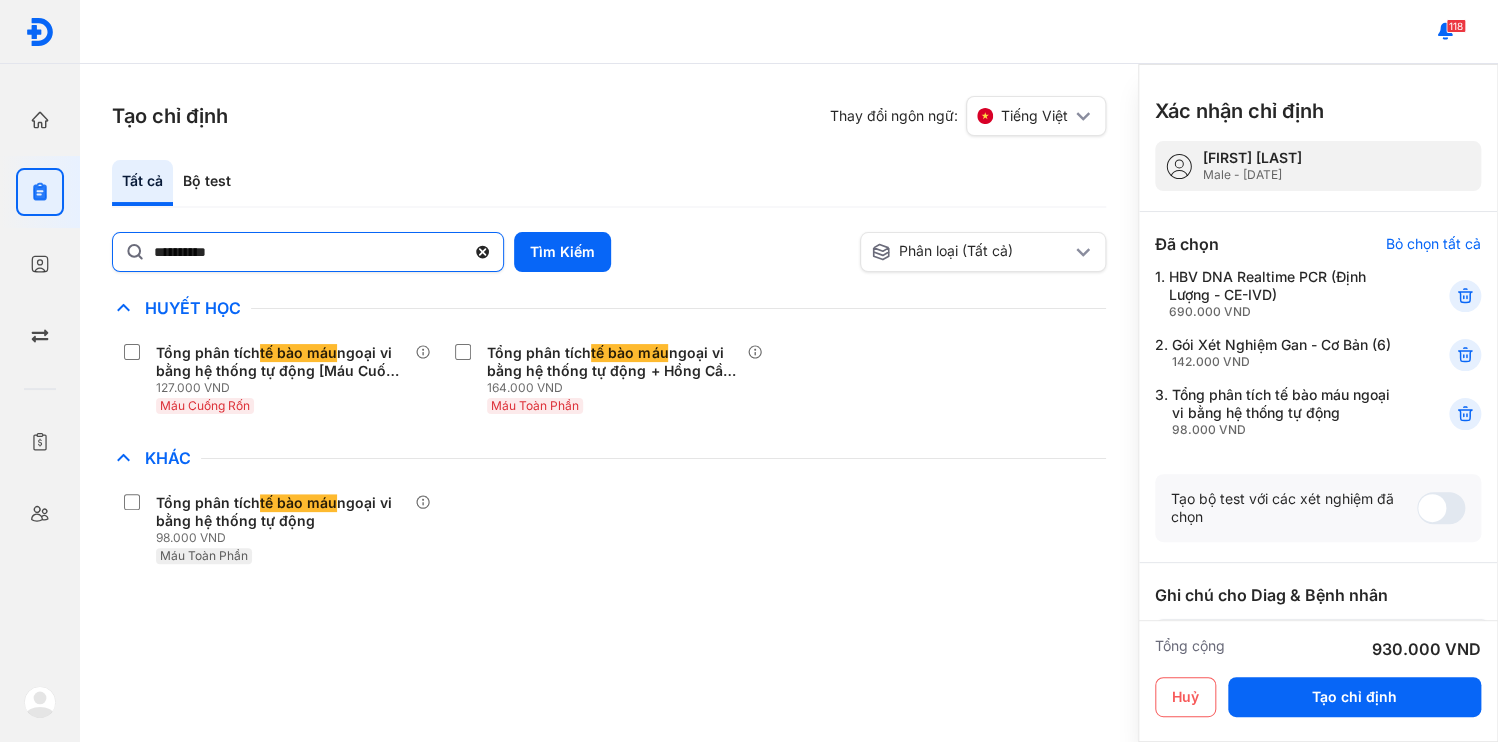 click 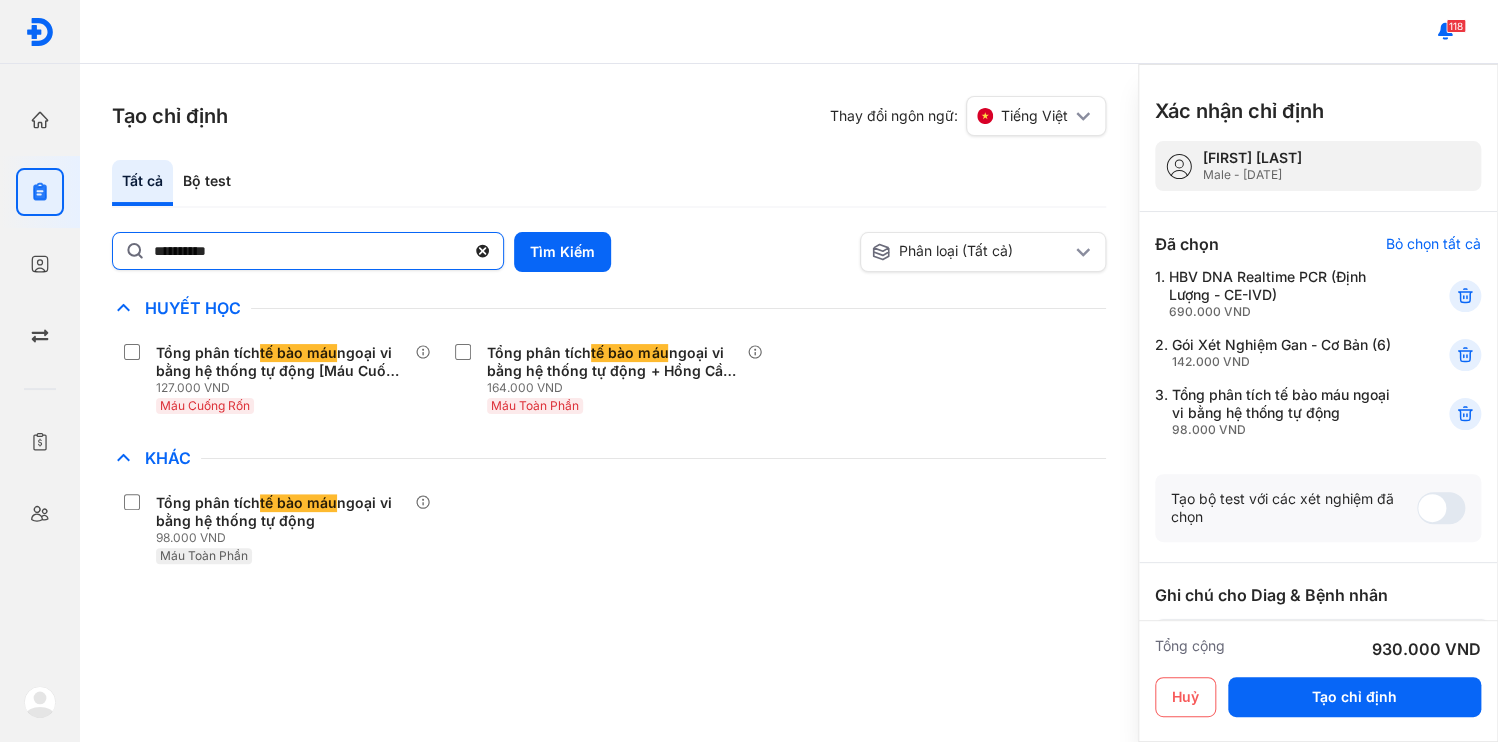 click on "**********" 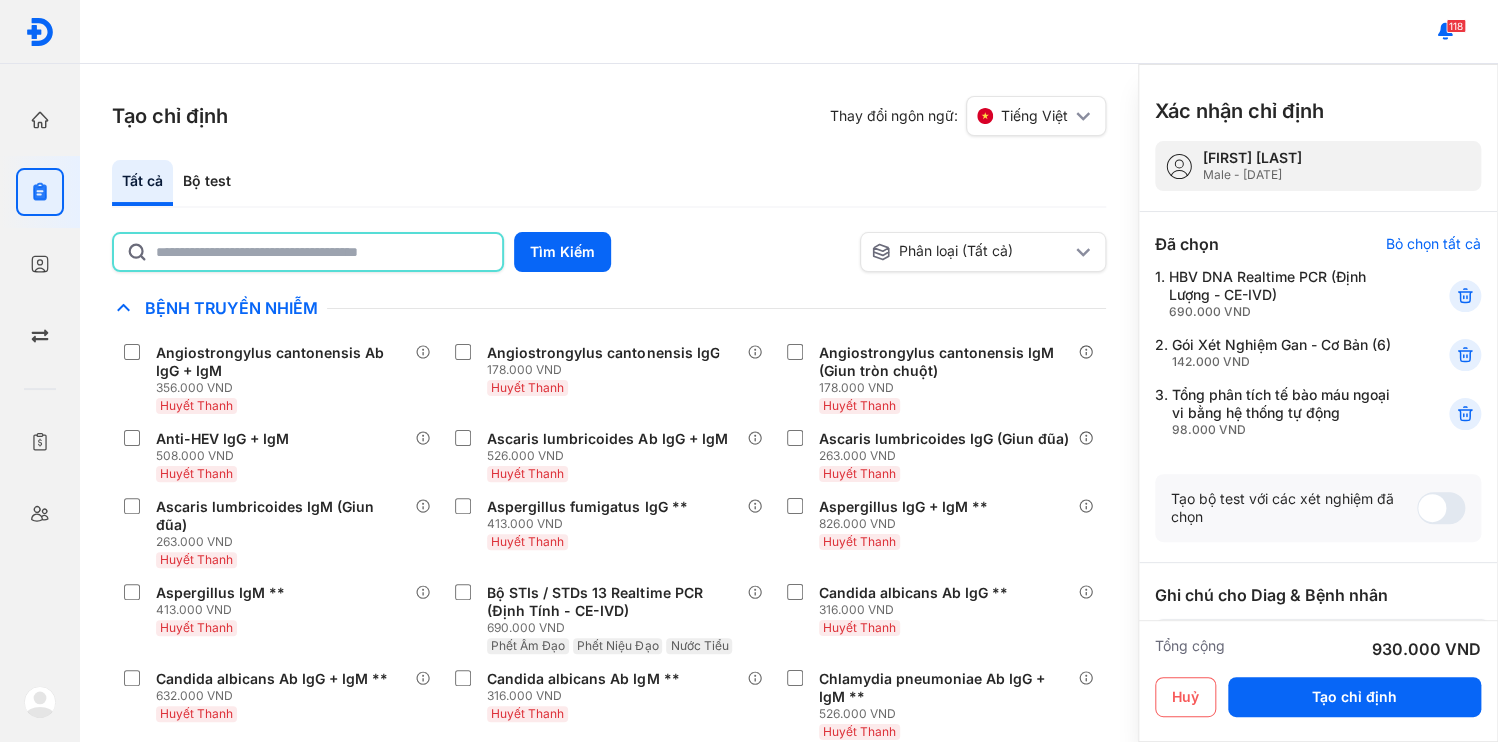 click 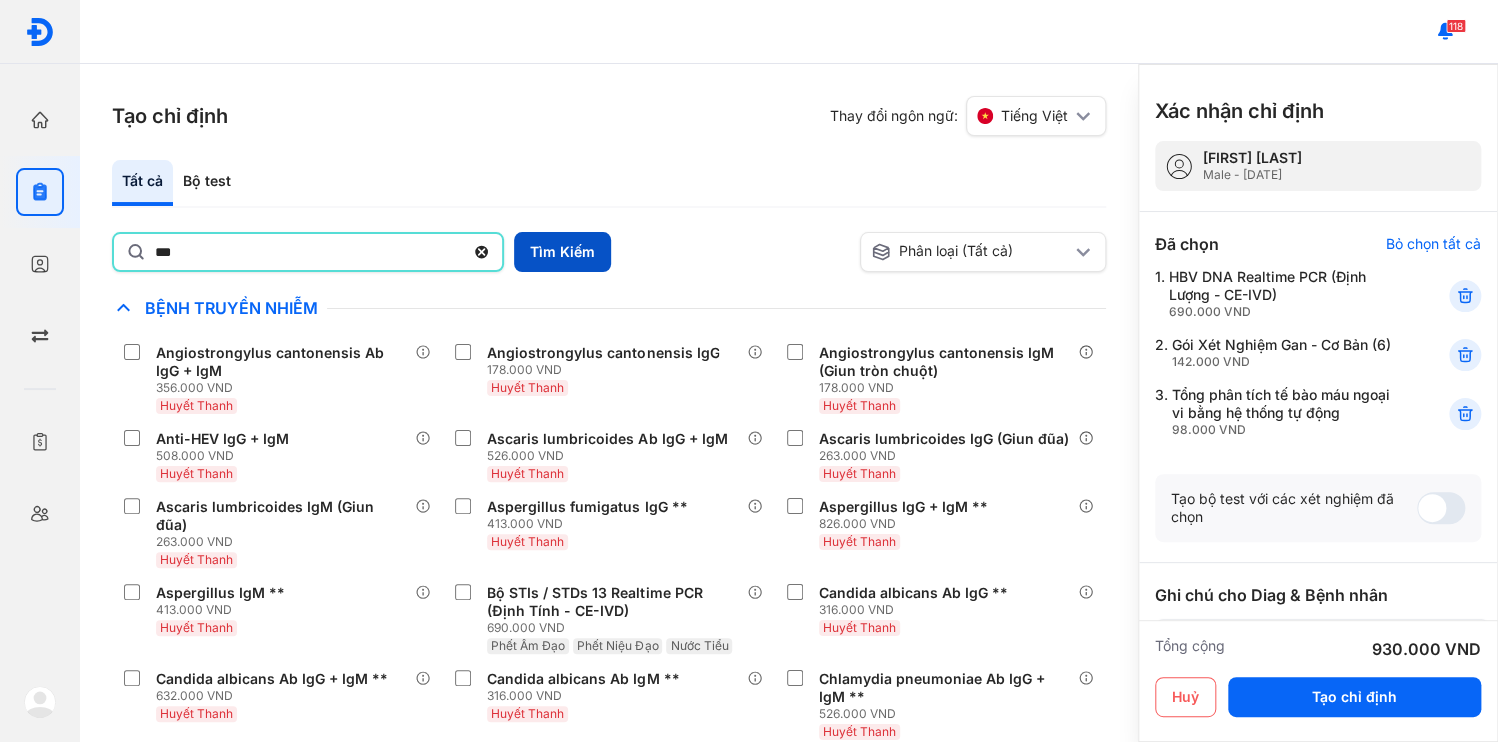 type on "***" 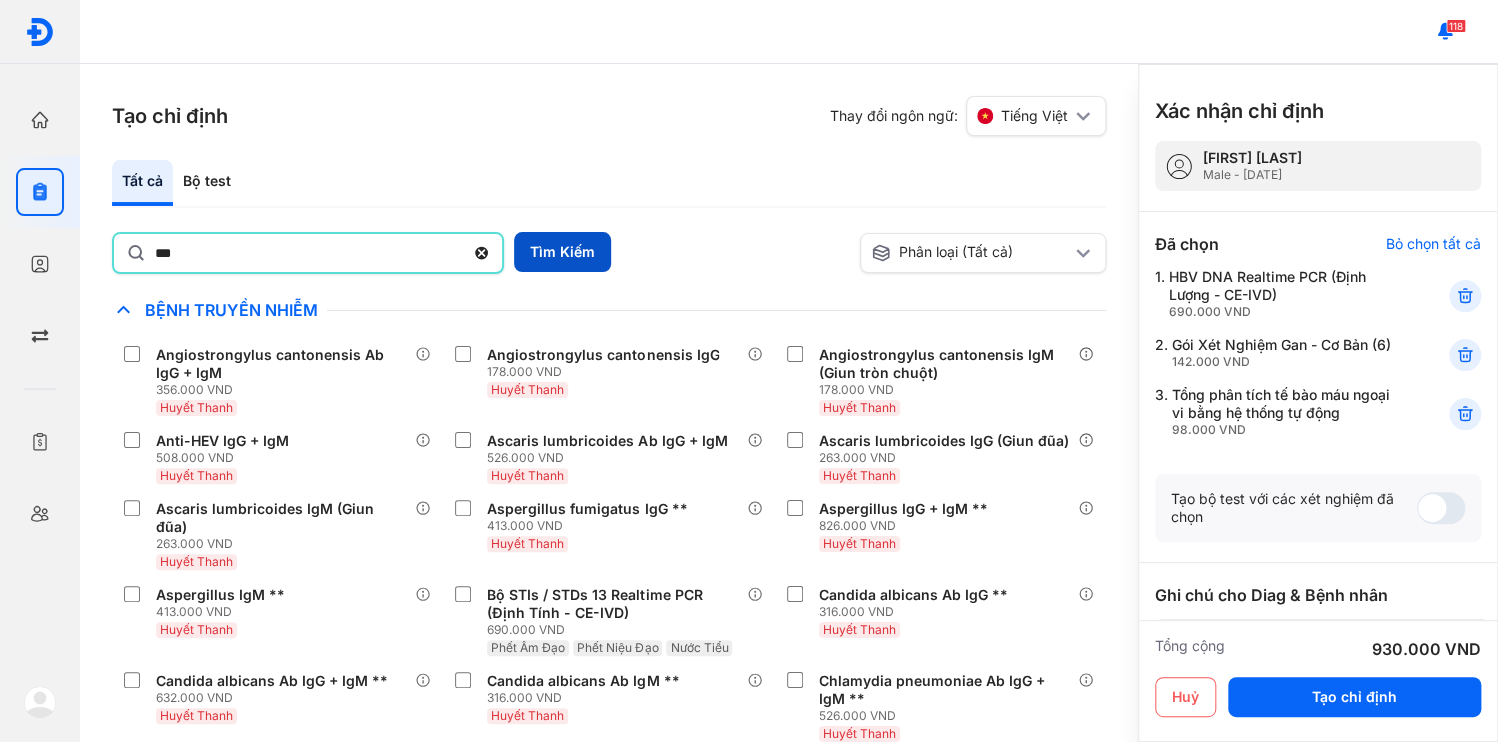 drag, startPoint x: 582, startPoint y: 225, endPoint x: 570, endPoint y: 224, distance: 12.0415945 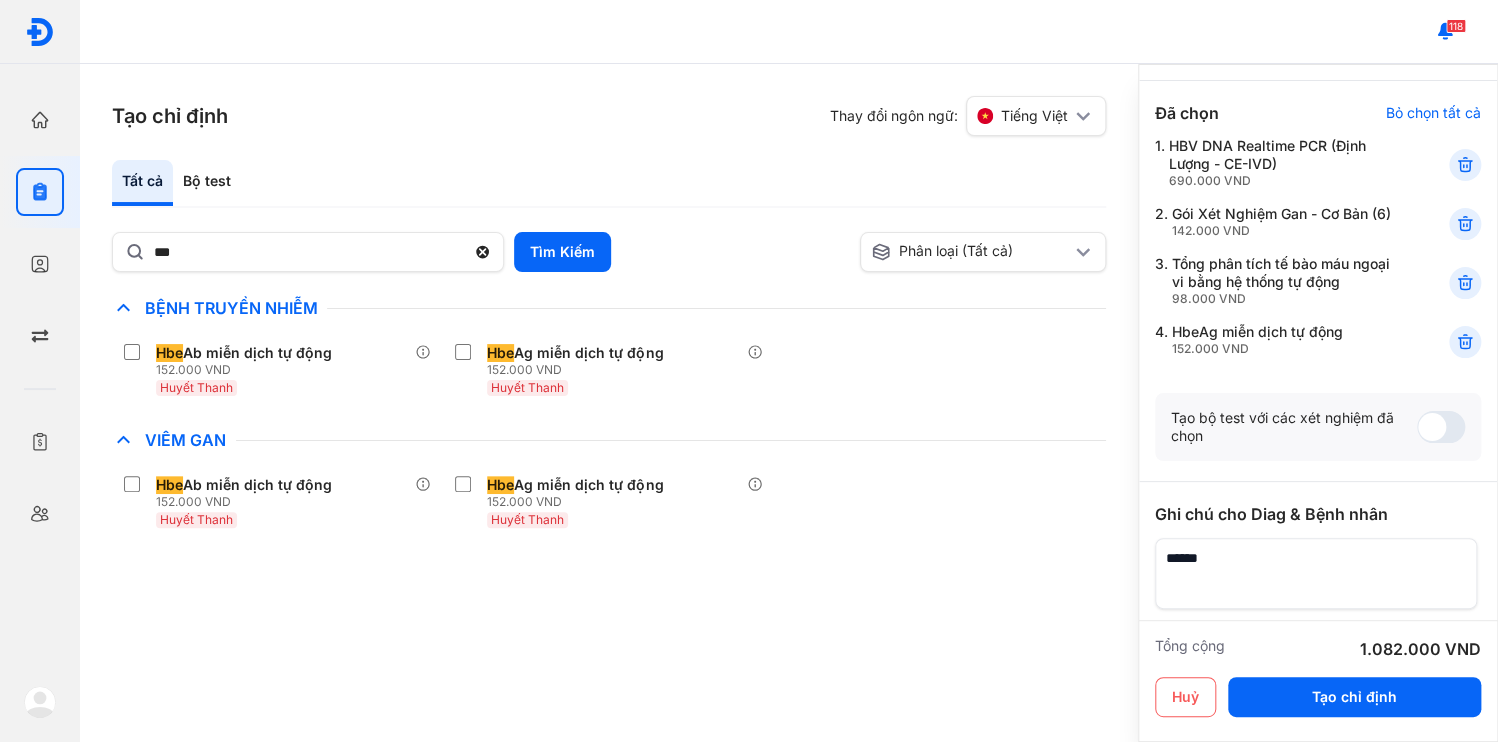 scroll, scrollTop: 137, scrollLeft: 0, axis: vertical 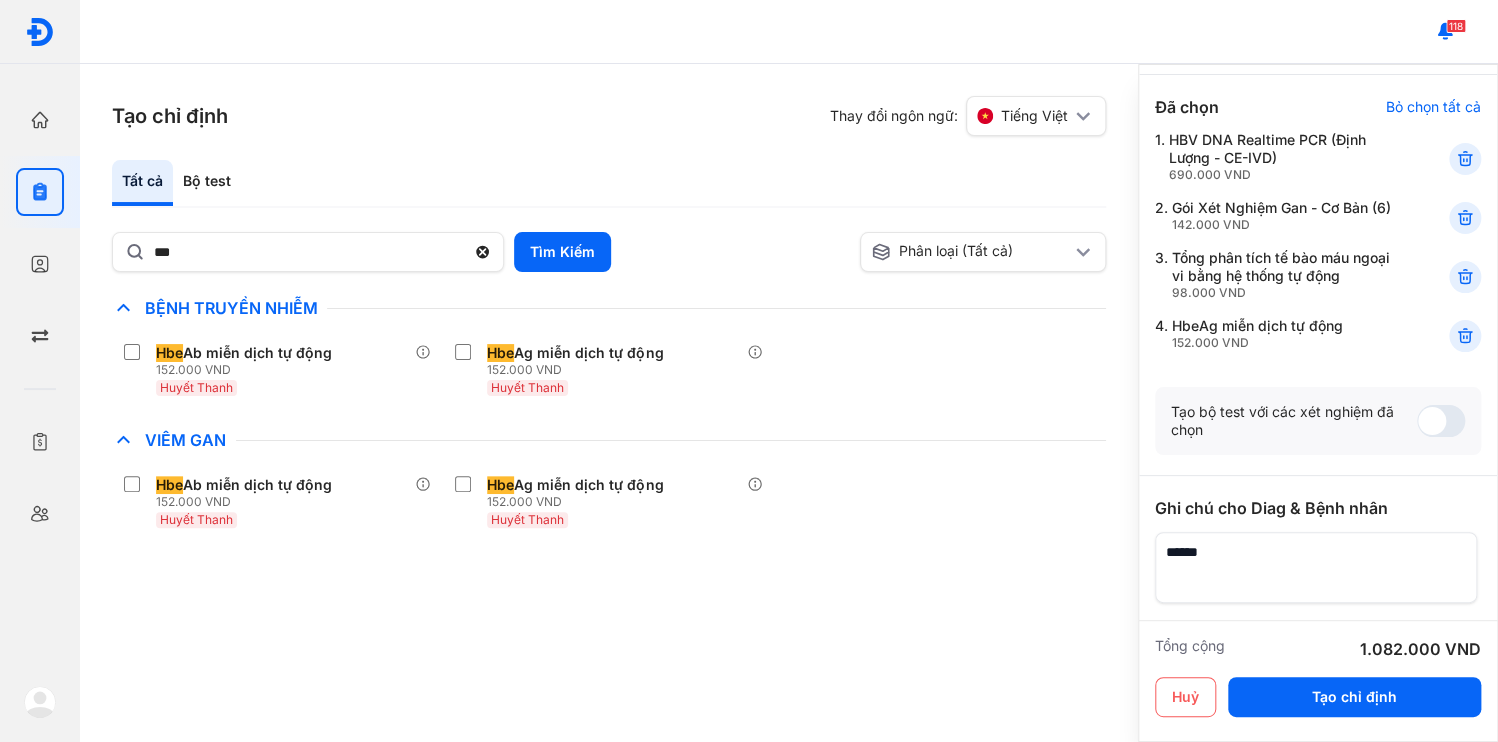 click at bounding box center (1316, 567) 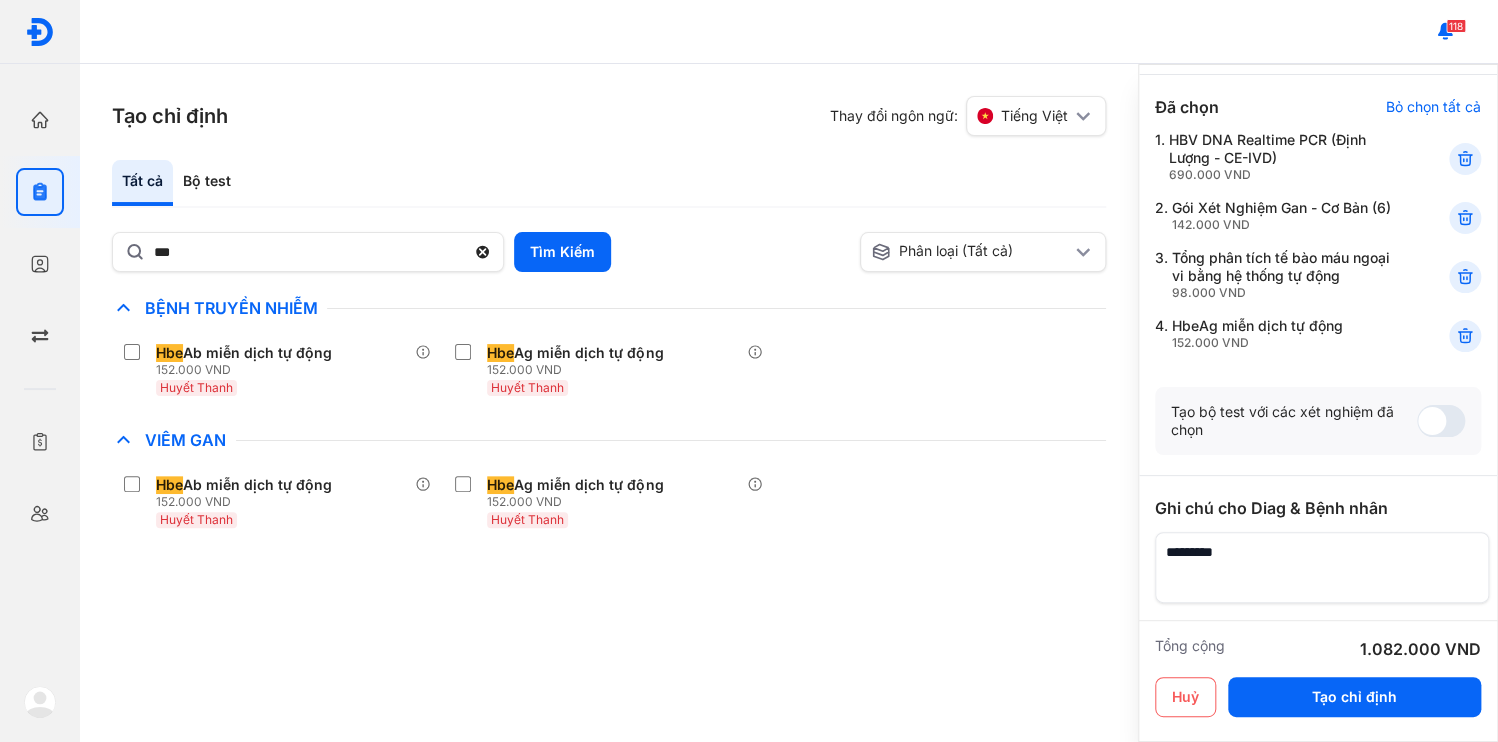 scroll, scrollTop: 127, scrollLeft: 0, axis: vertical 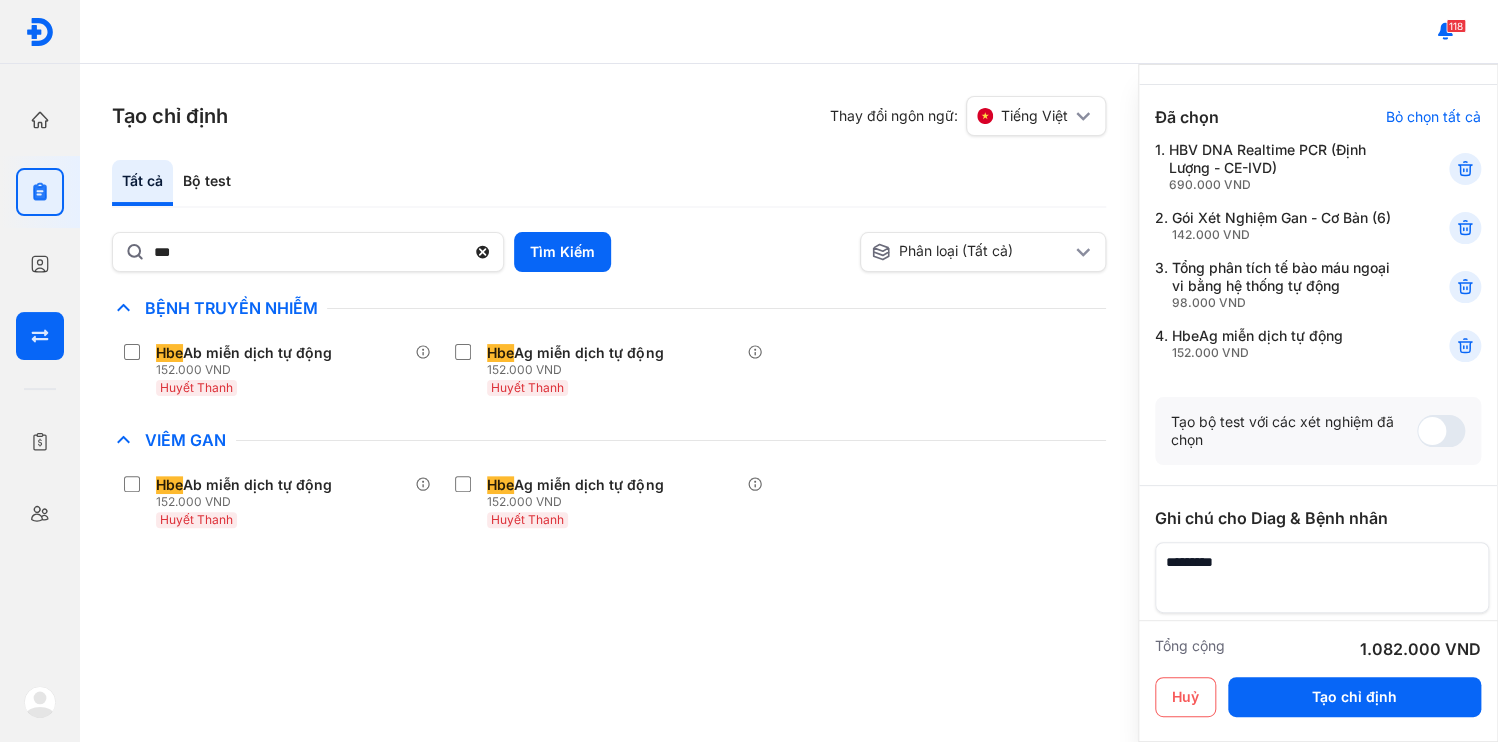 type on "*********" 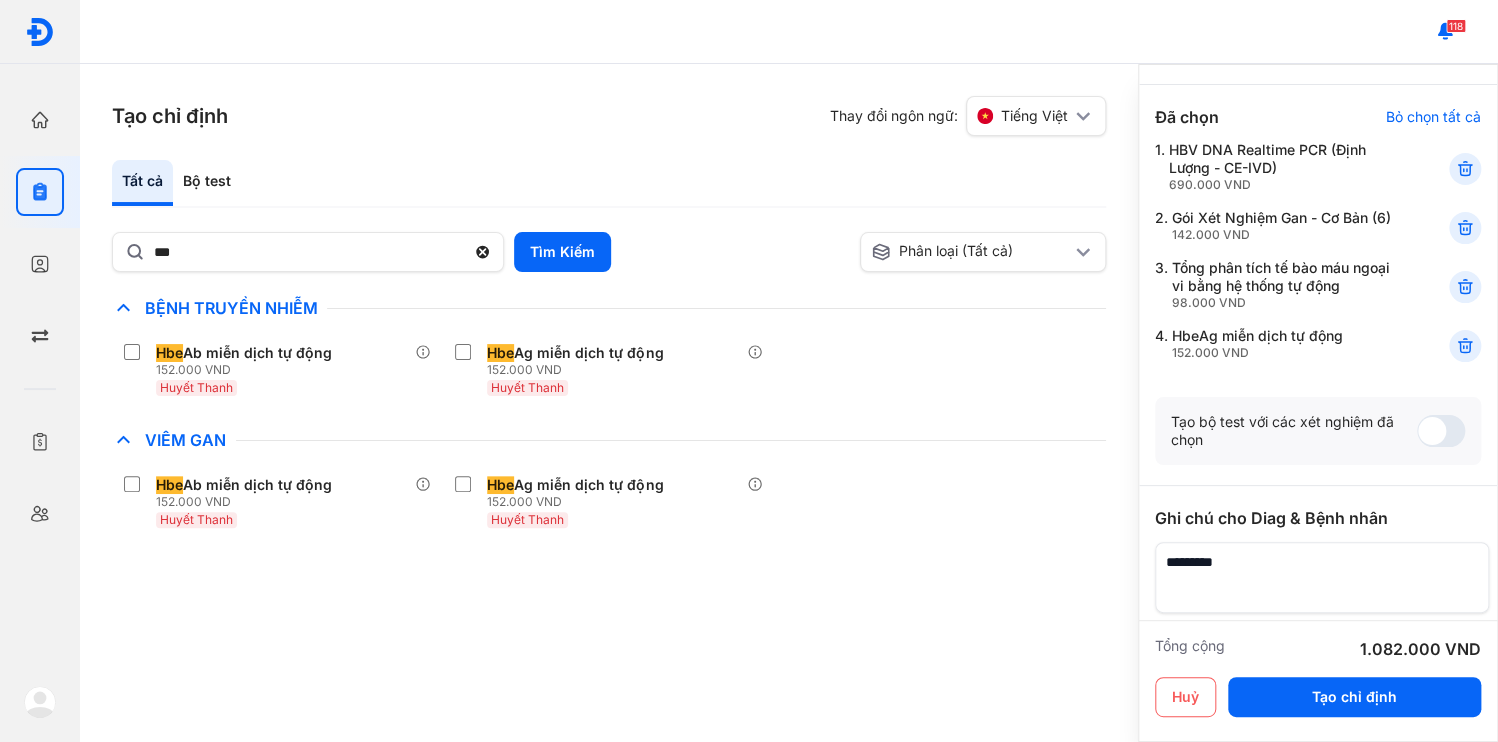 scroll, scrollTop: 137, scrollLeft: 0, axis: vertical 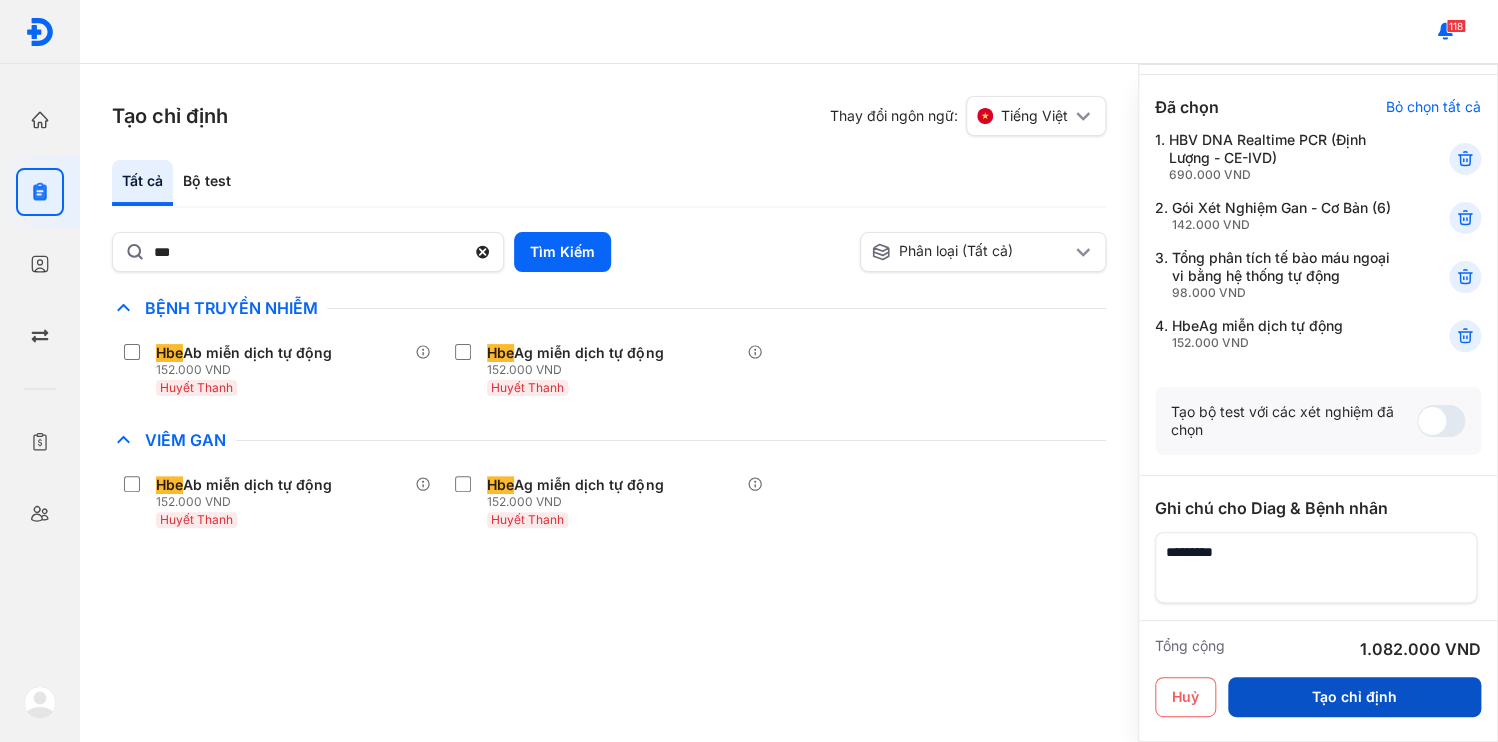 click on "Tạo chỉ định" at bounding box center (1354, 697) 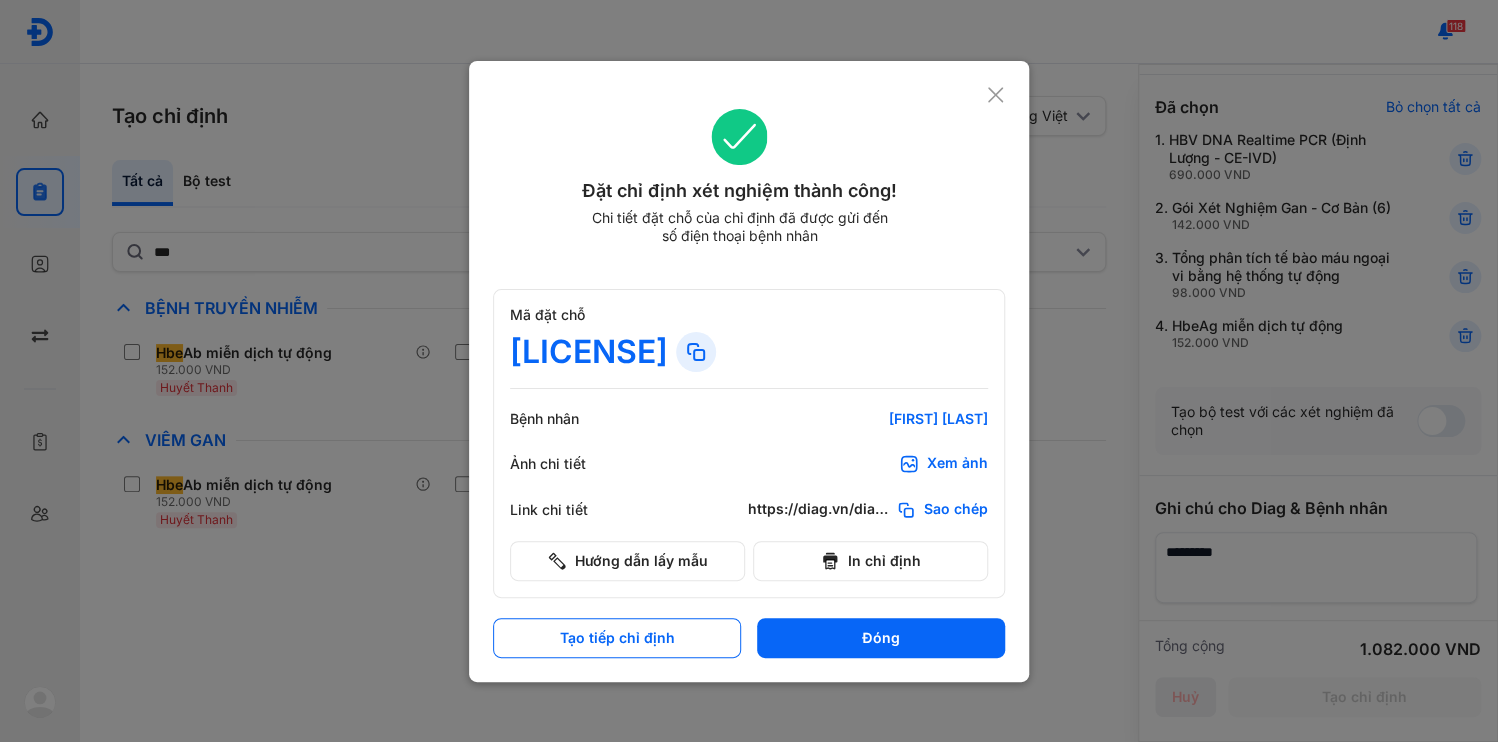 scroll, scrollTop: 127, scrollLeft: 0, axis: vertical 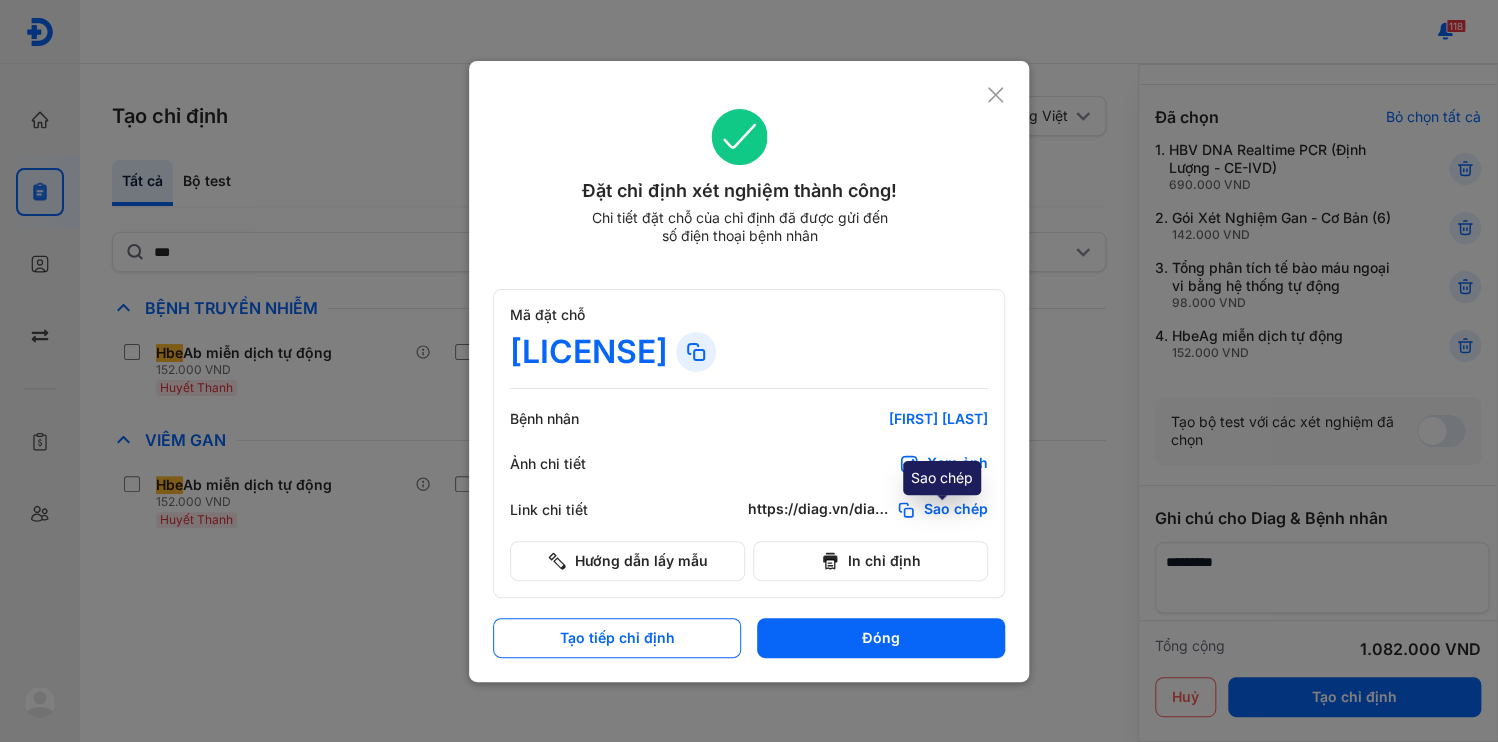 click on "Sao chép" 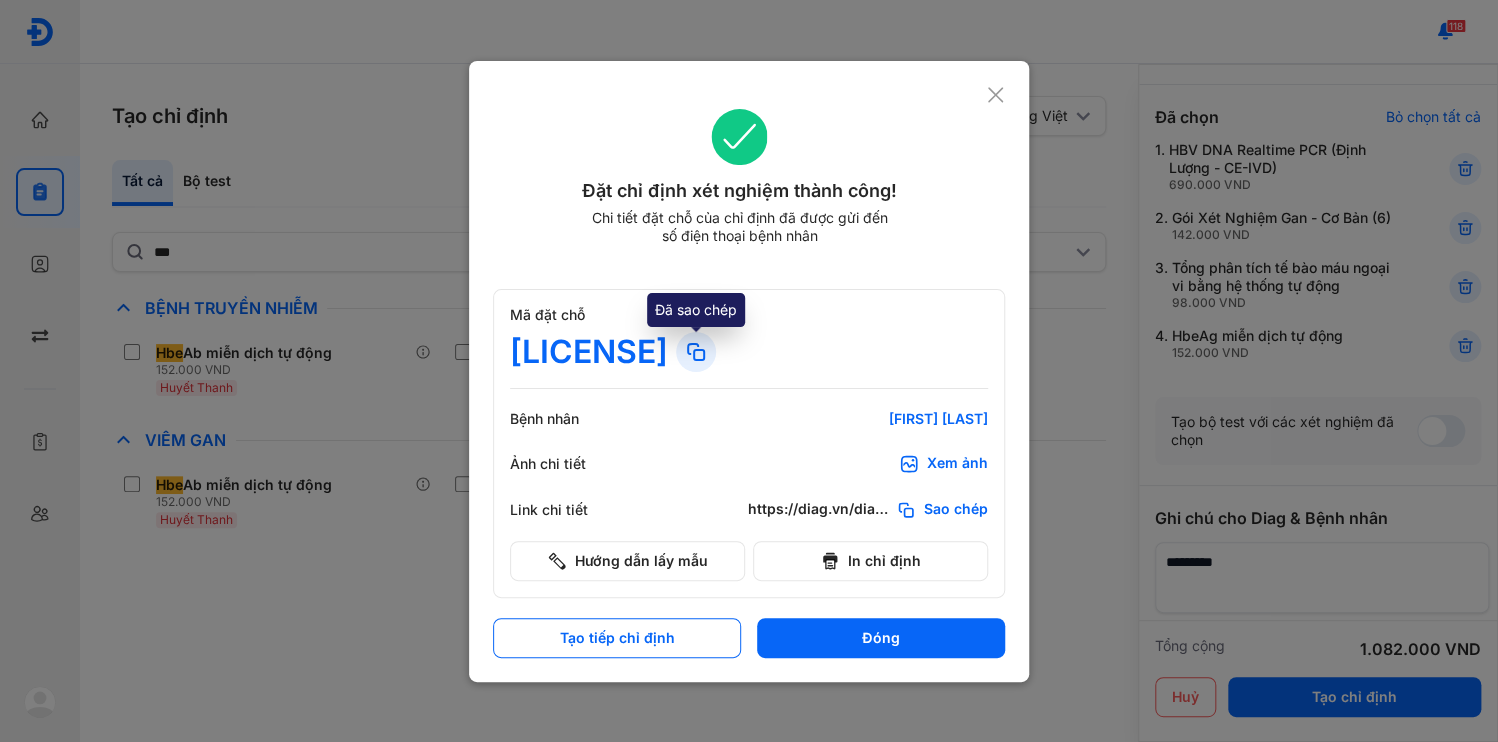 click 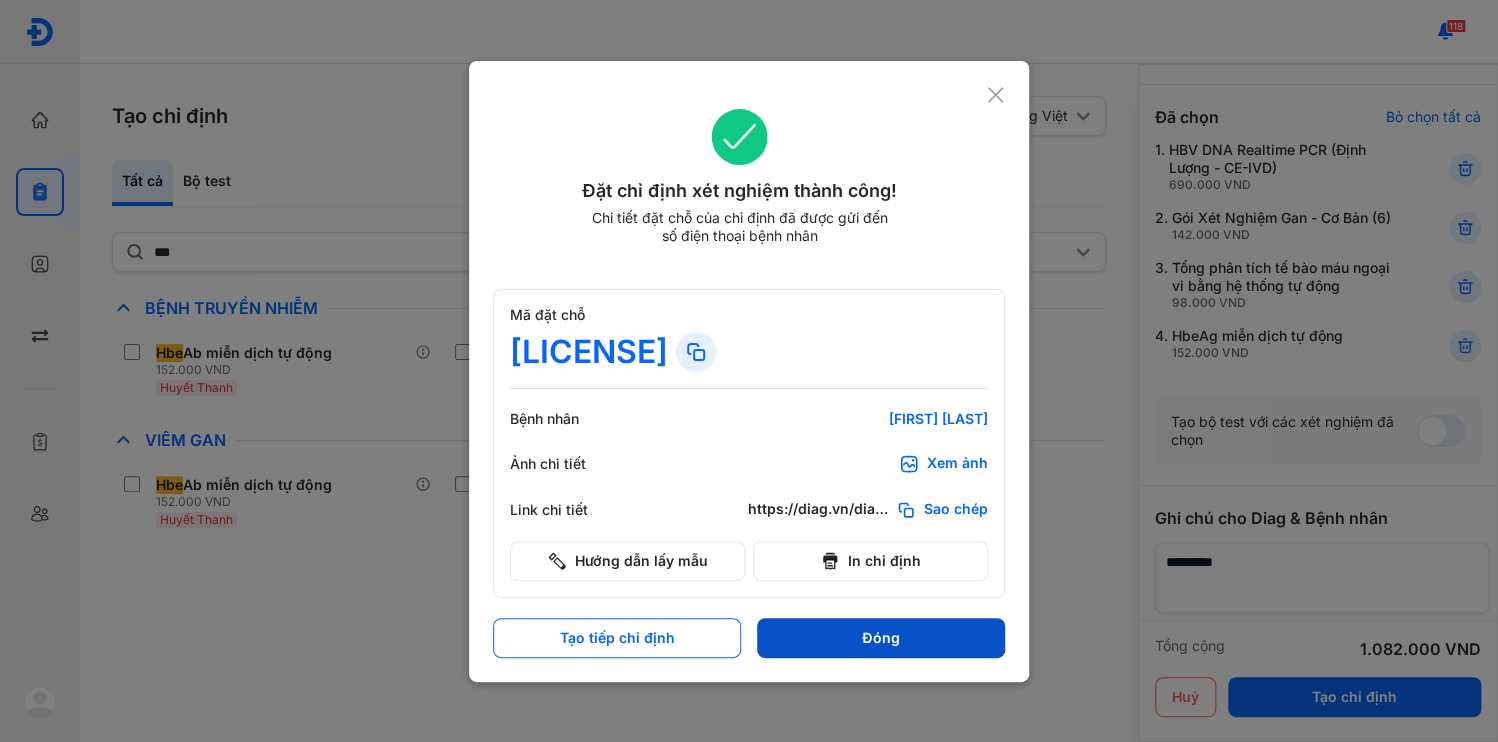 click on "Đóng" at bounding box center (881, 638) 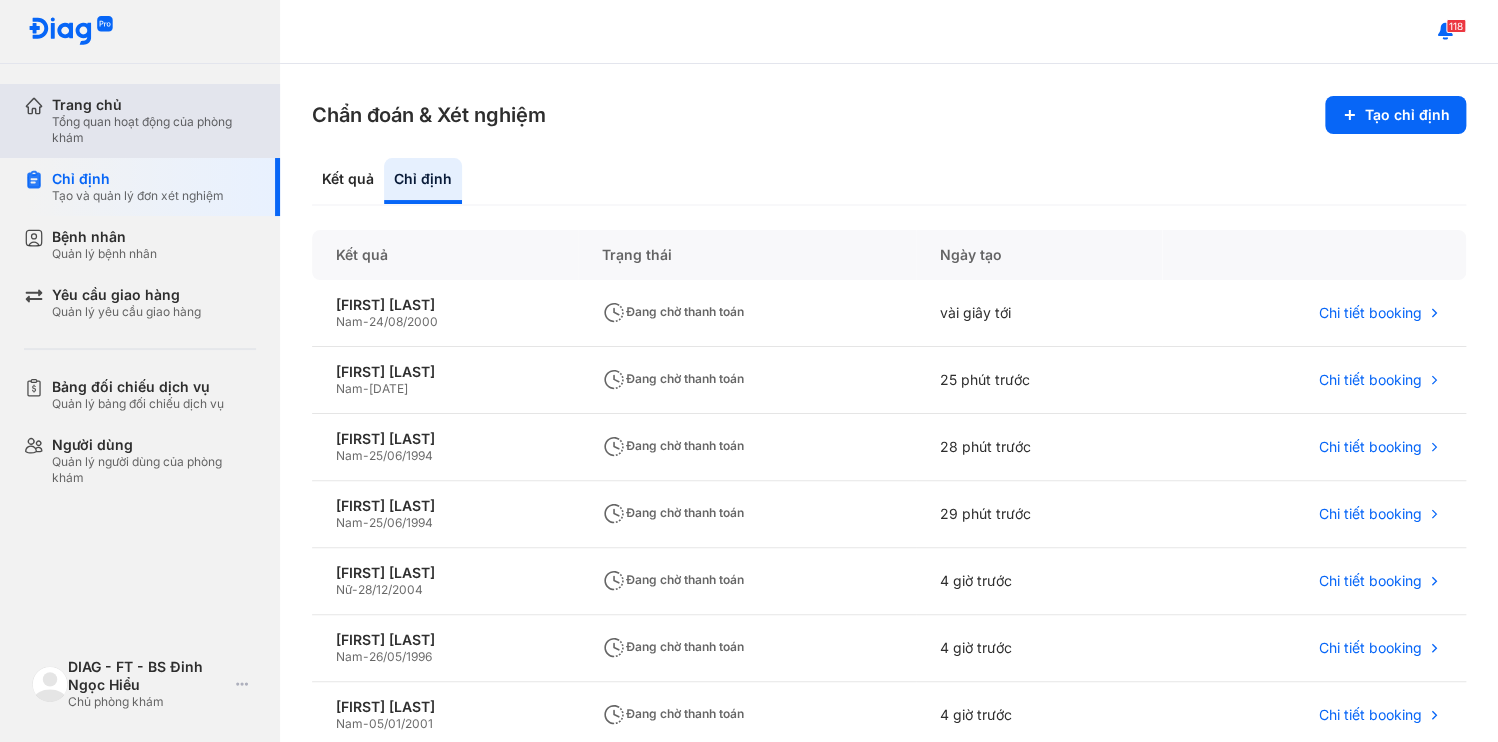 click on "Tổng quan hoạt động của phòng khám" at bounding box center [154, 130] 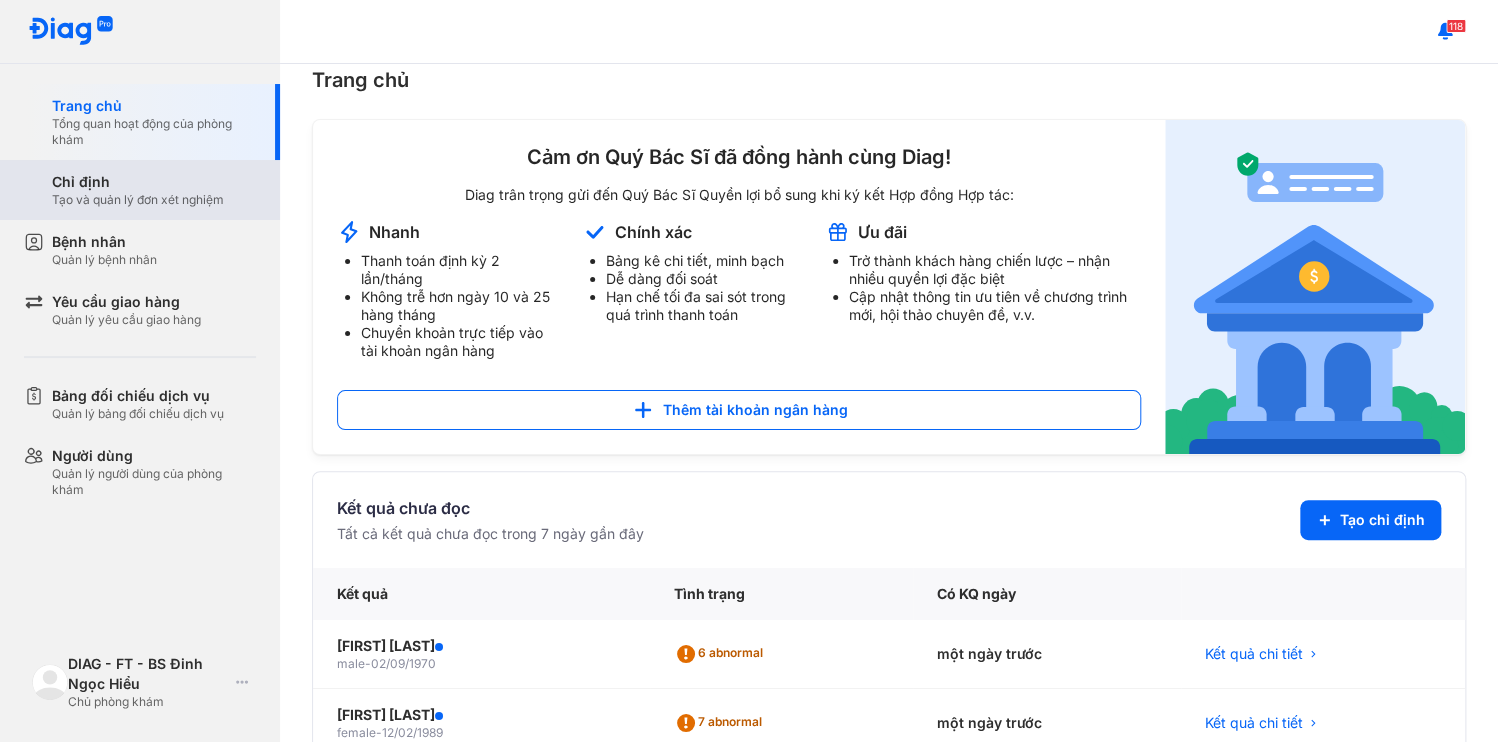 scroll, scrollTop: 0, scrollLeft: 0, axis: both 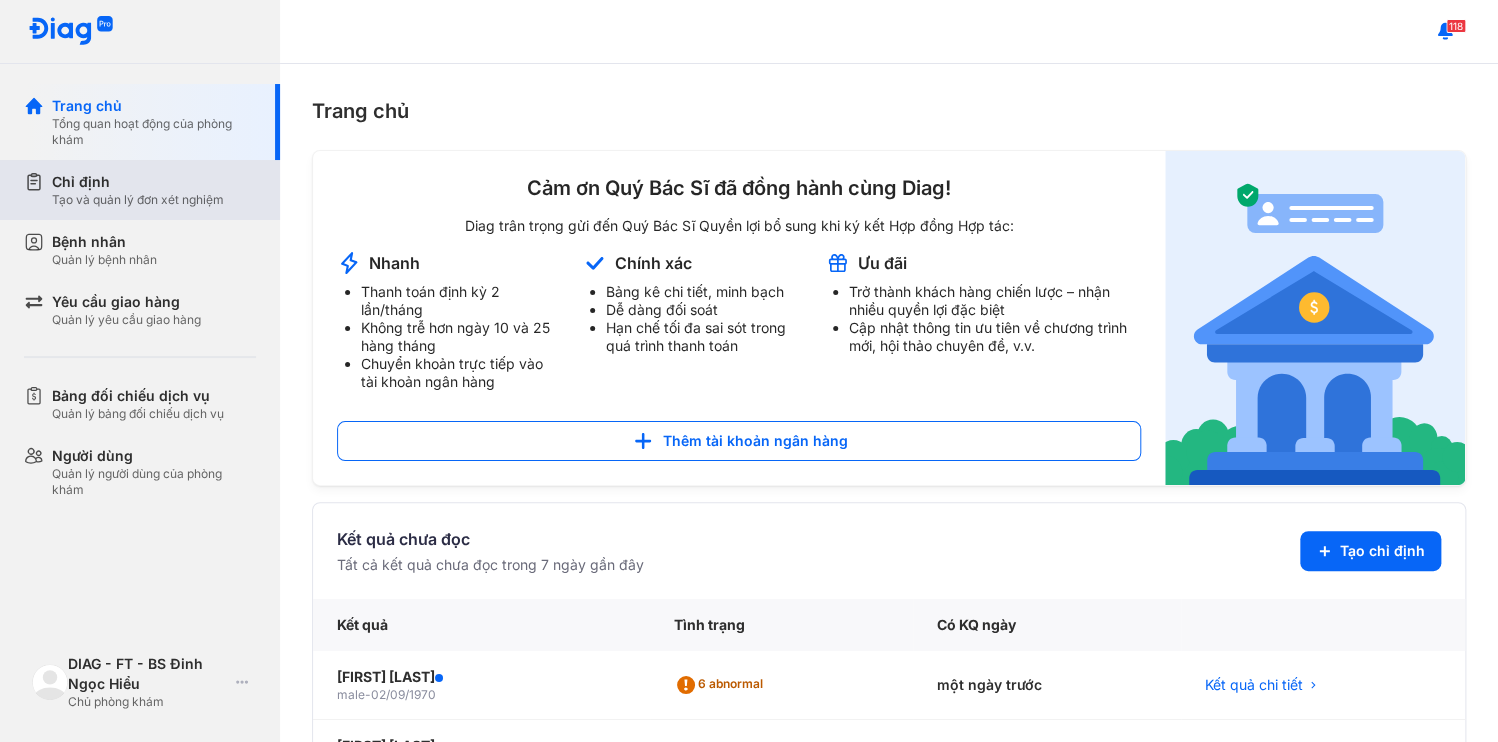 click on "Chỉ định" at bounding box center (138, 182) 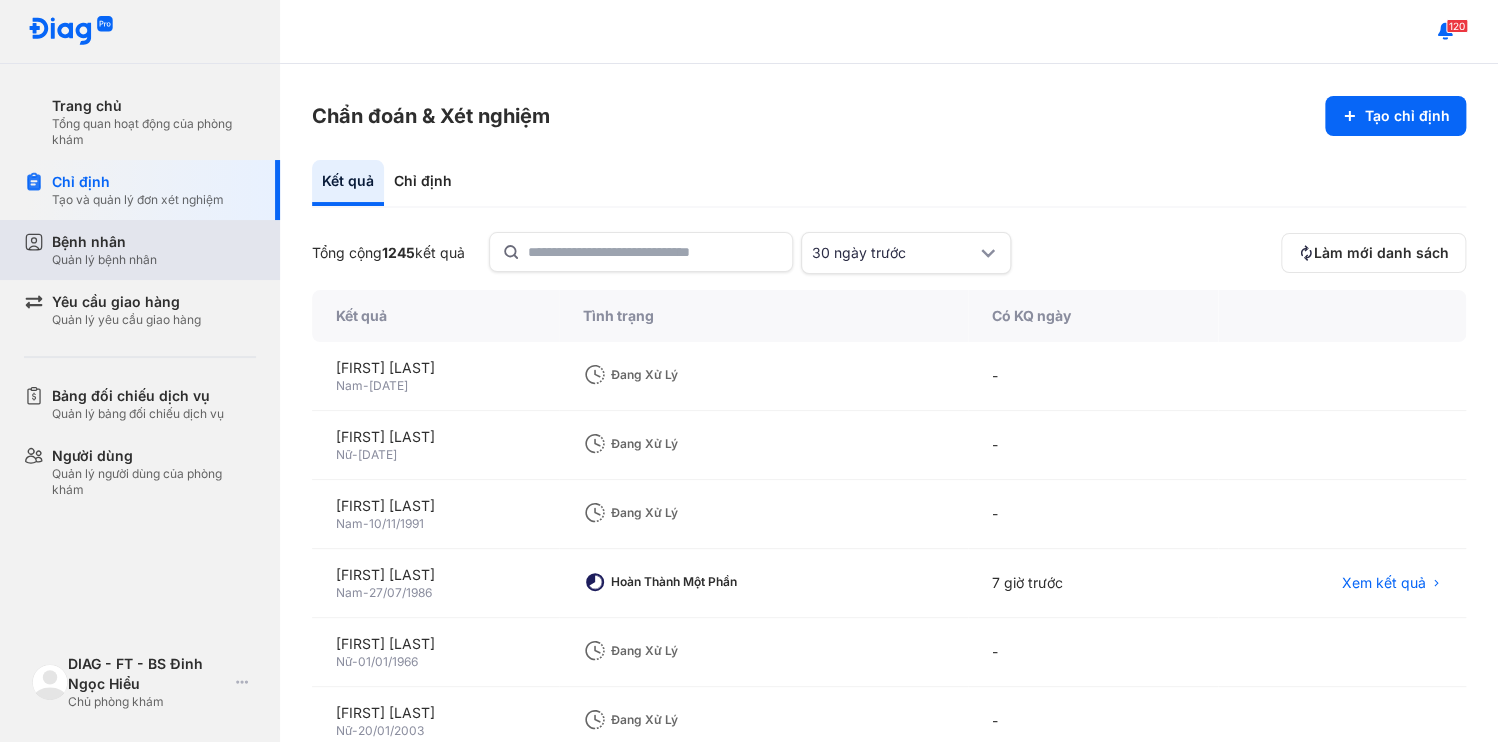 click on "Quản lý bệnh nhân" at bounding box center (104, 260) 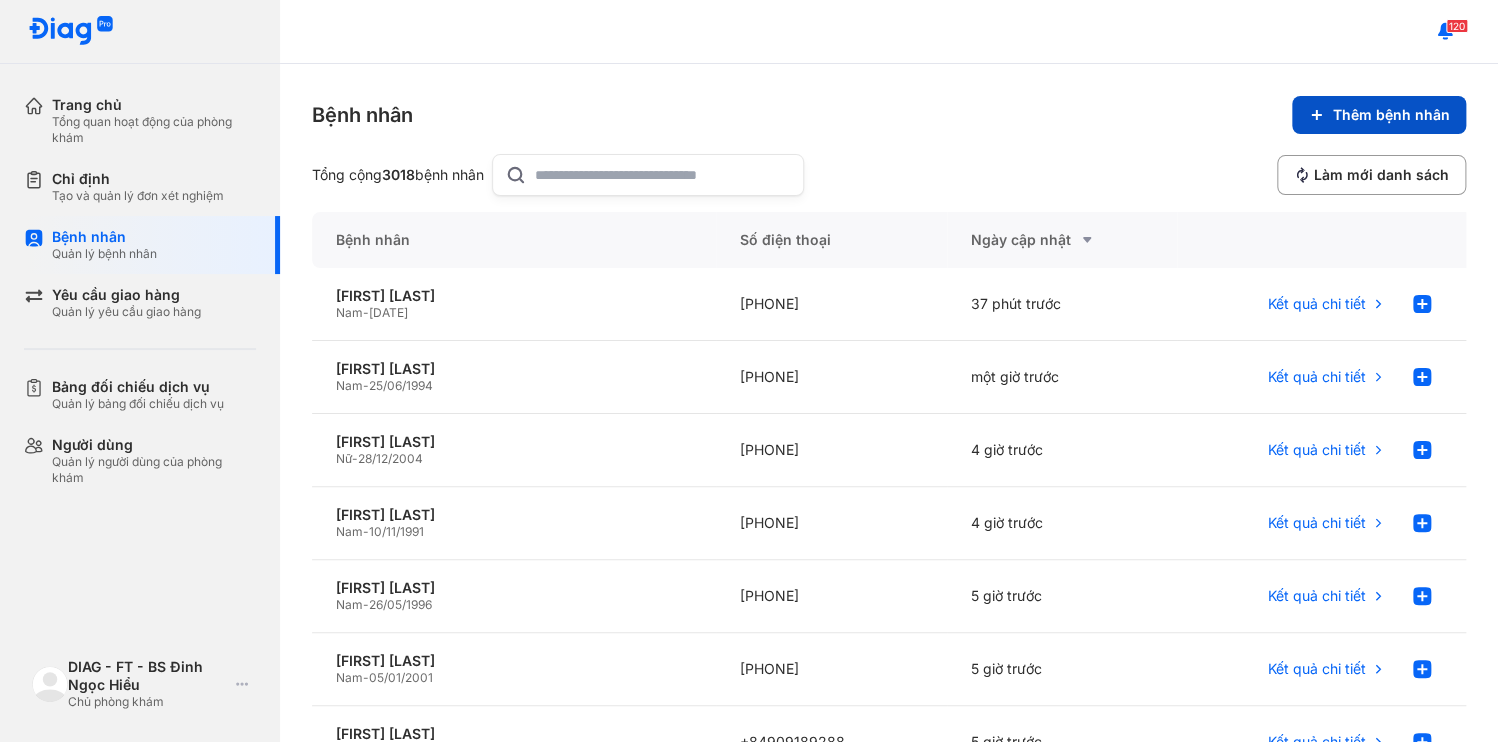 click 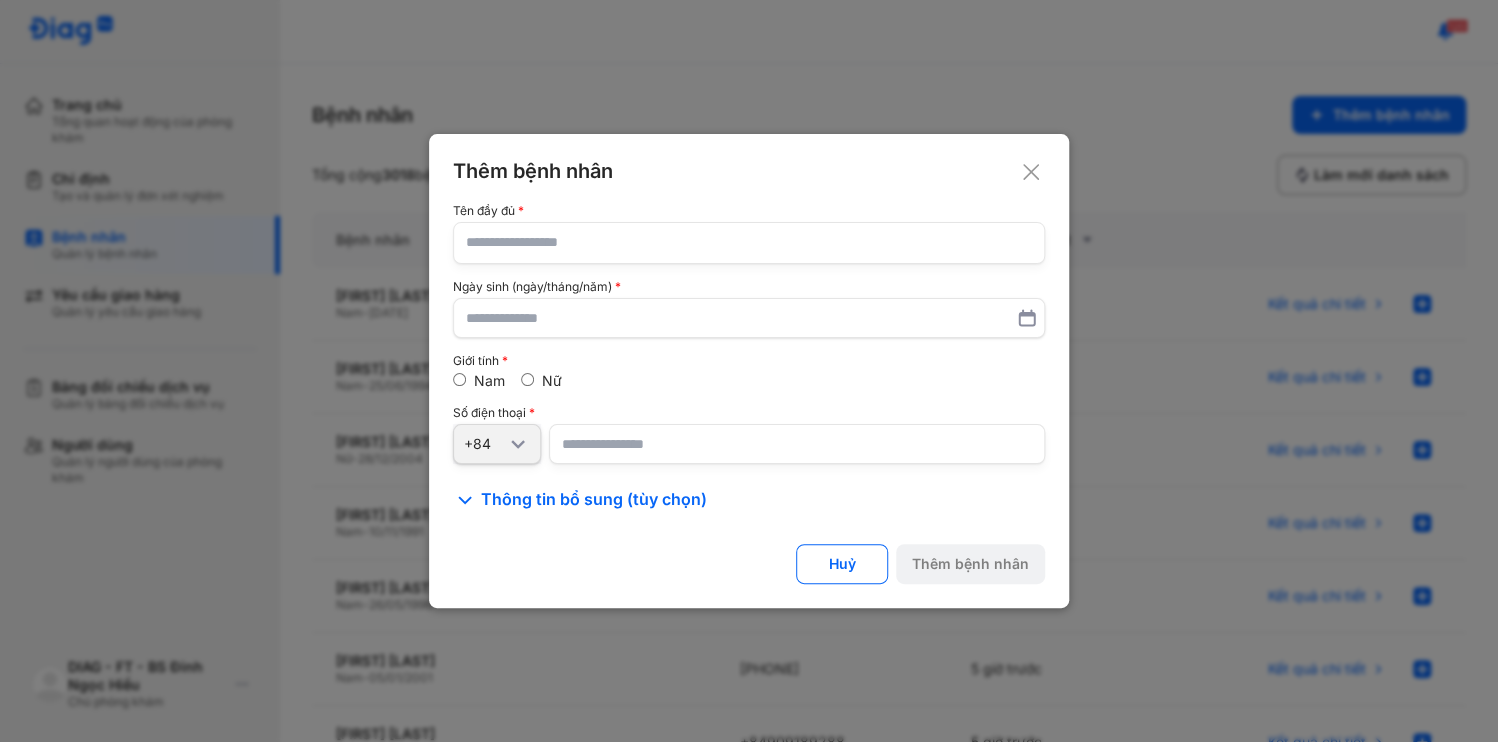 type 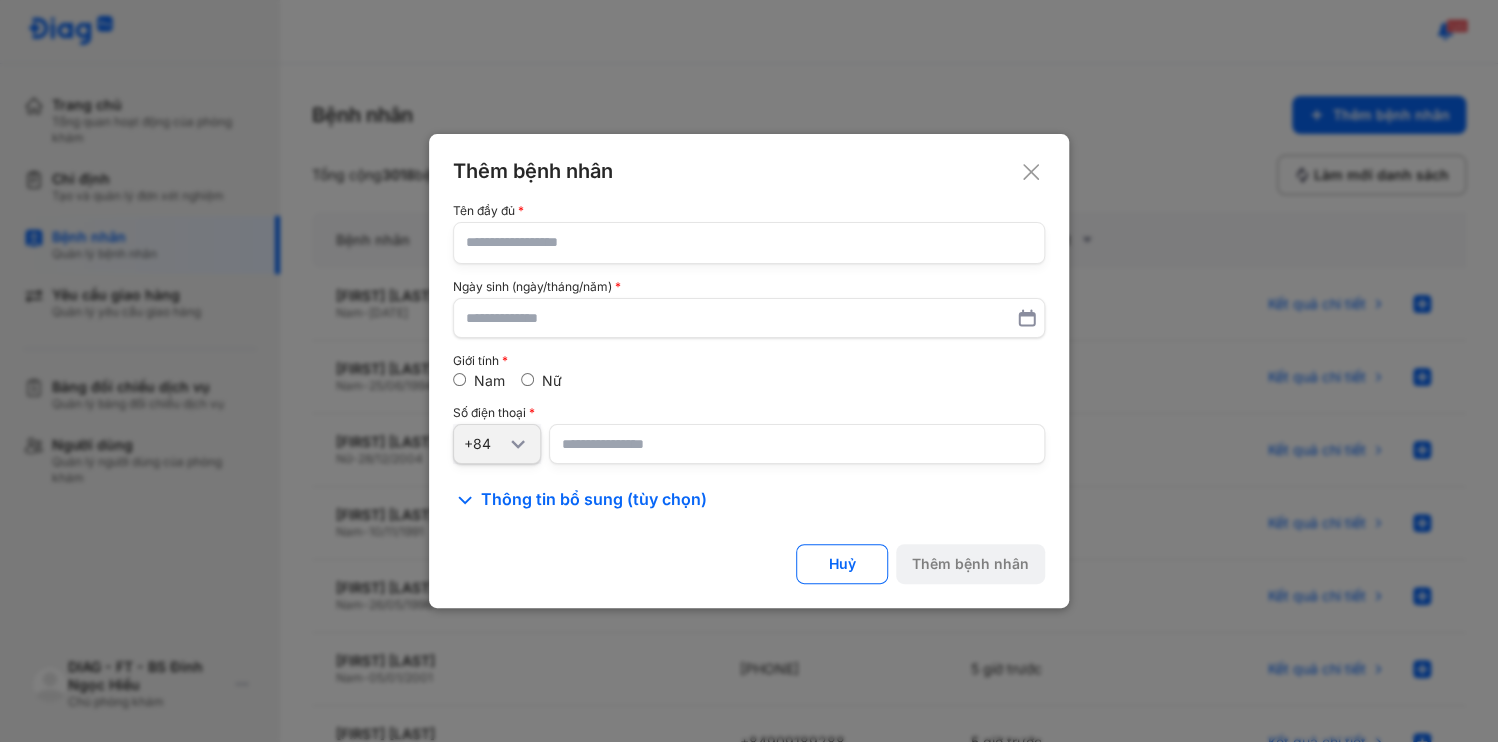 click 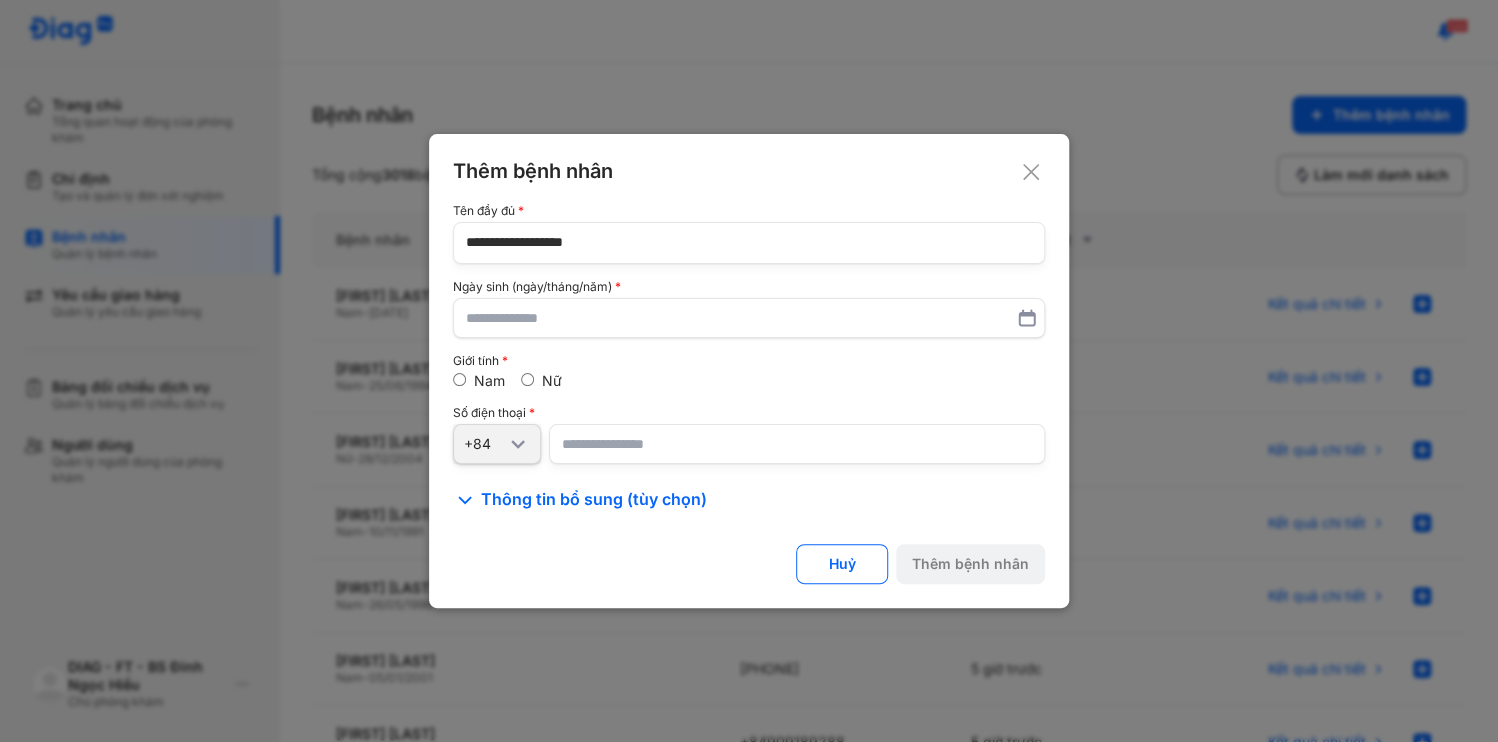 type on "**********" 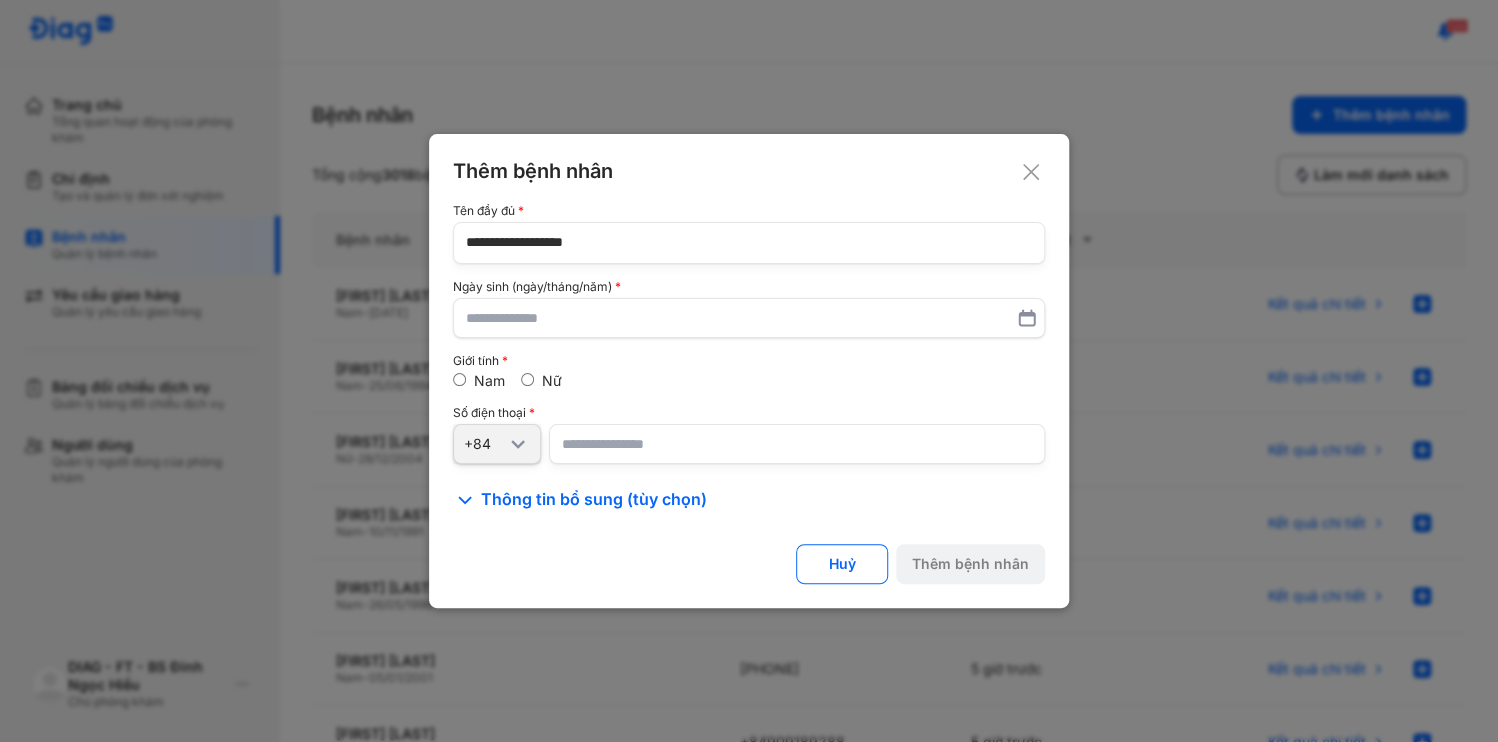click at bounding box center [797, 444] 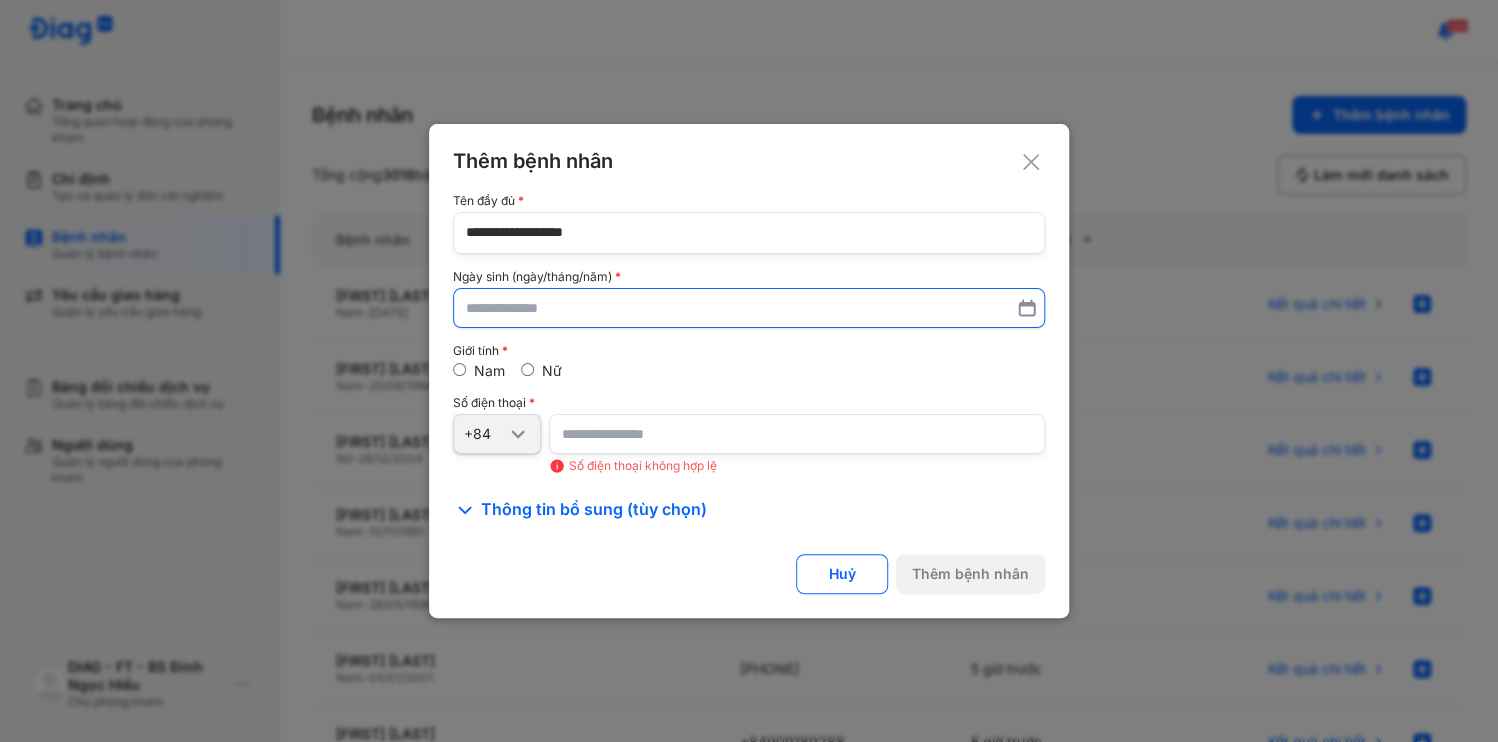 type on "********" 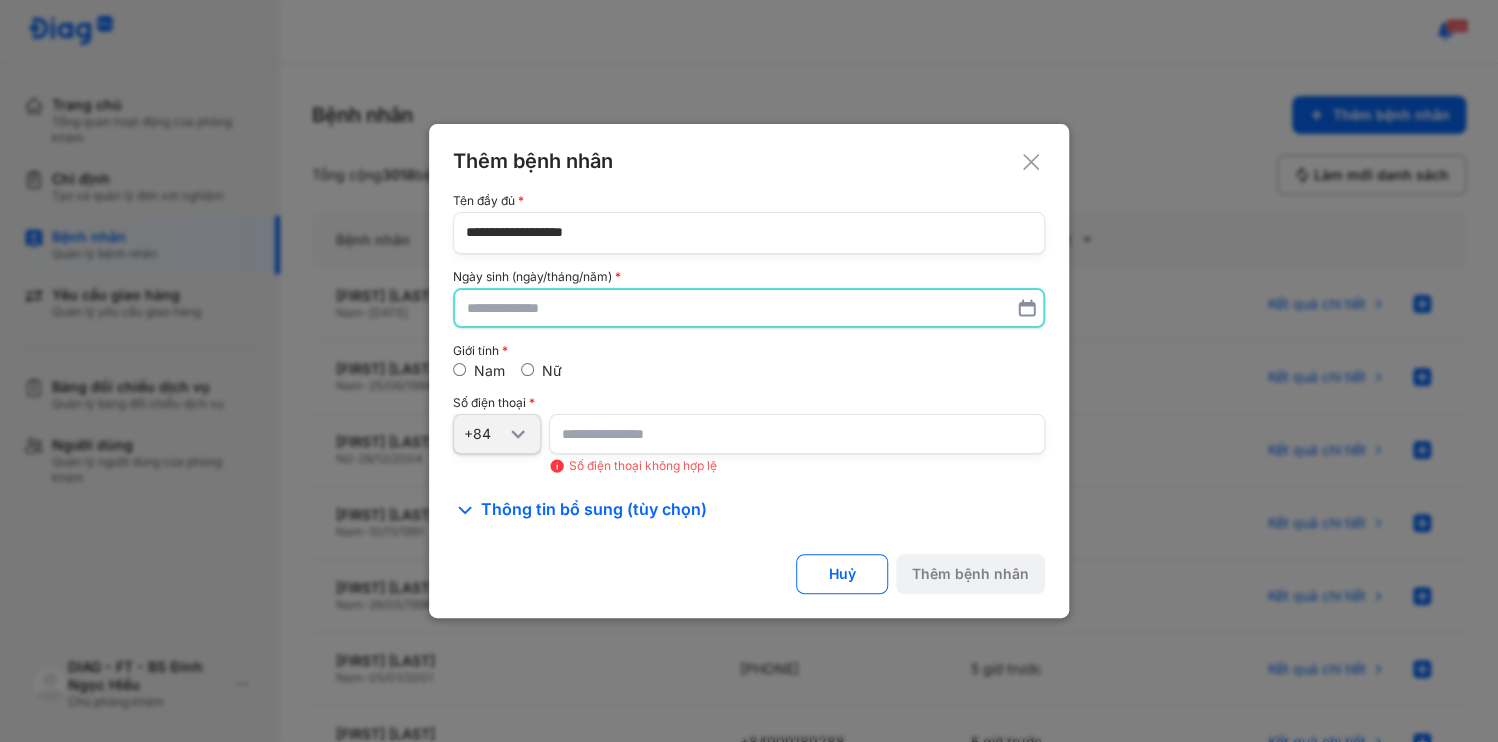paste on "**********" 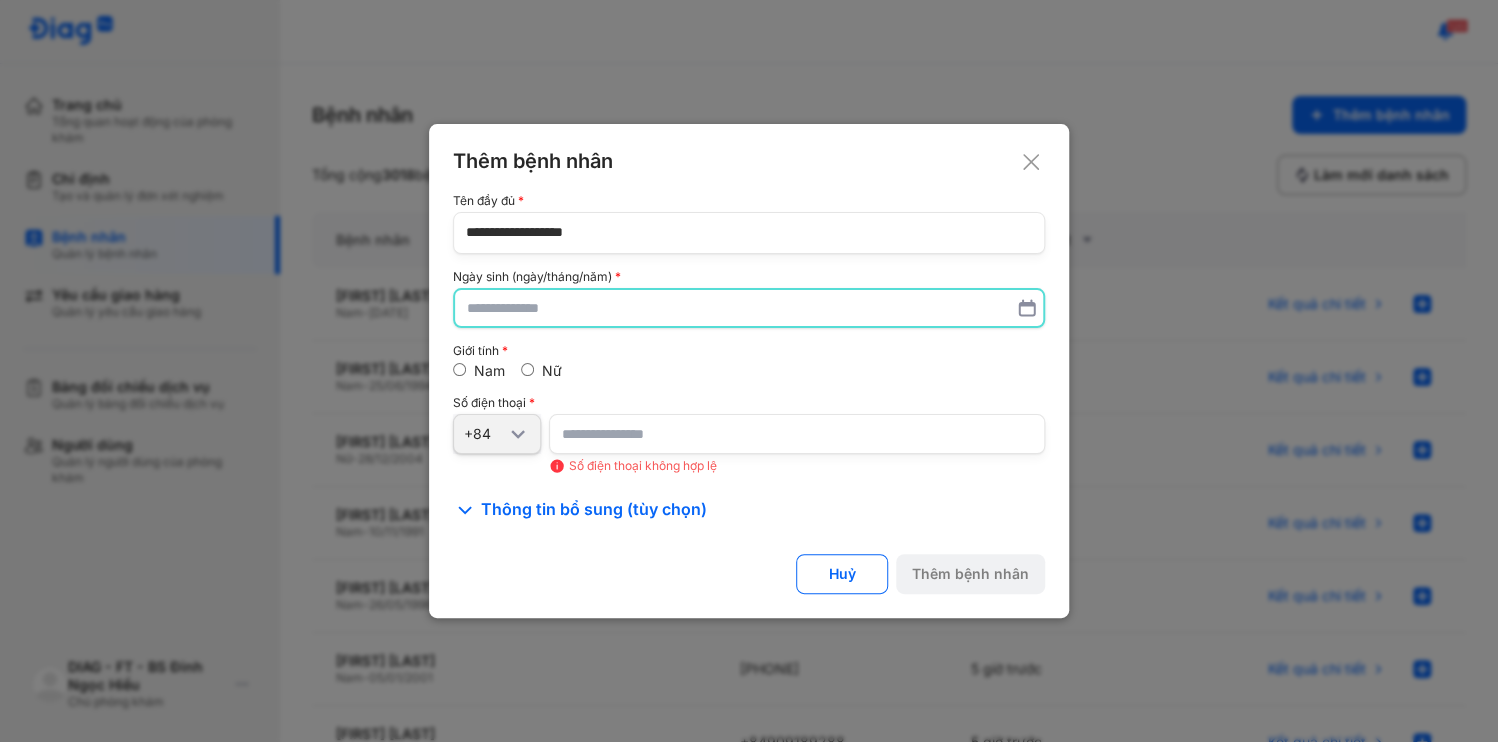 click at bounding box center [749, 308] 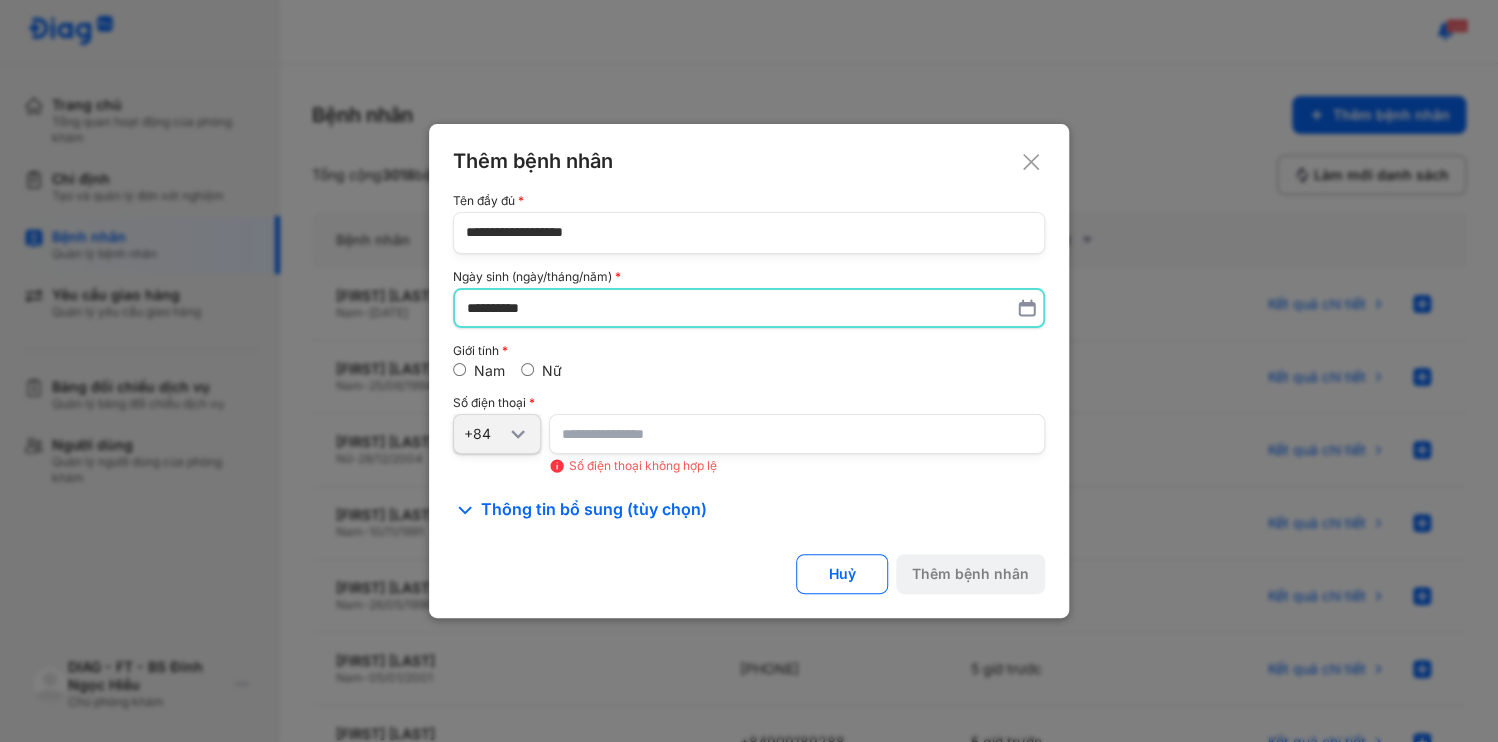 type on "**********" 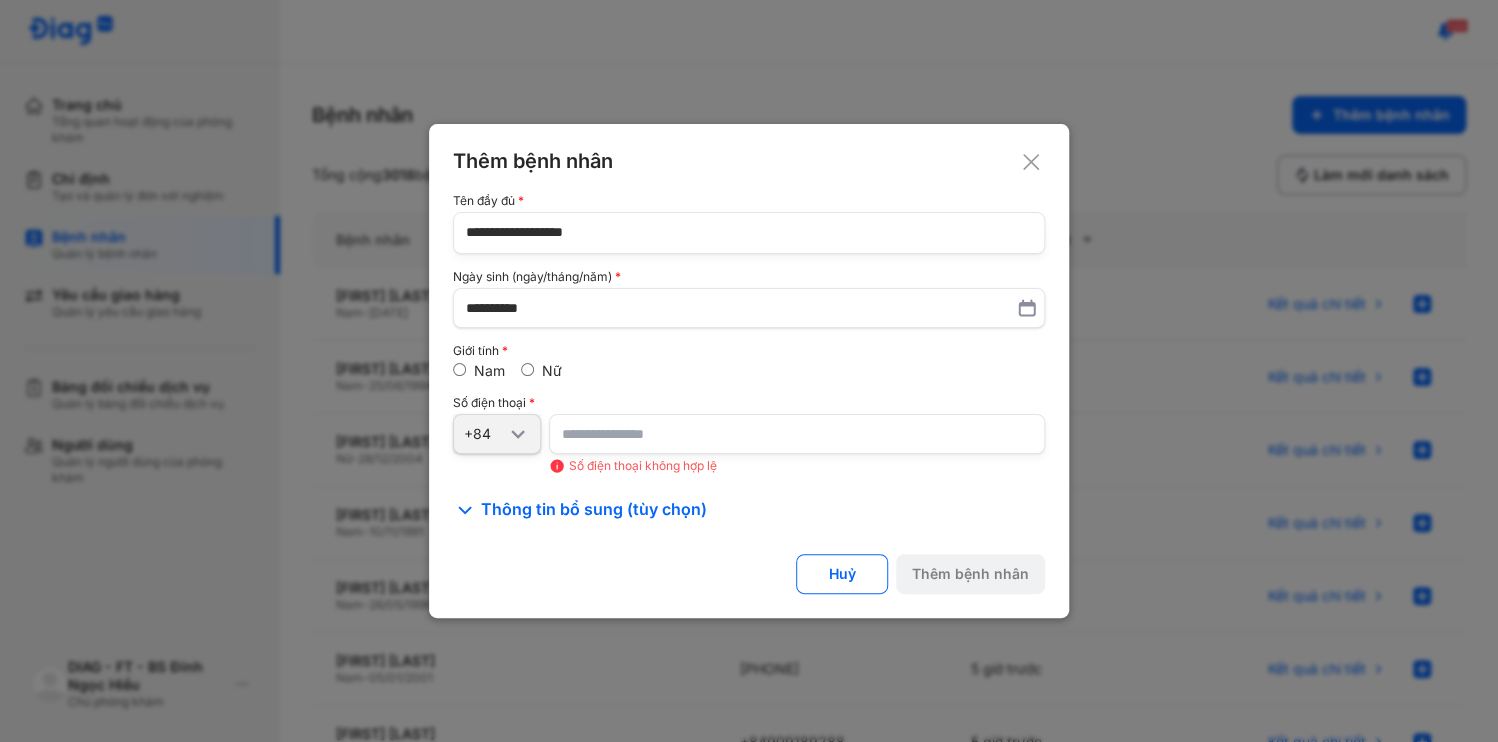 drag, startPoint x: 624, startPoint y: 436, endPoint x: 438, endPoint y: 424, distance: 186.38669 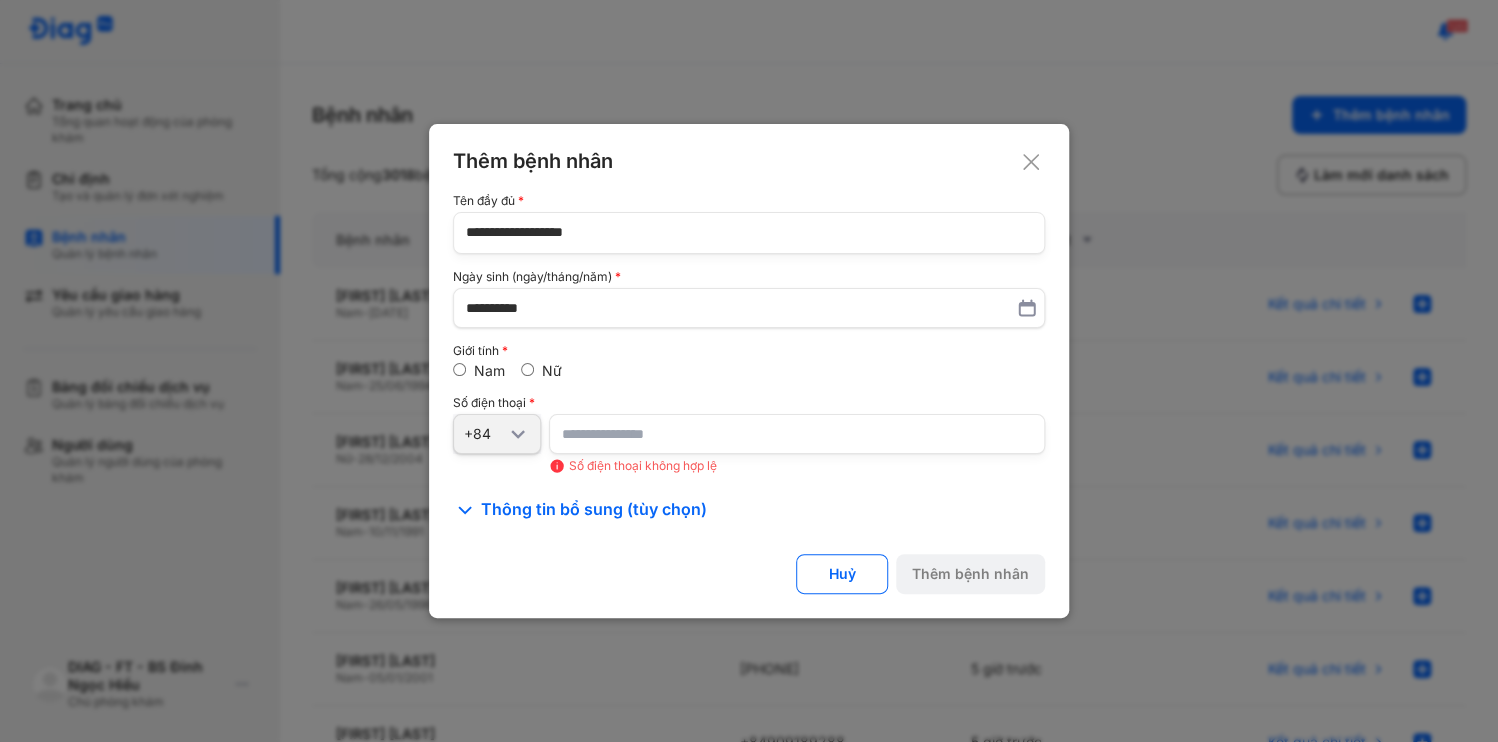 click on "**********" at bounding box center (749, 371) 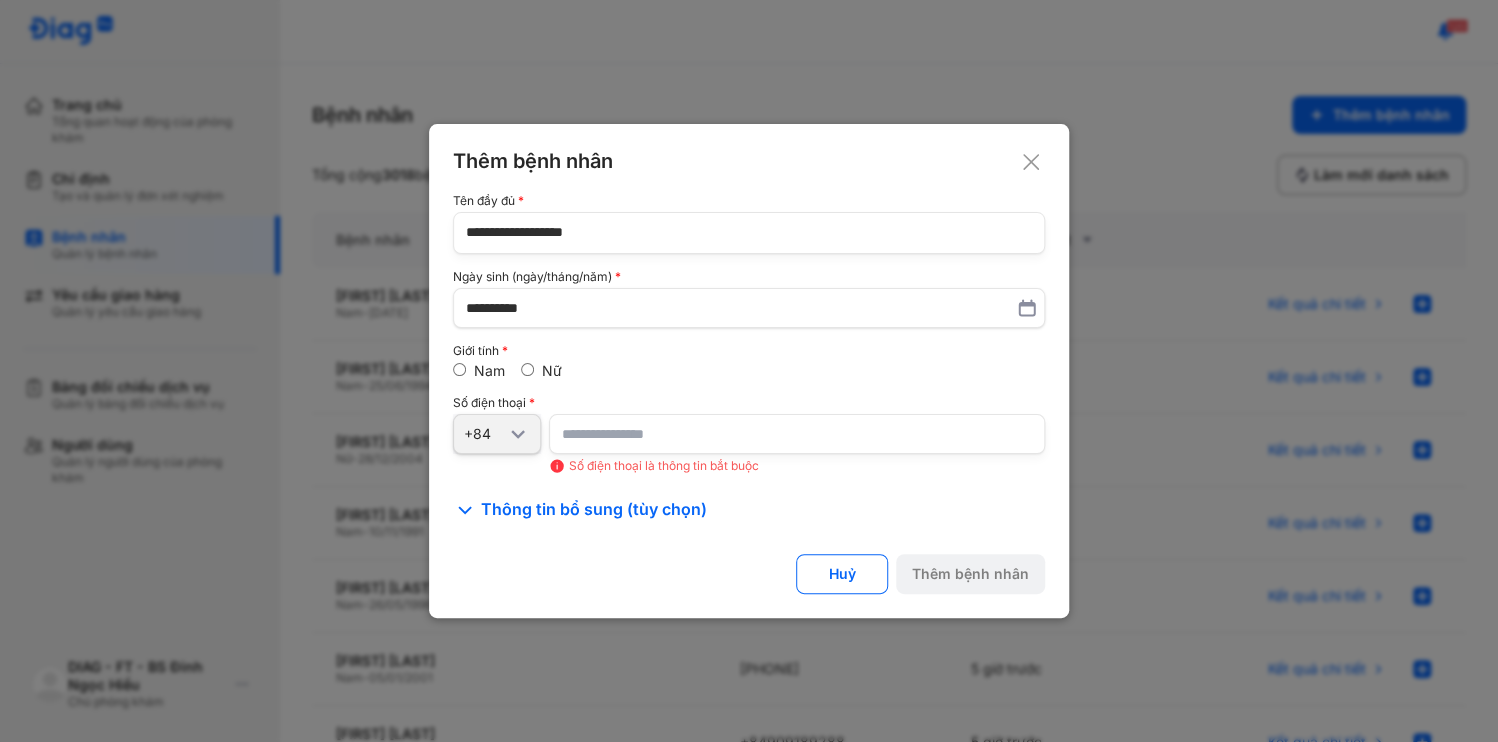 click at bounding box center (797, 434) 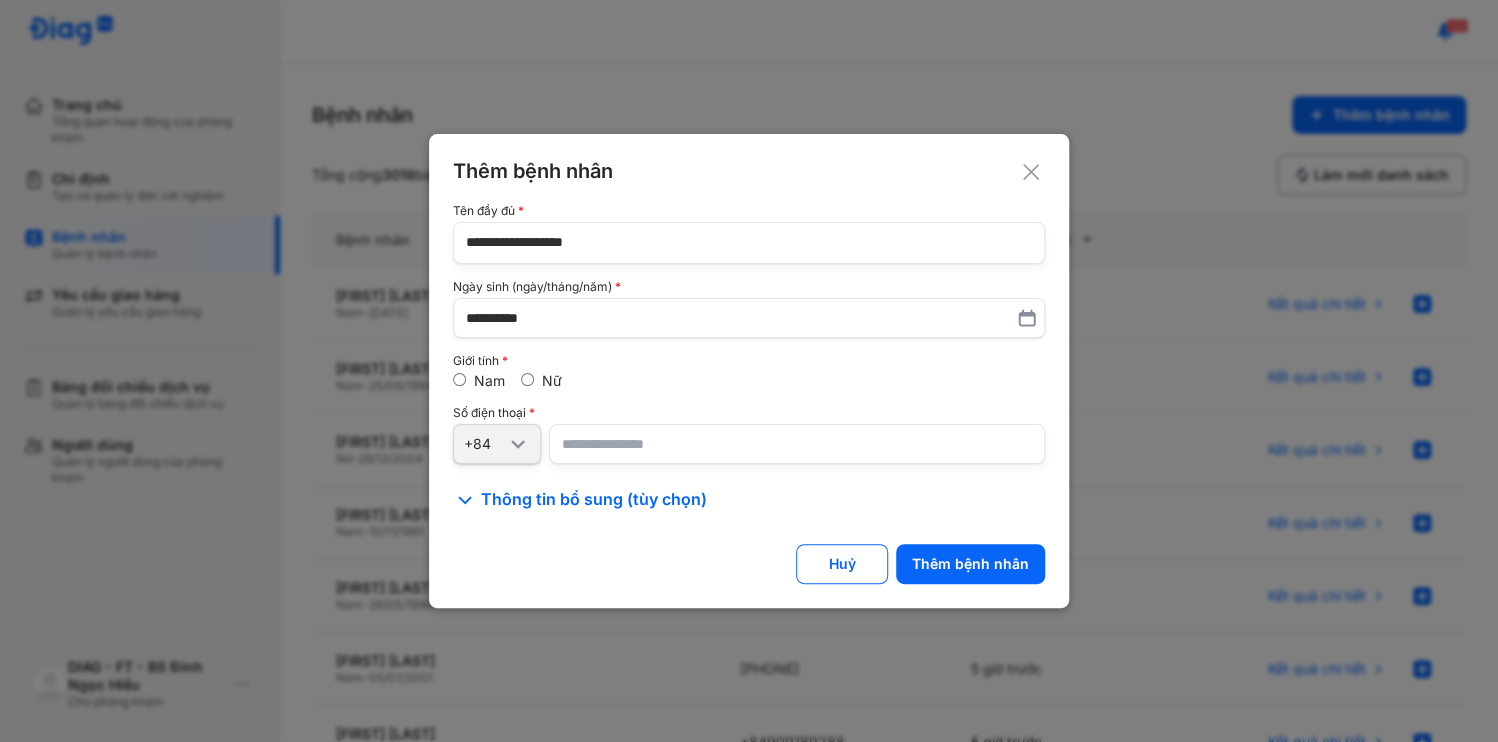 type on "**********" 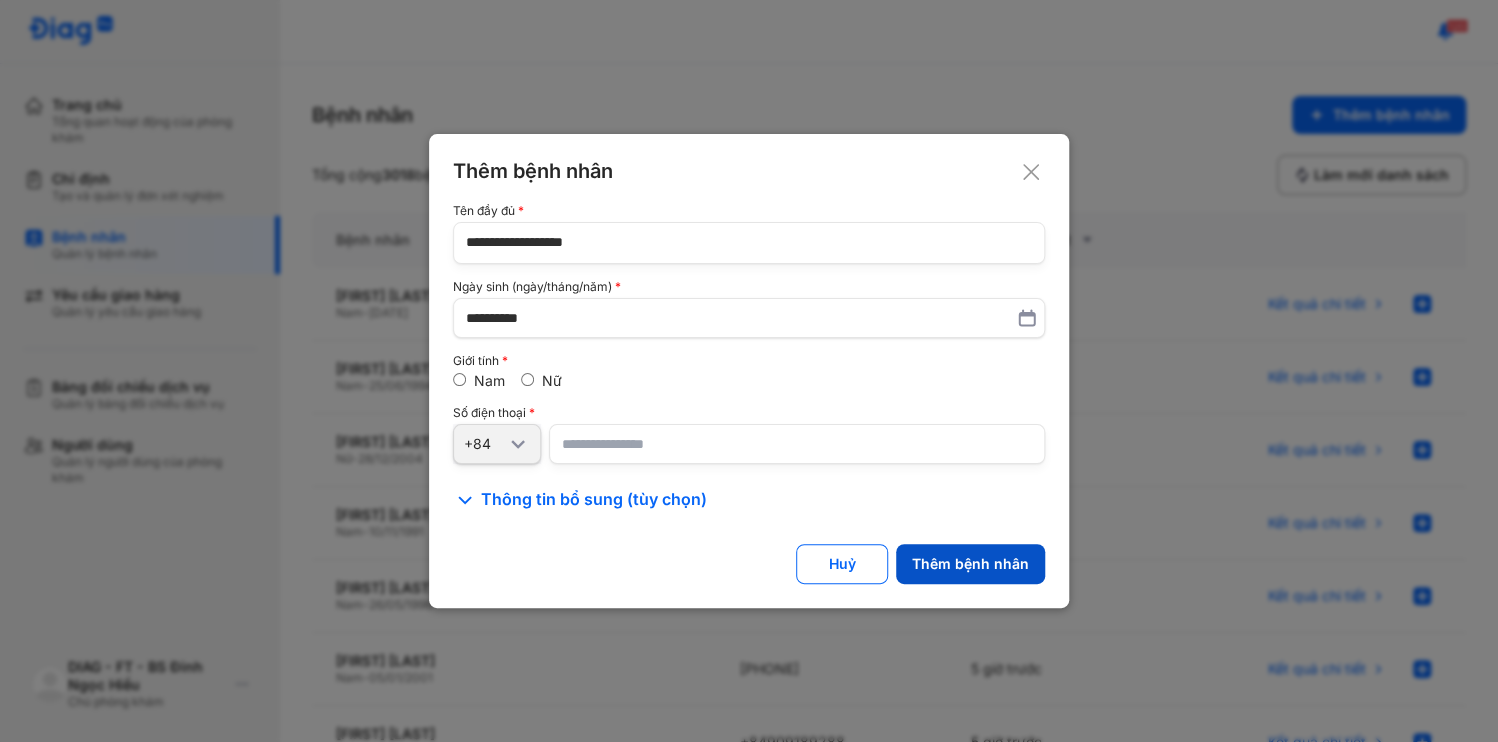 click on "Thêm bệnh nhân" 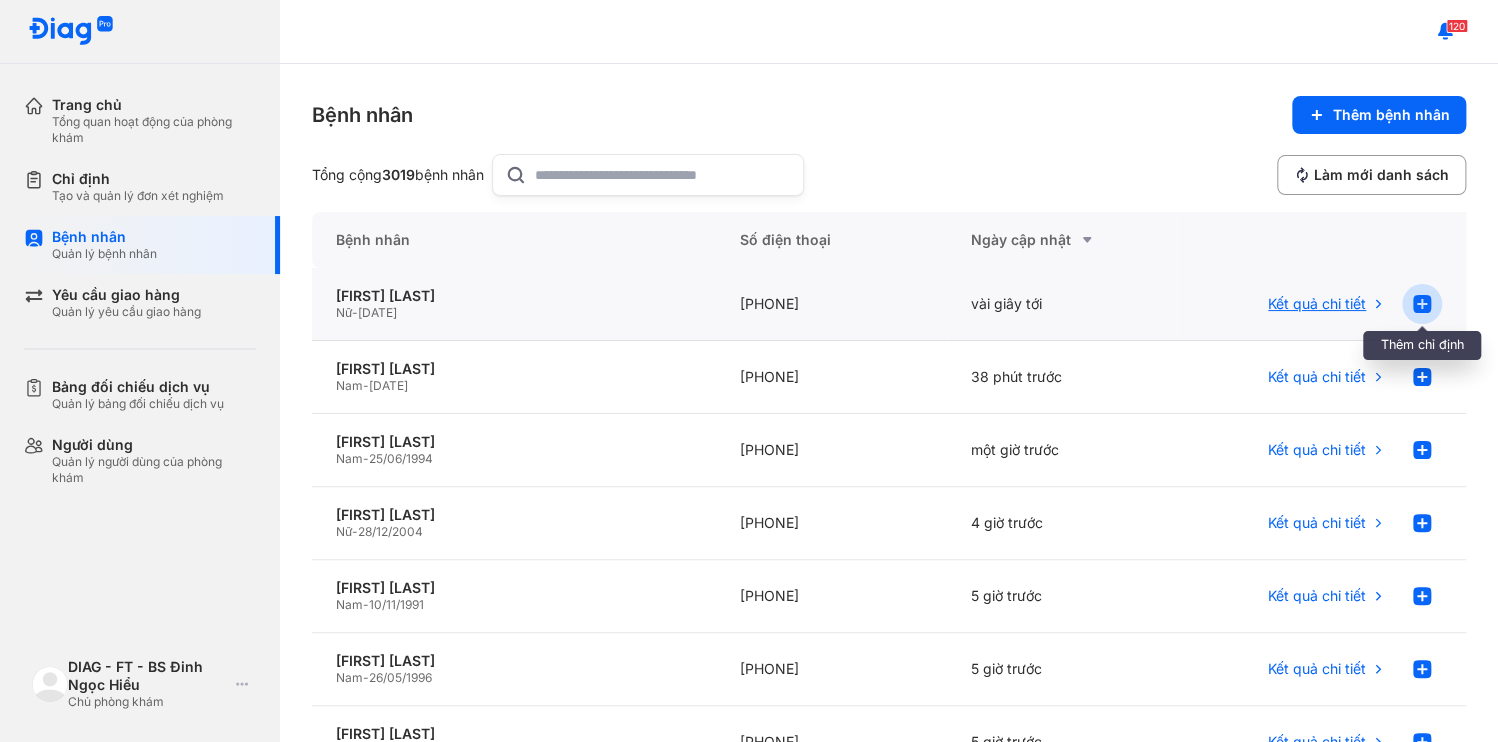 click 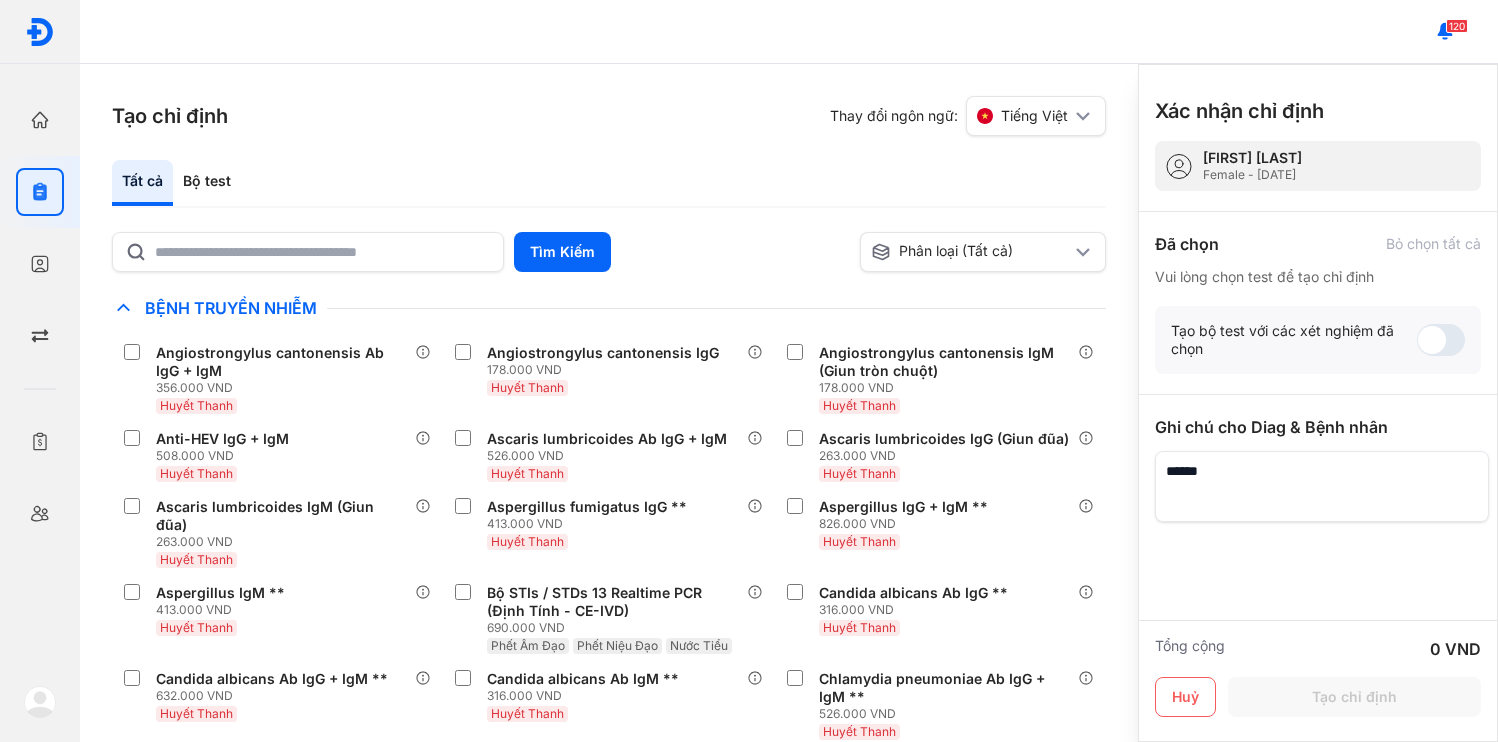 scroll, scrollTop: 0, scrollLeft: 0, axis: both 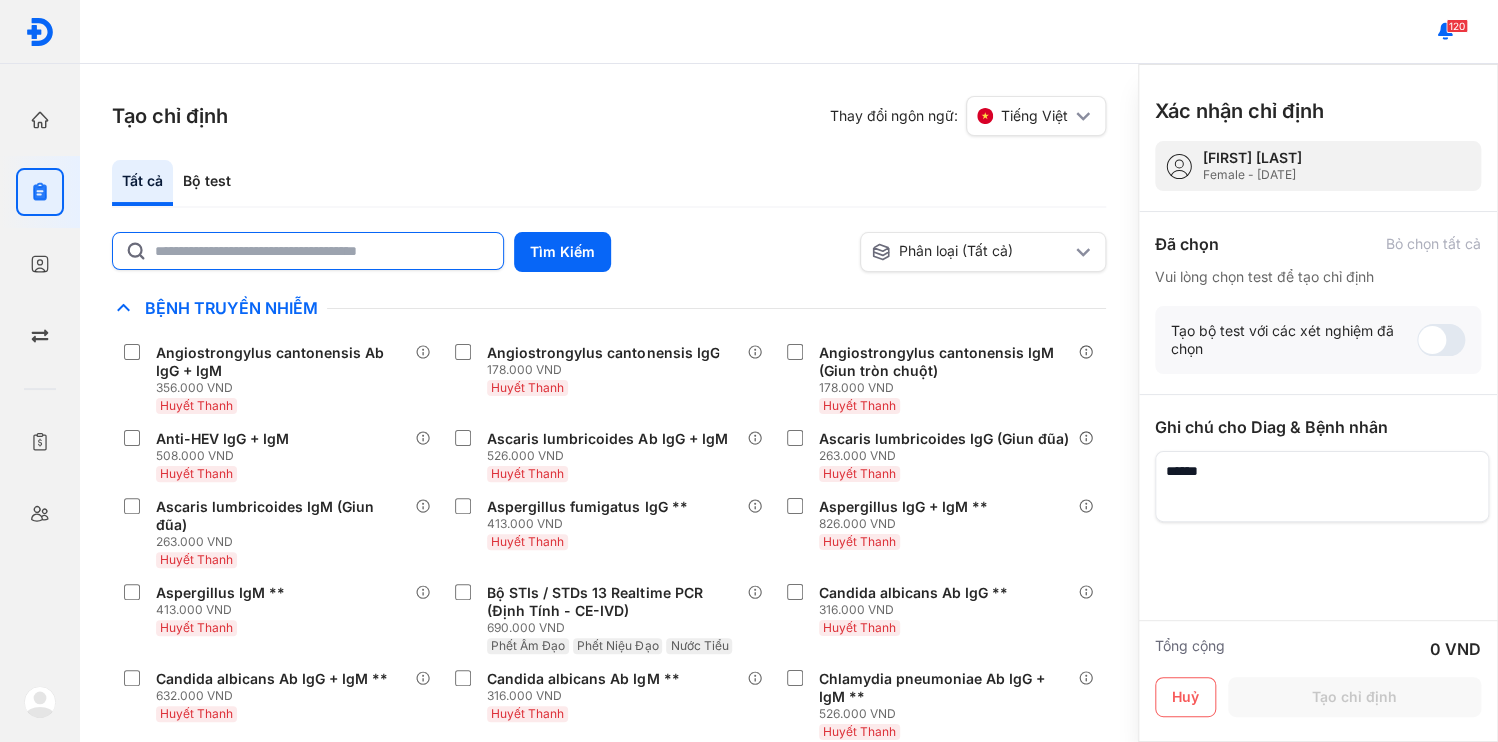 click 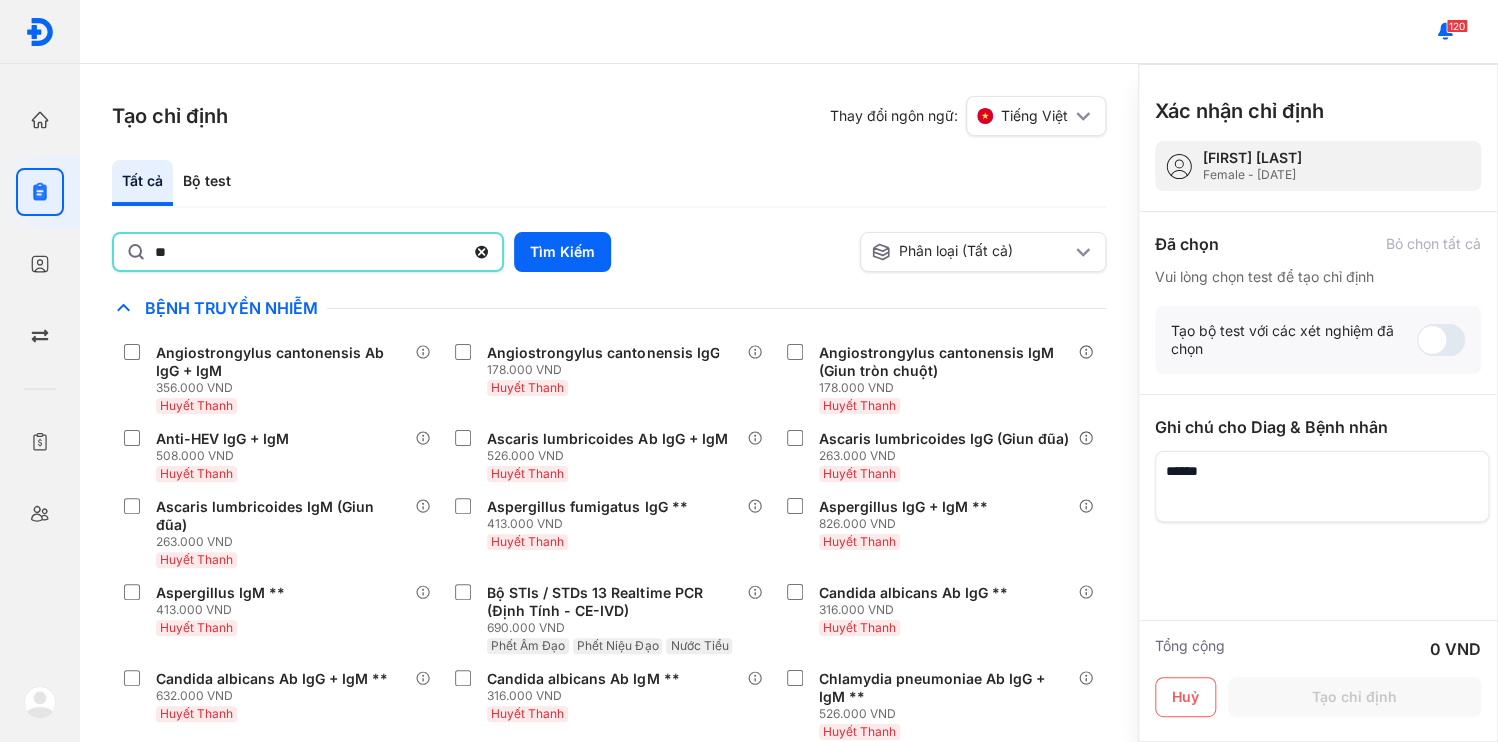 type on "*" 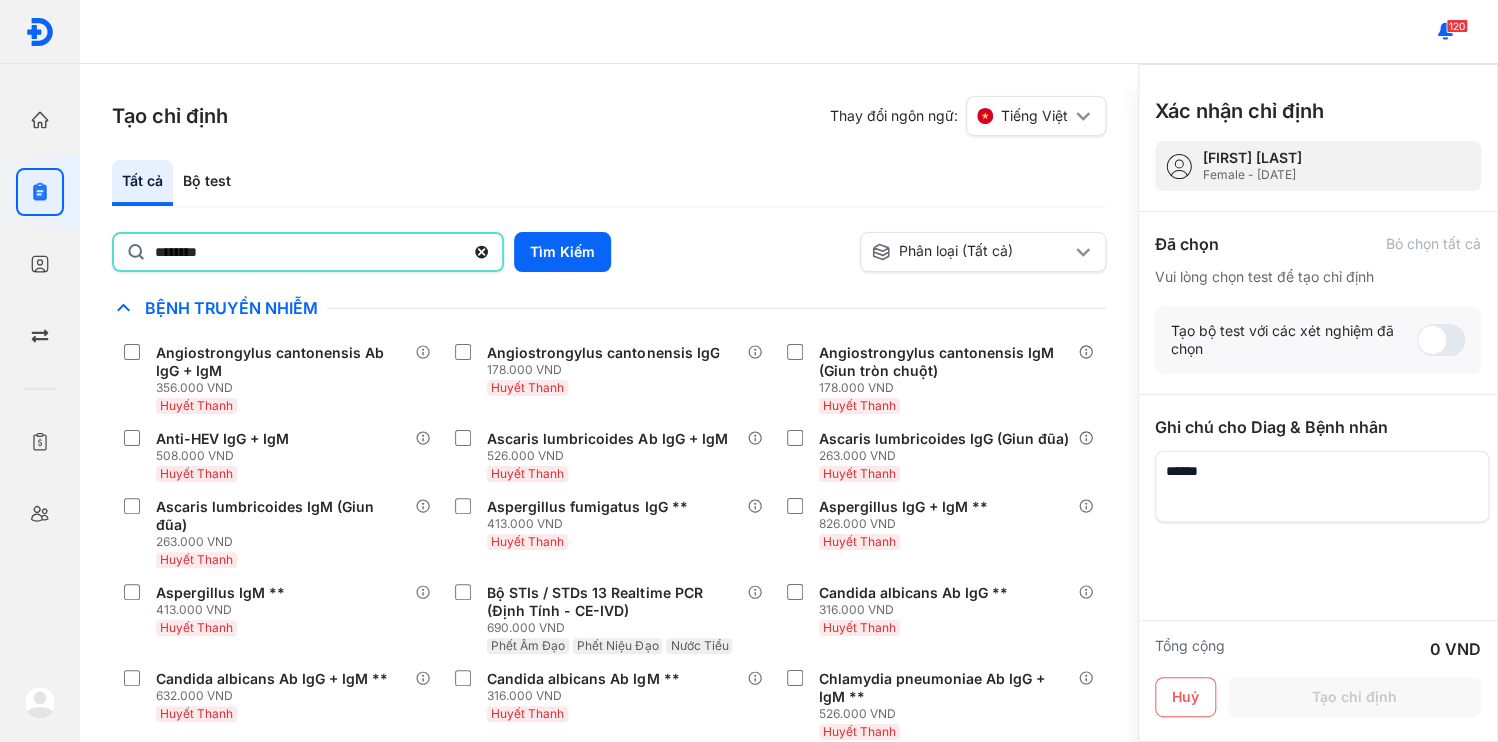 type on "********" 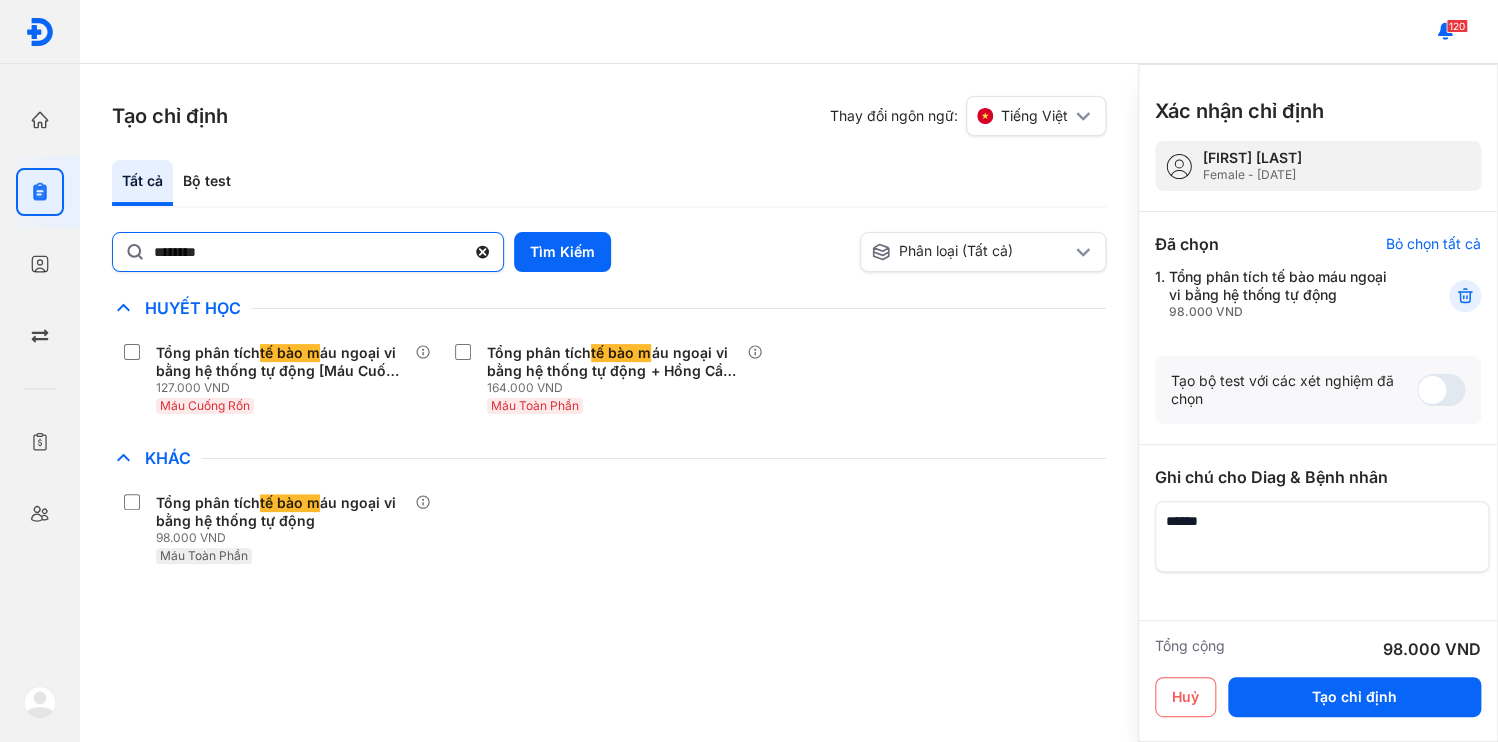 click 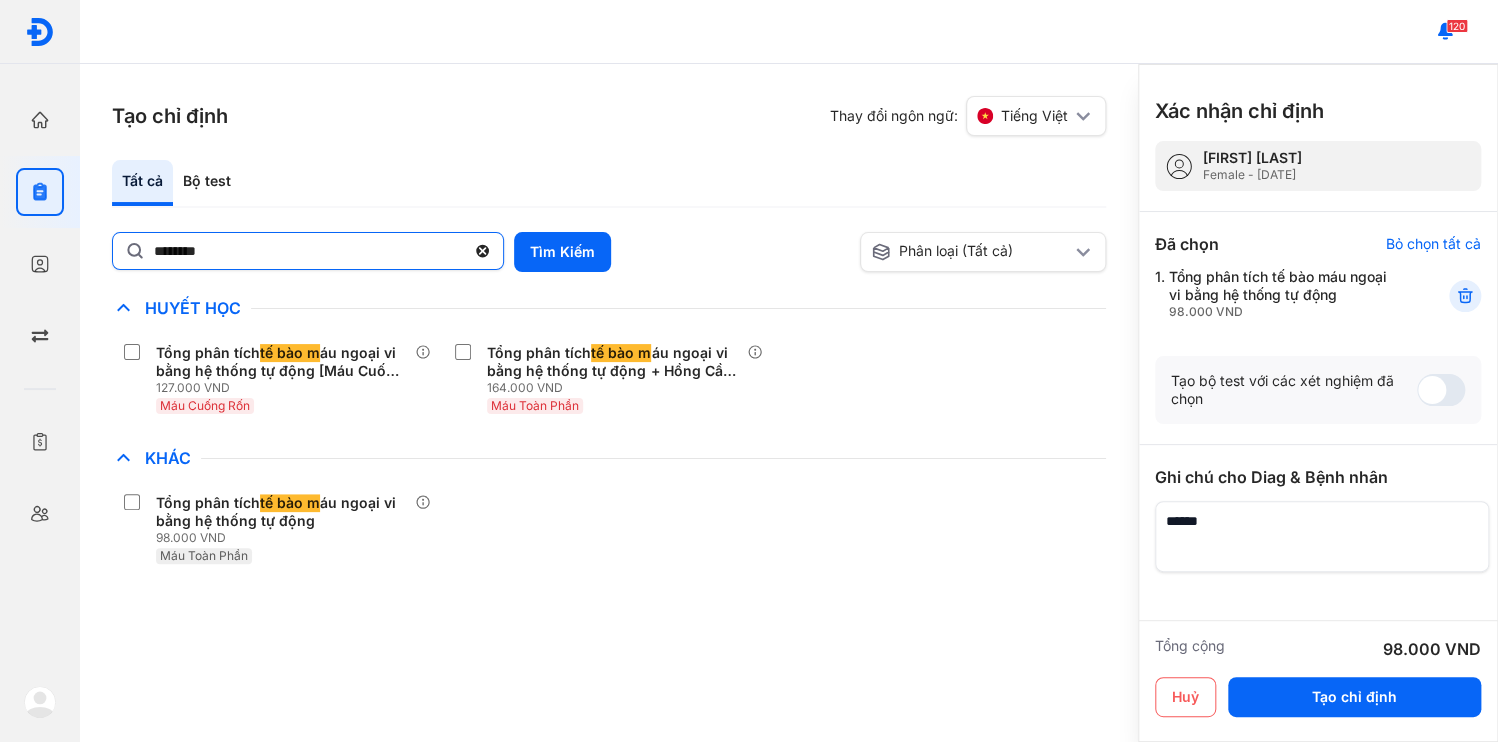 click on "********" 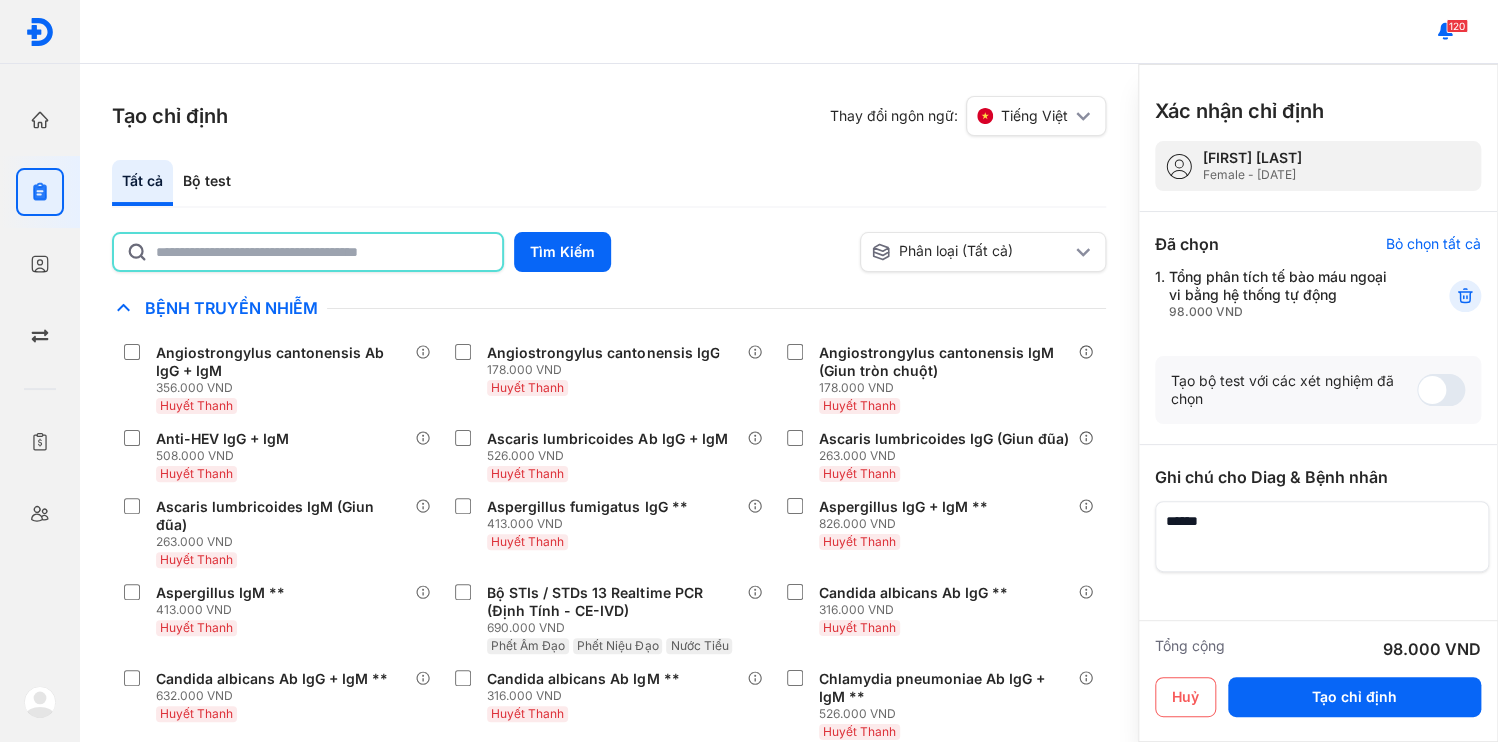 click 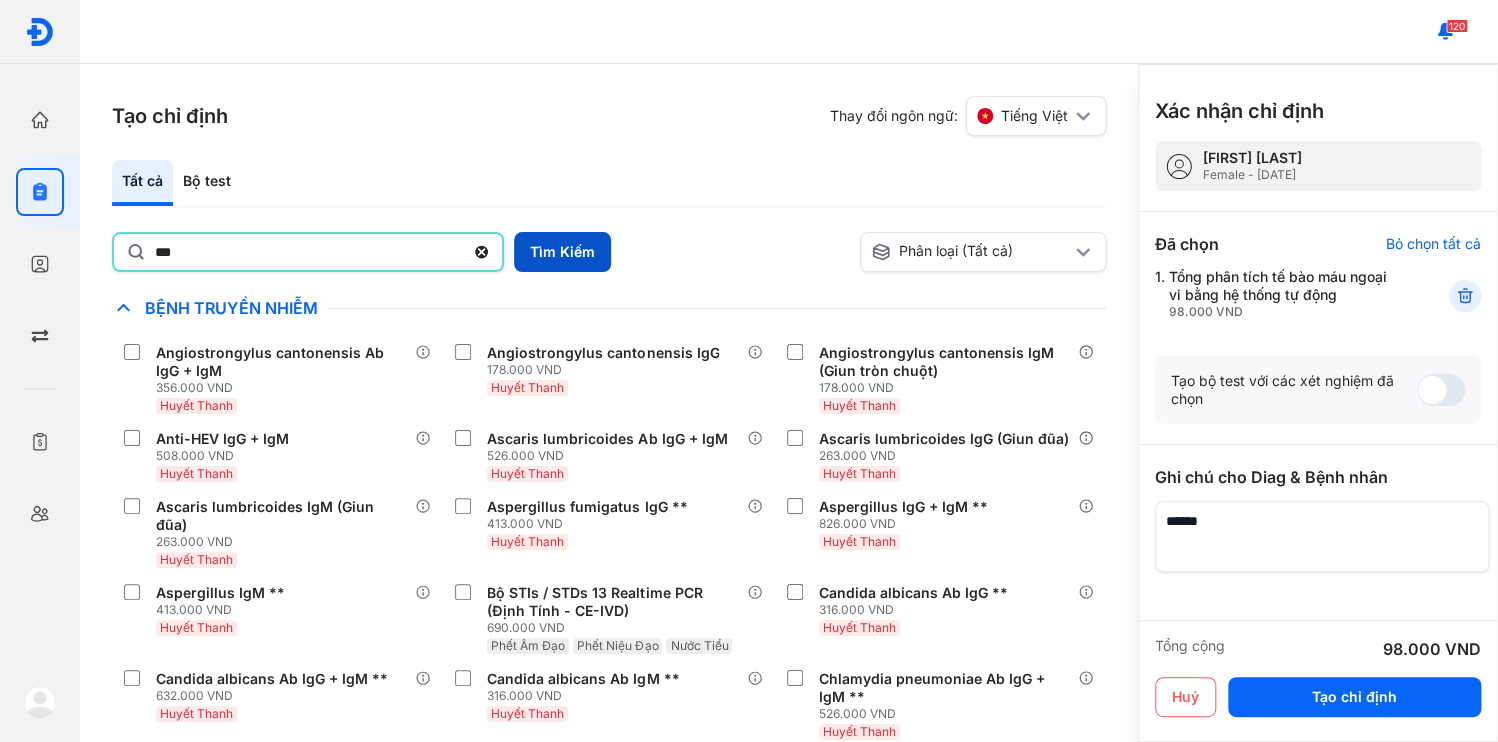 type on "***" 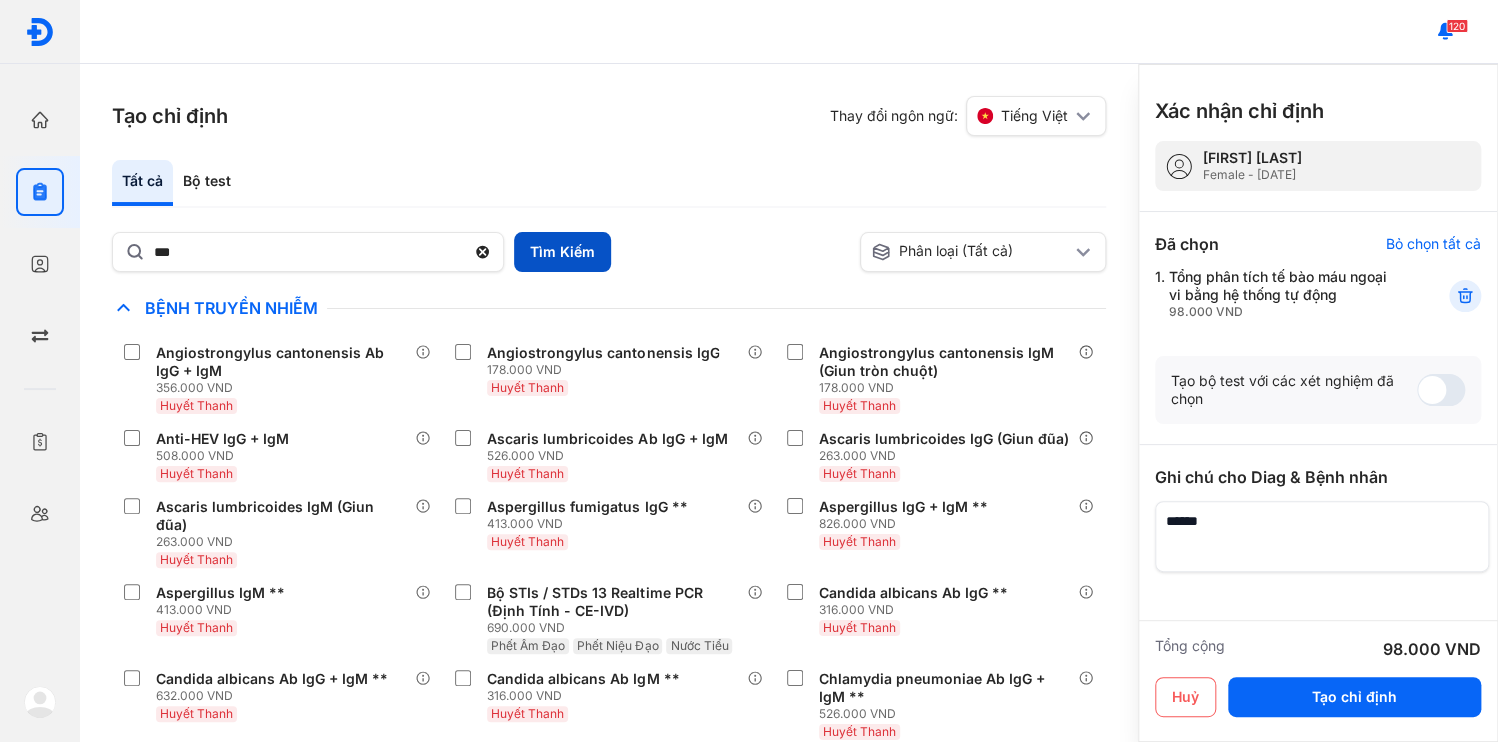click on "Tìm Kiếm" at bounding box center (562, 252) 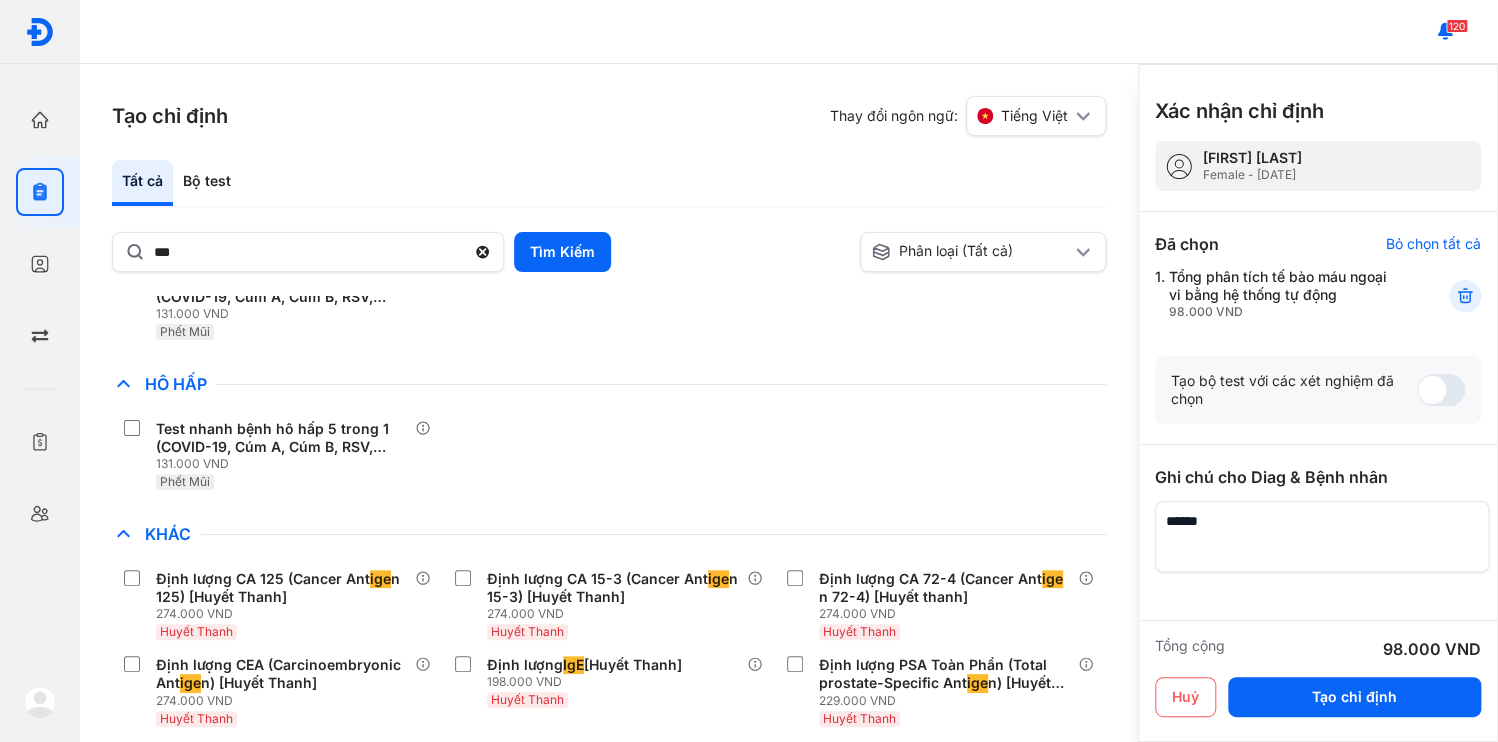 scroll, scrollTop: 240, scrollLeft: 0, axis: vertical 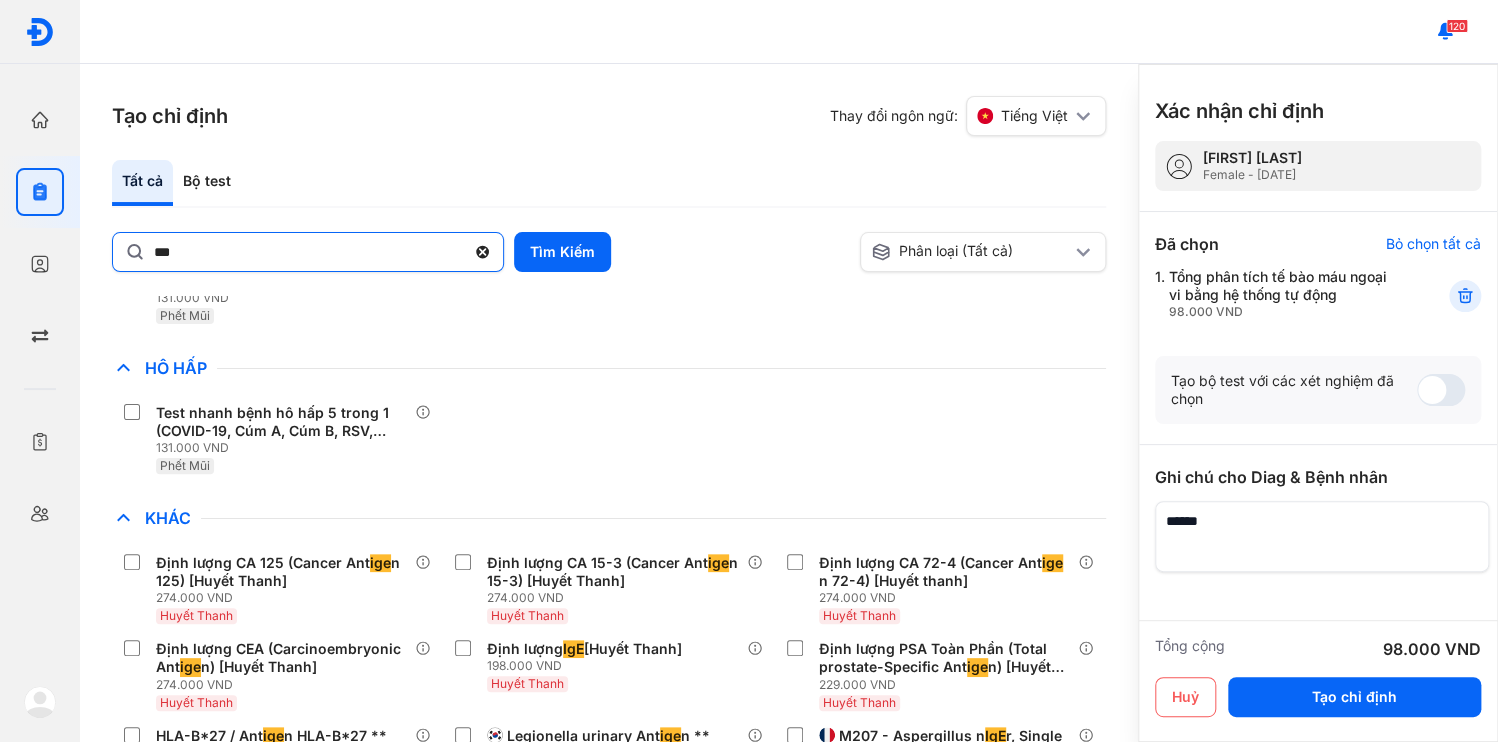 click 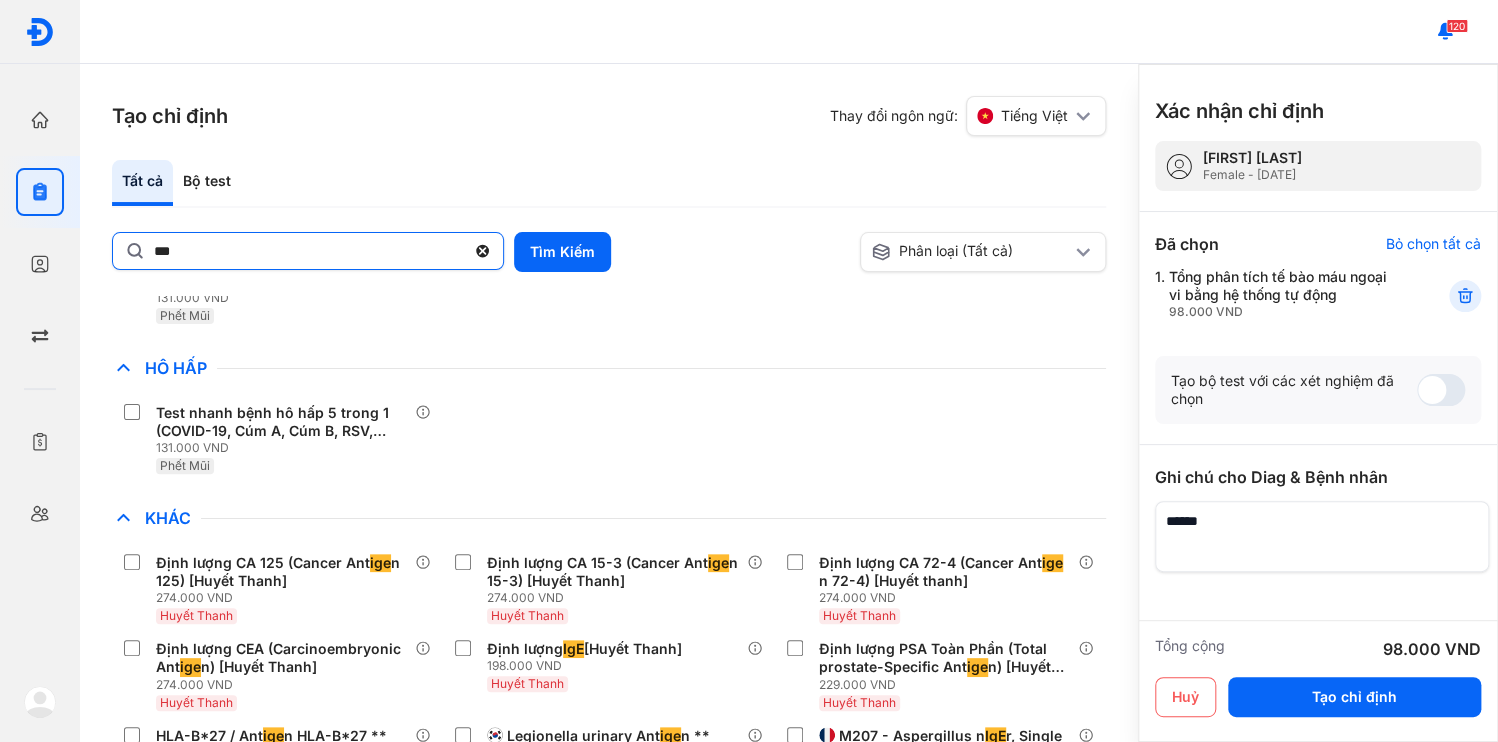 click on "***" 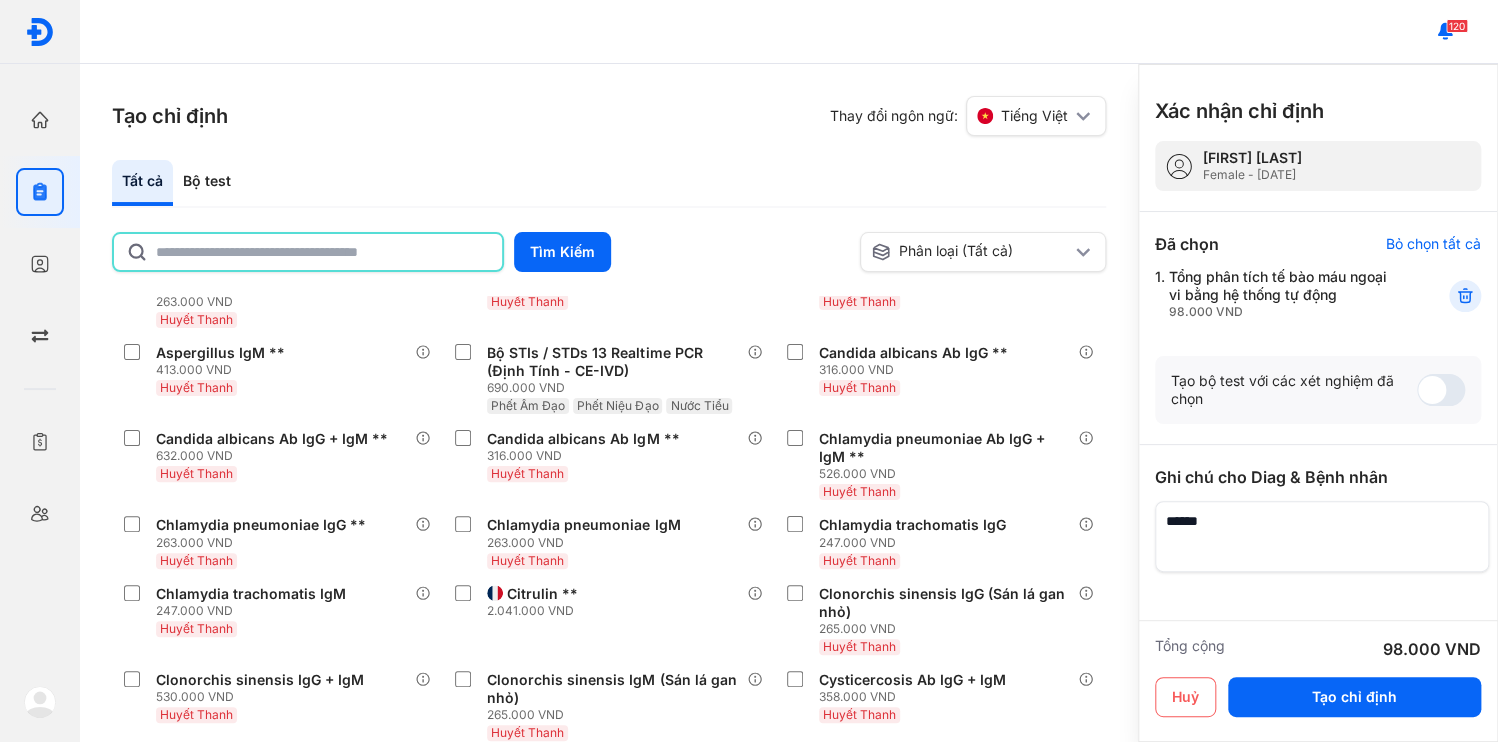 click 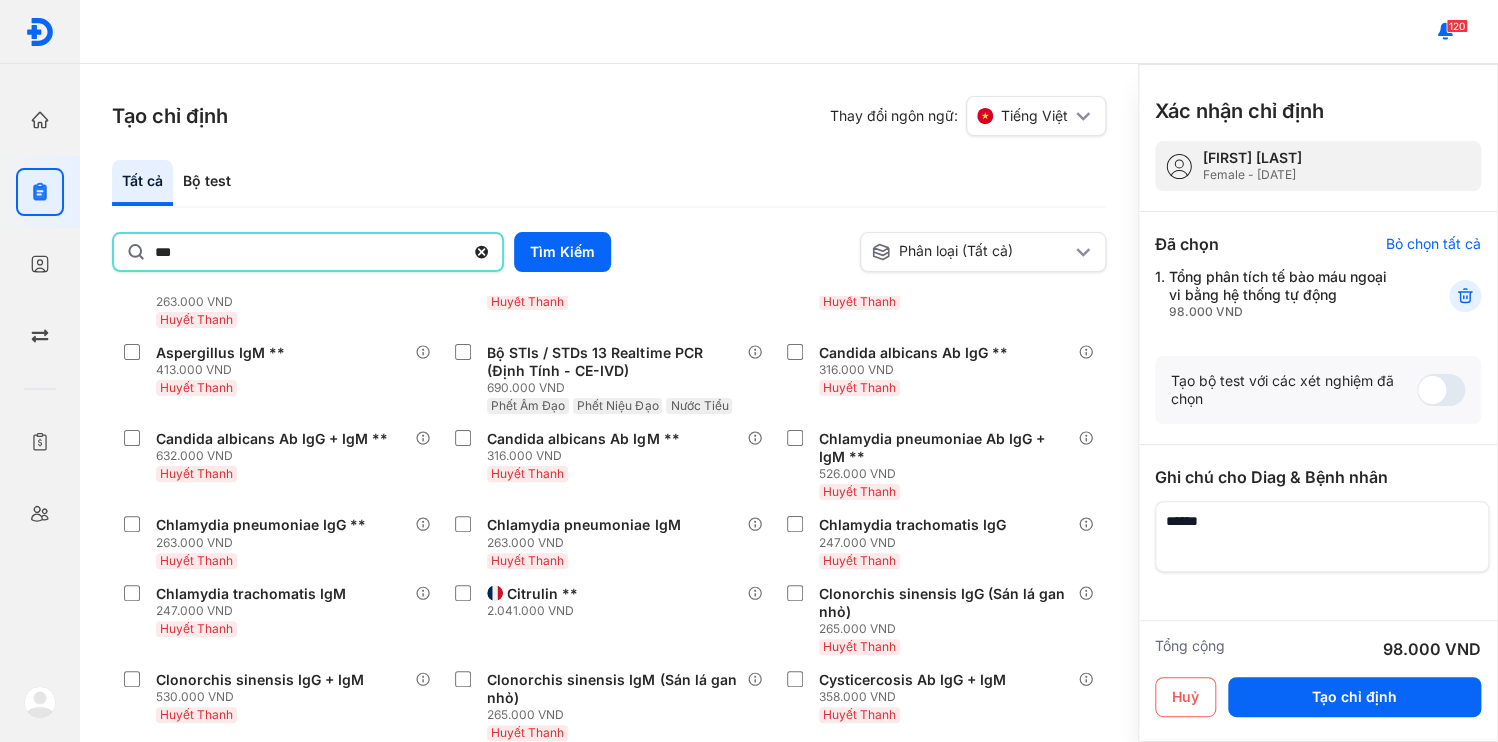 type on "***" 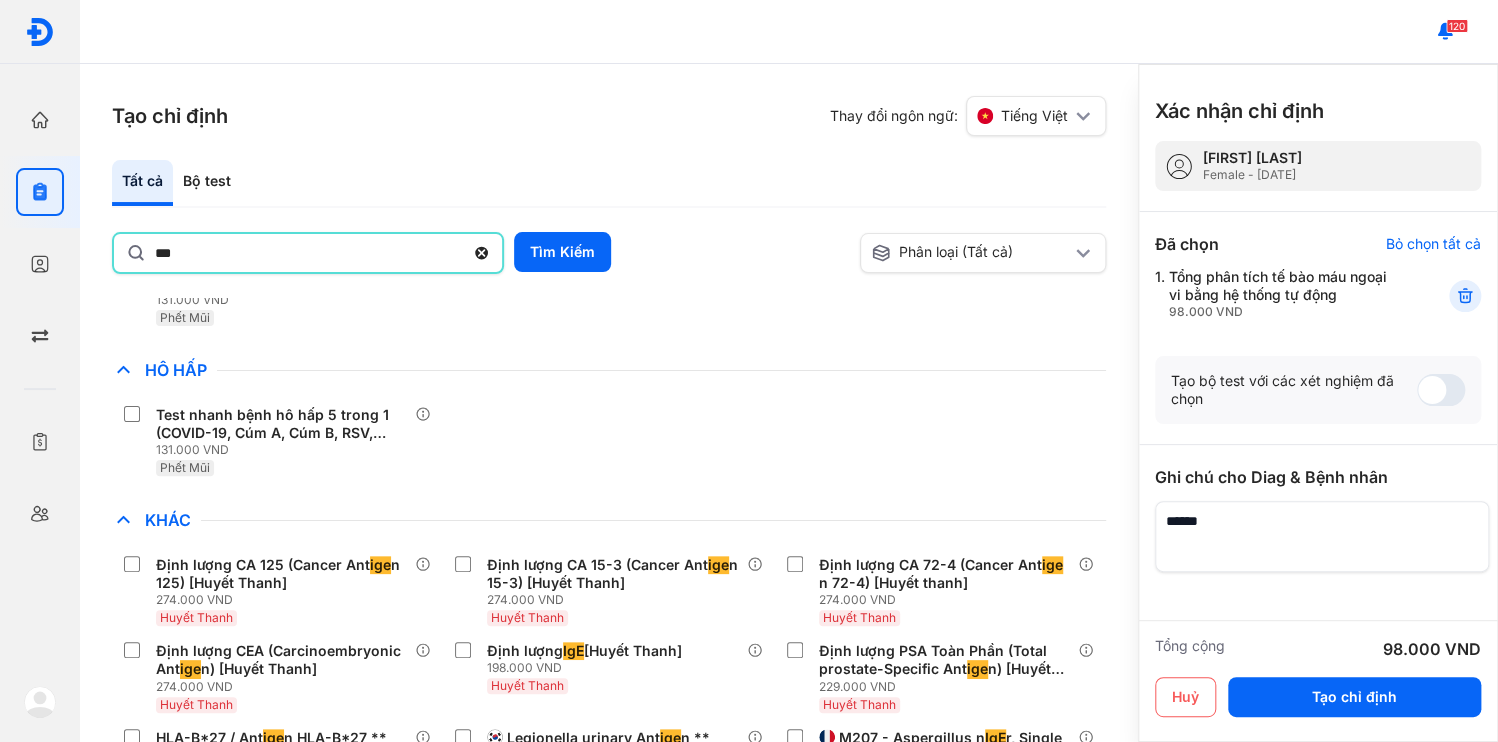 click on "Test nhanh bệnh hô hấp 5 trong 1 (COVID-19, Cúm A, Cúm B, RSV, ADV) 131.000 VND Phết Mũi" at bounding box center [609, 441] 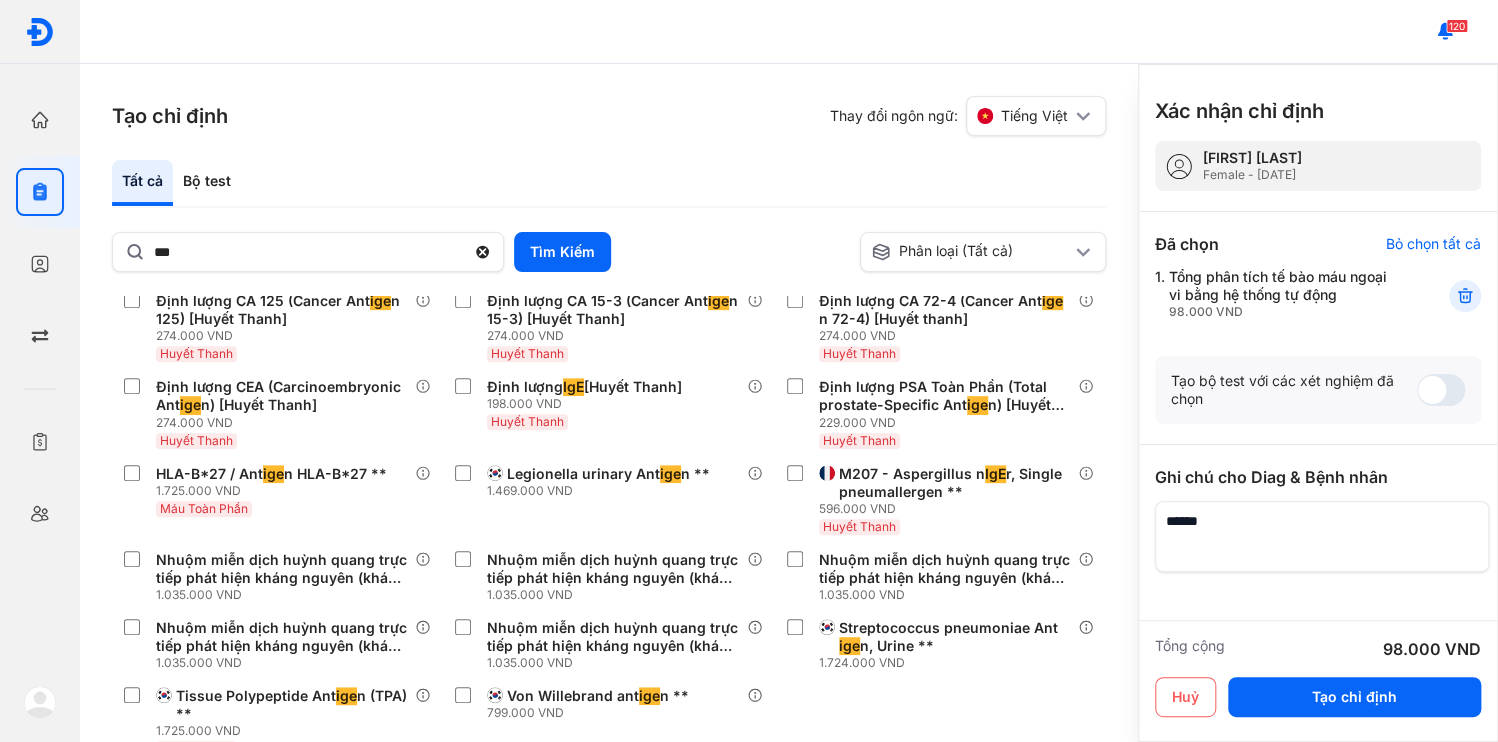 scroll, scrollTop: 182, scrollLeft: 0, axis: vertical 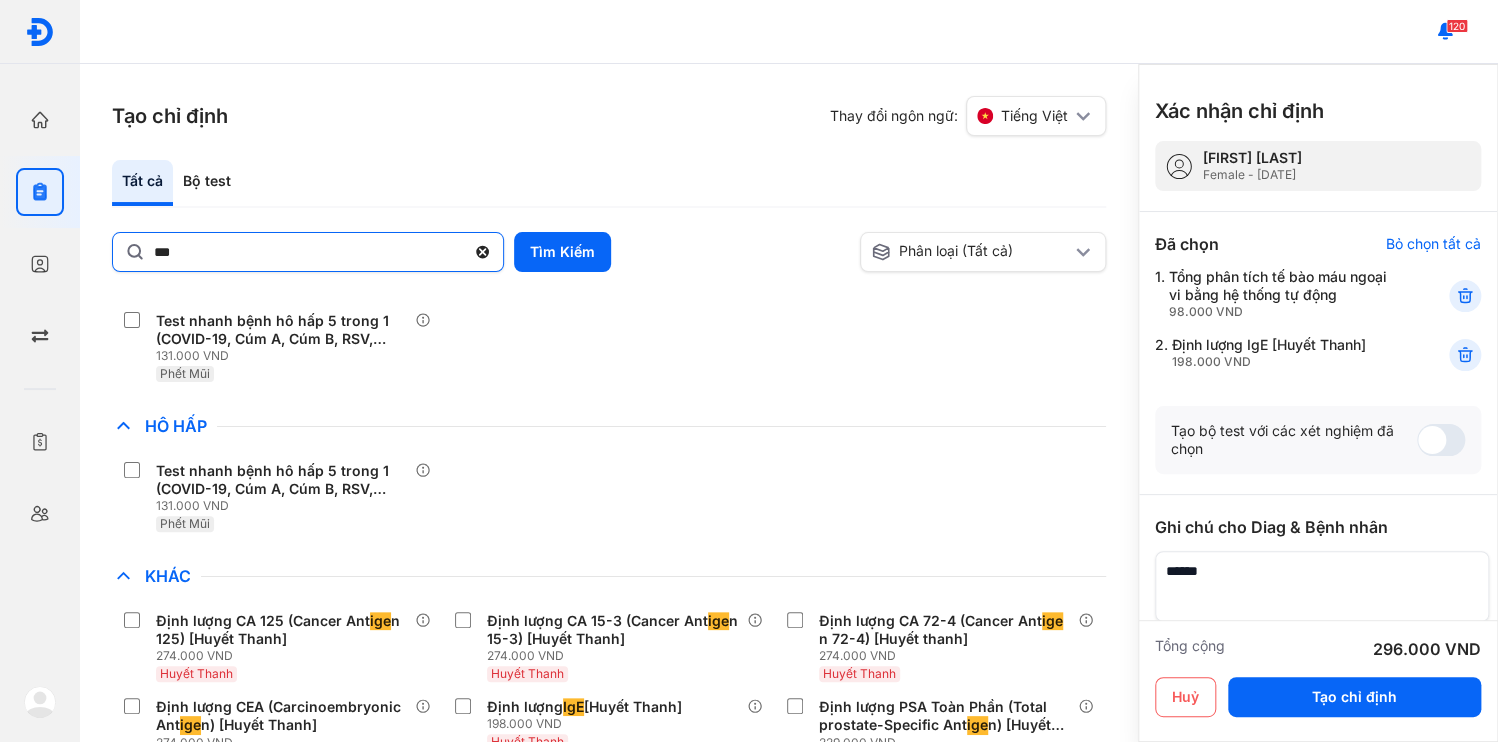 click 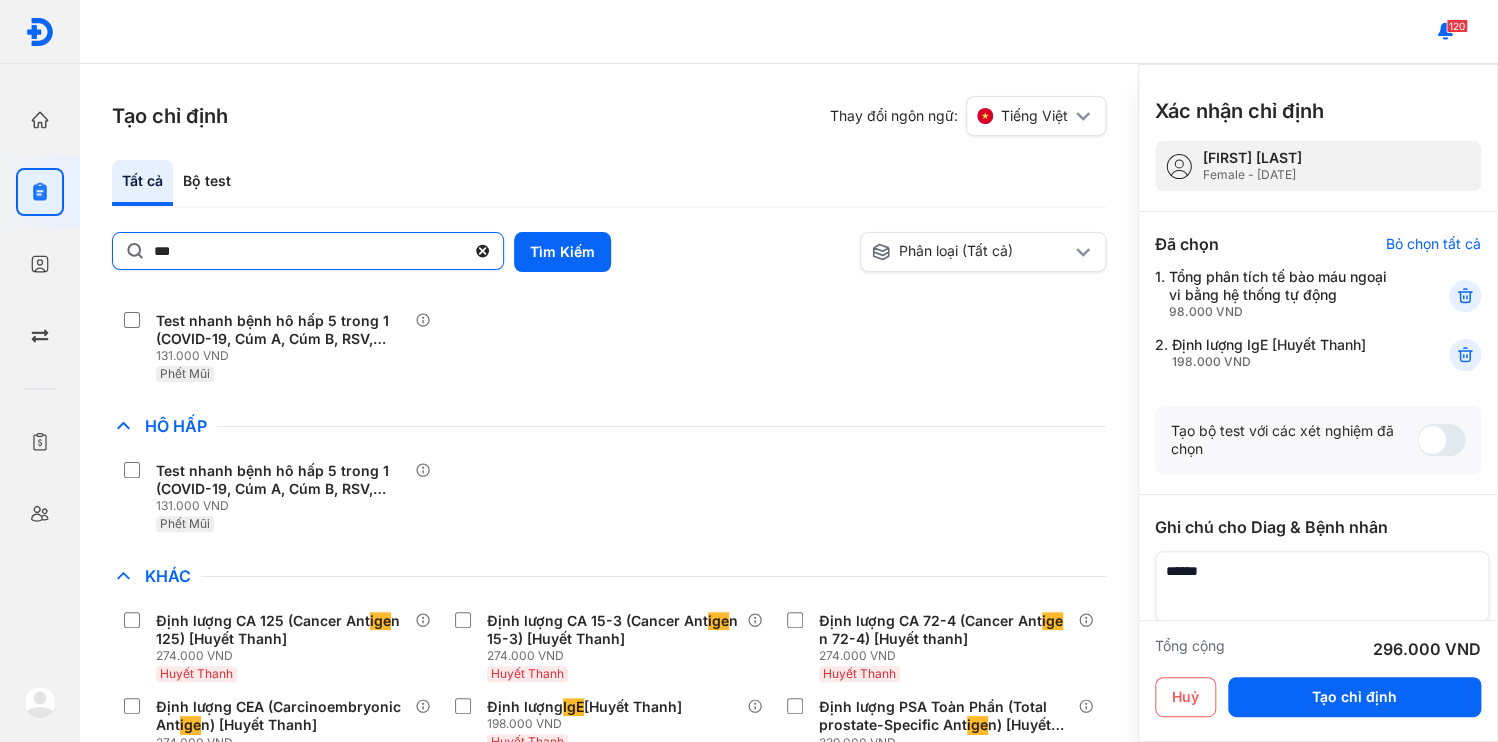 click on "***" 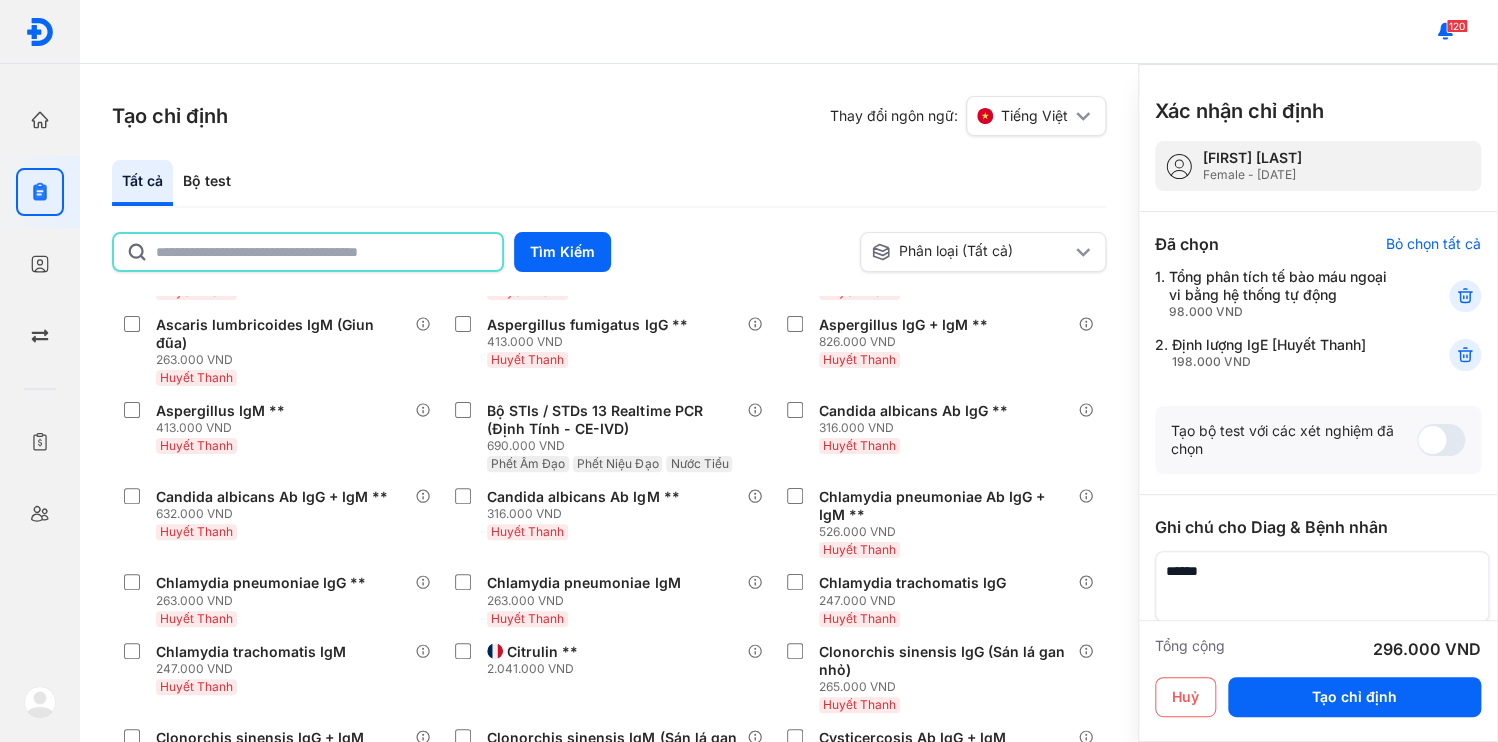 click 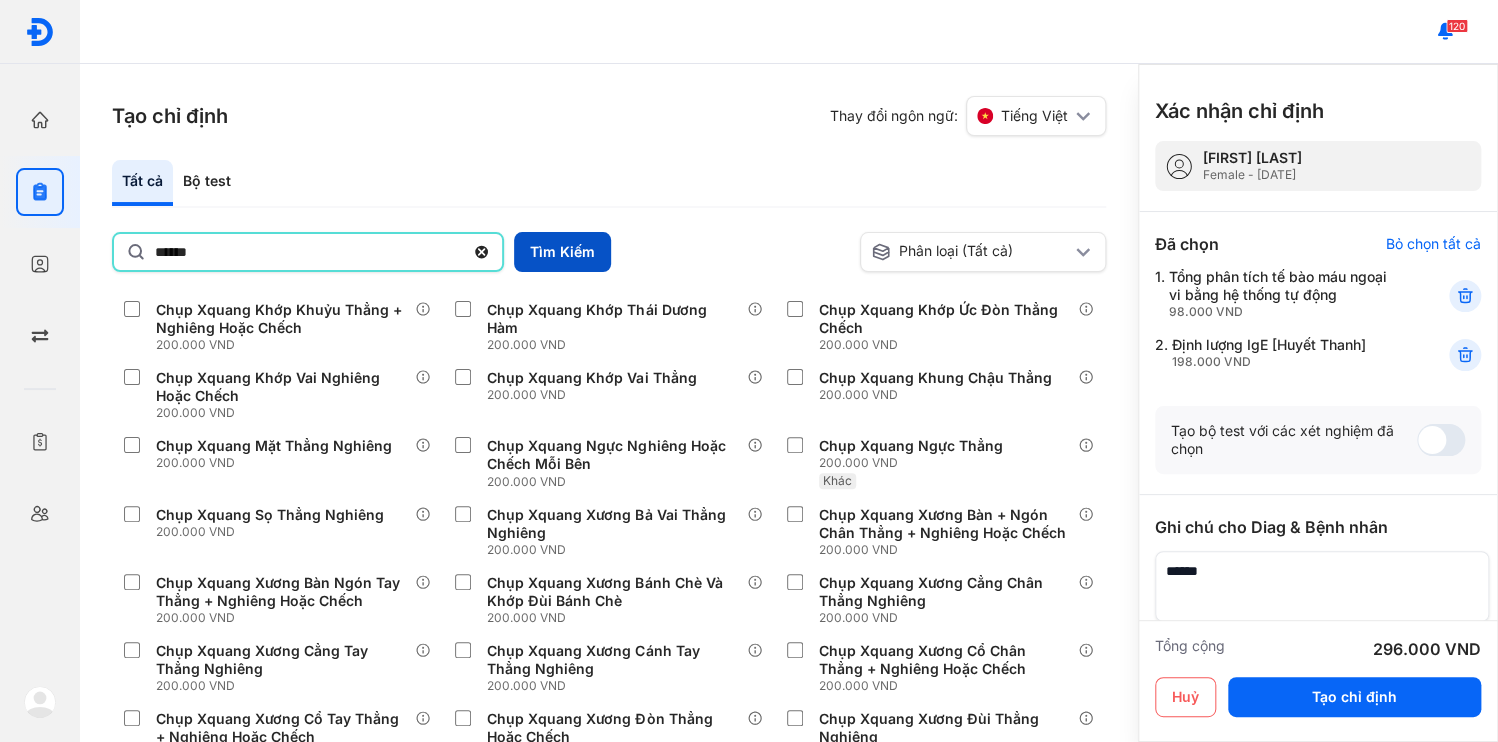 type on "******" 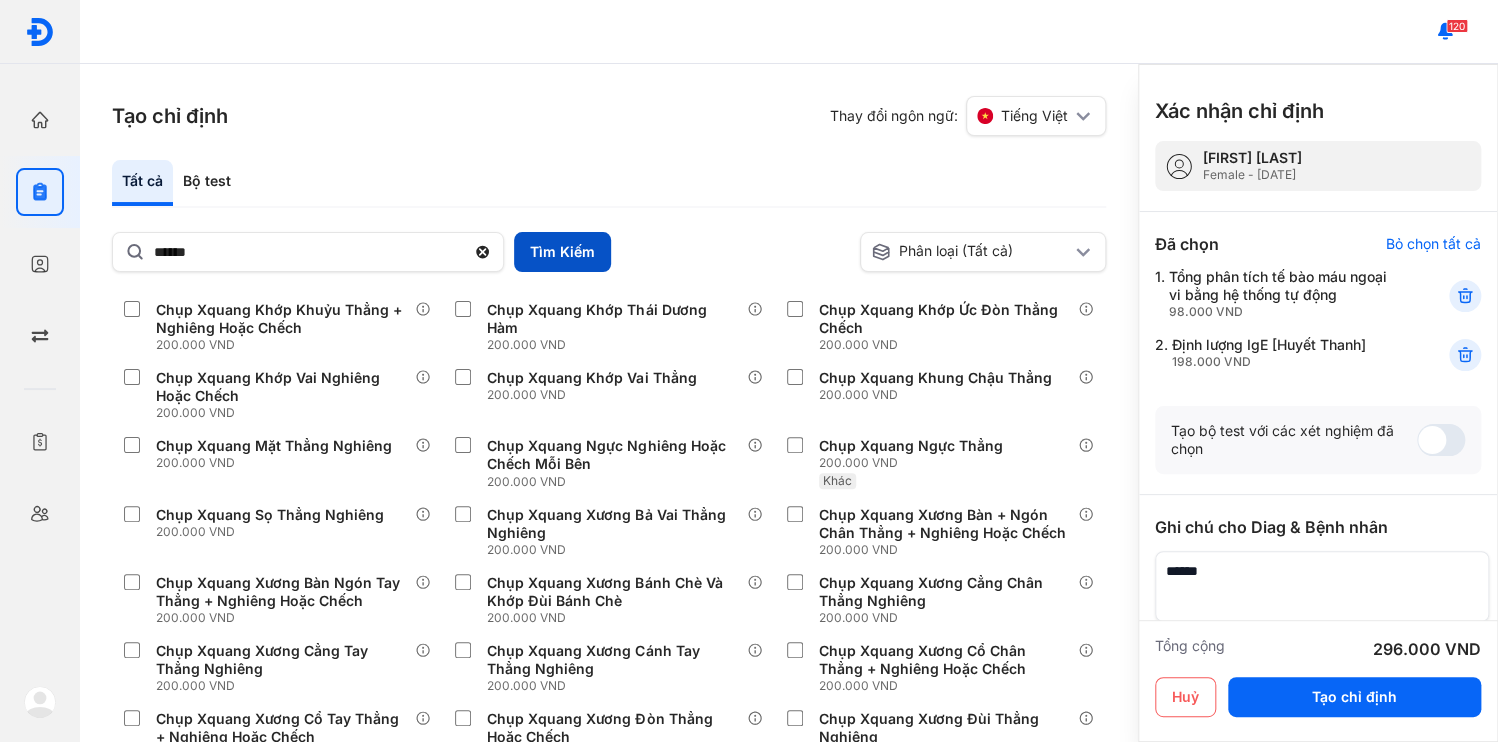 click on "Tìm Kiếm" at bounding box center [562, 252] 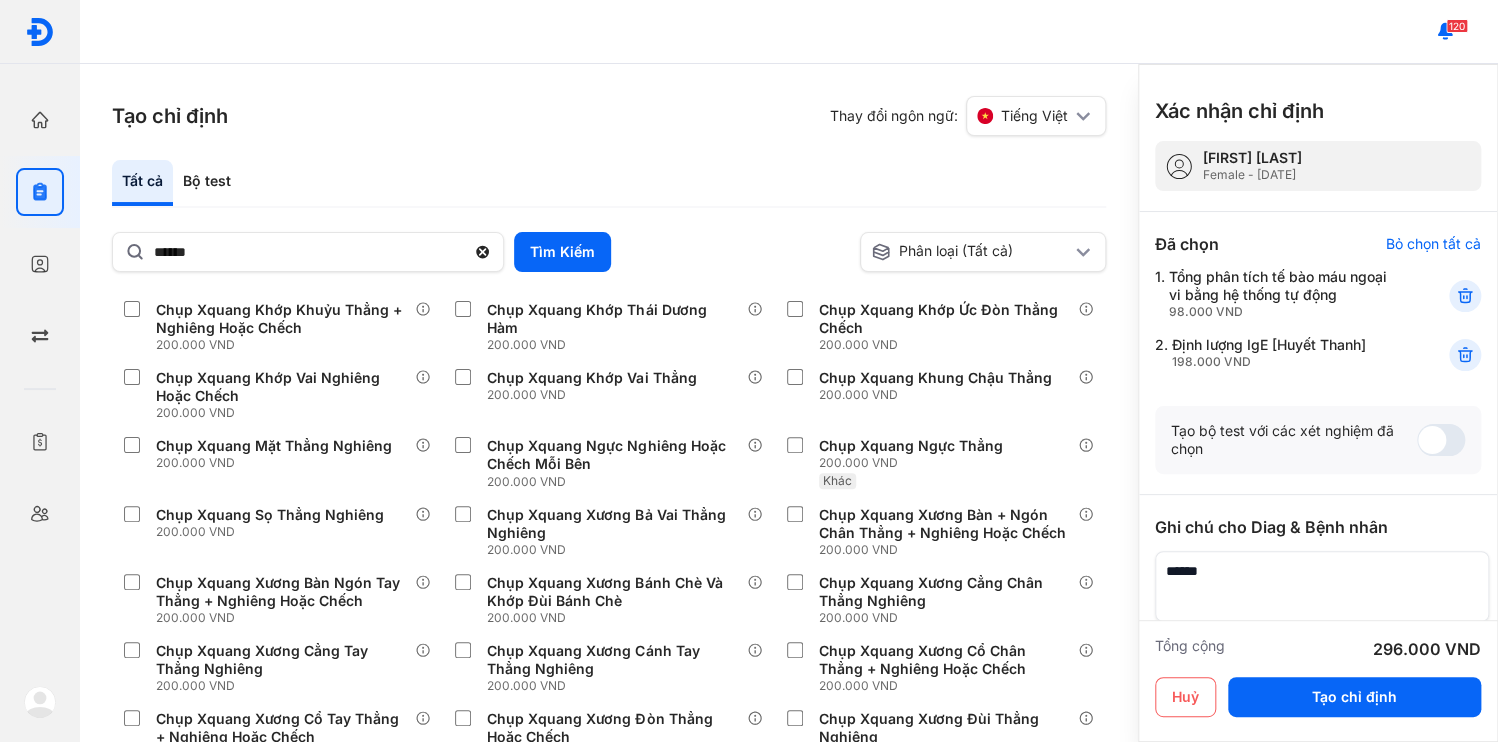 scroll, scrollTop: 0, scrollLeft: 0, axis: both 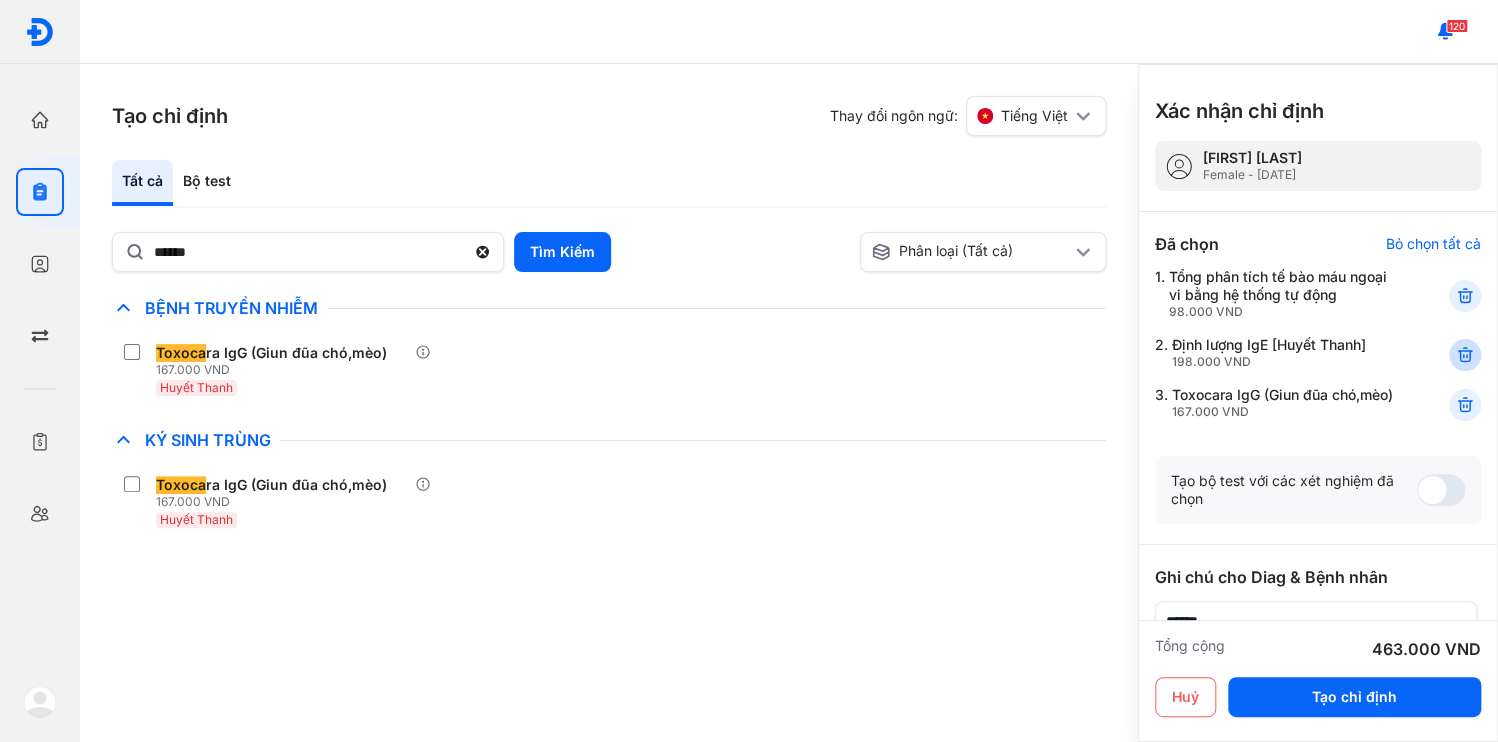 click 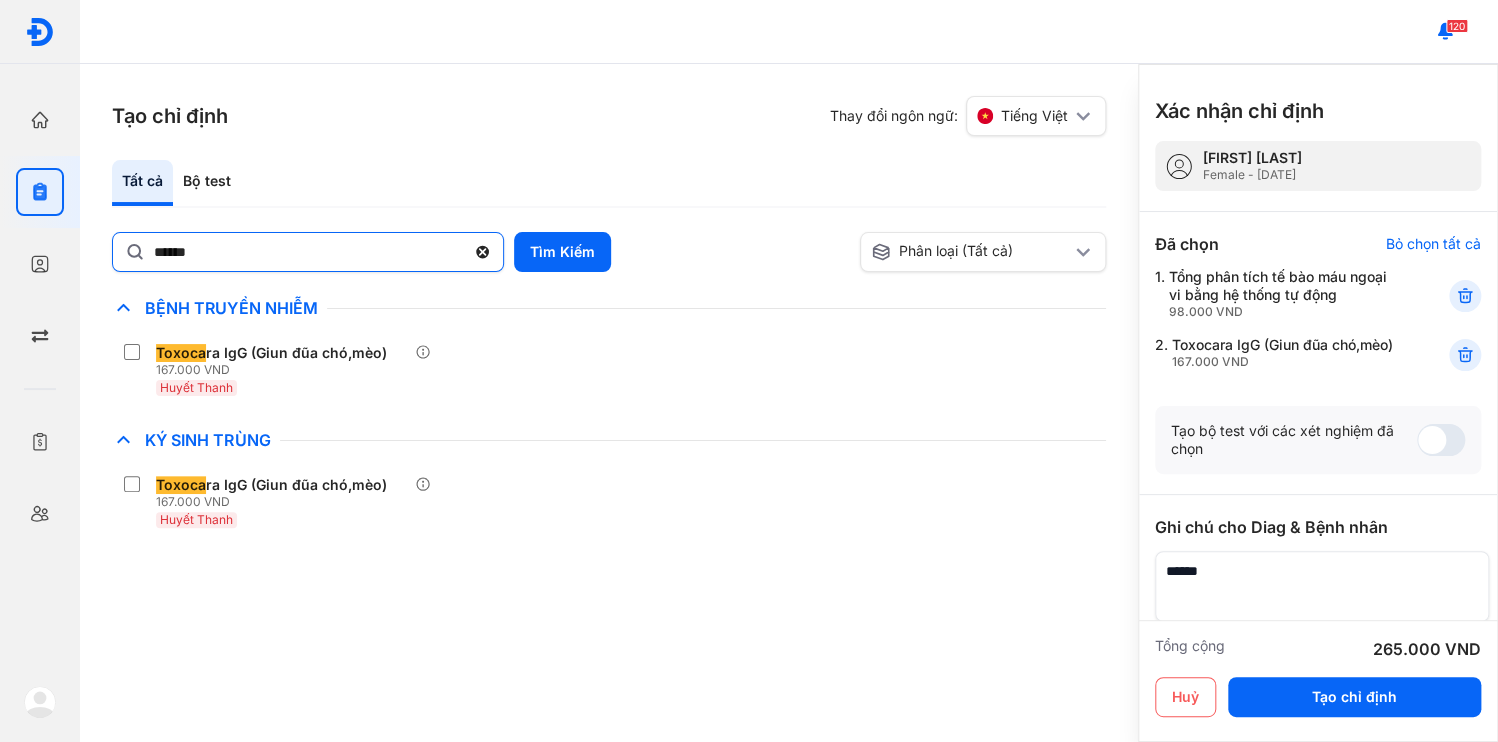 click 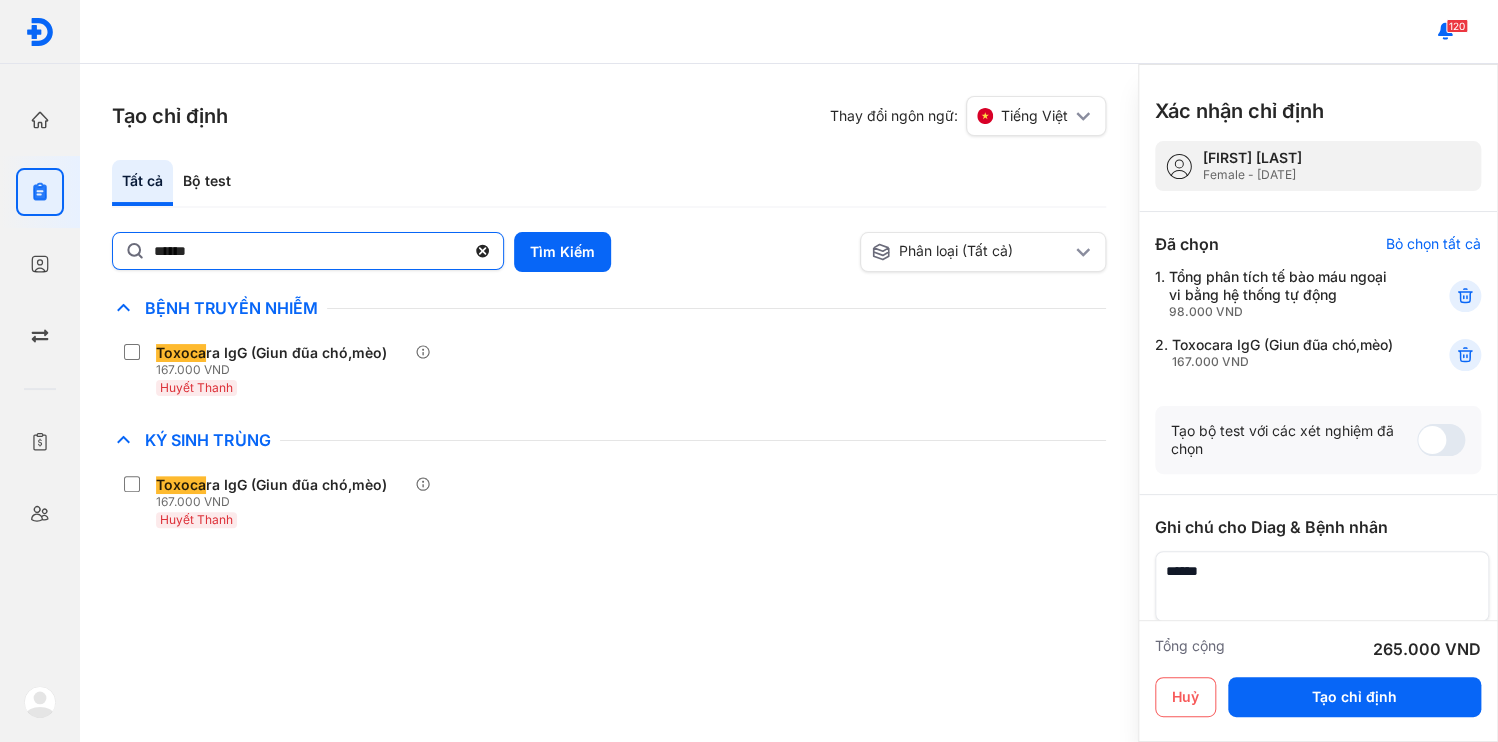 click on "******" 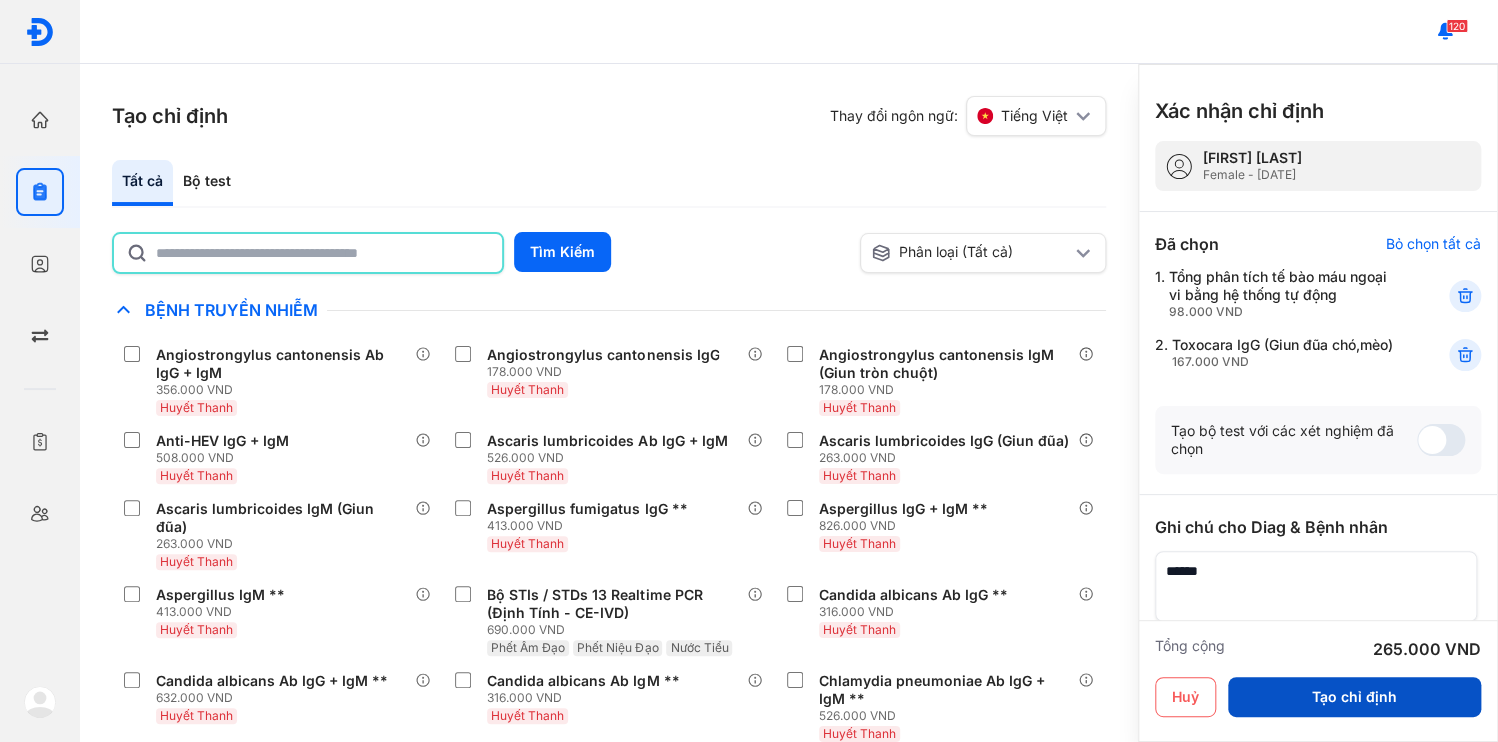 click on "Tạo chỉ định" at bounding box center (1354, 697) 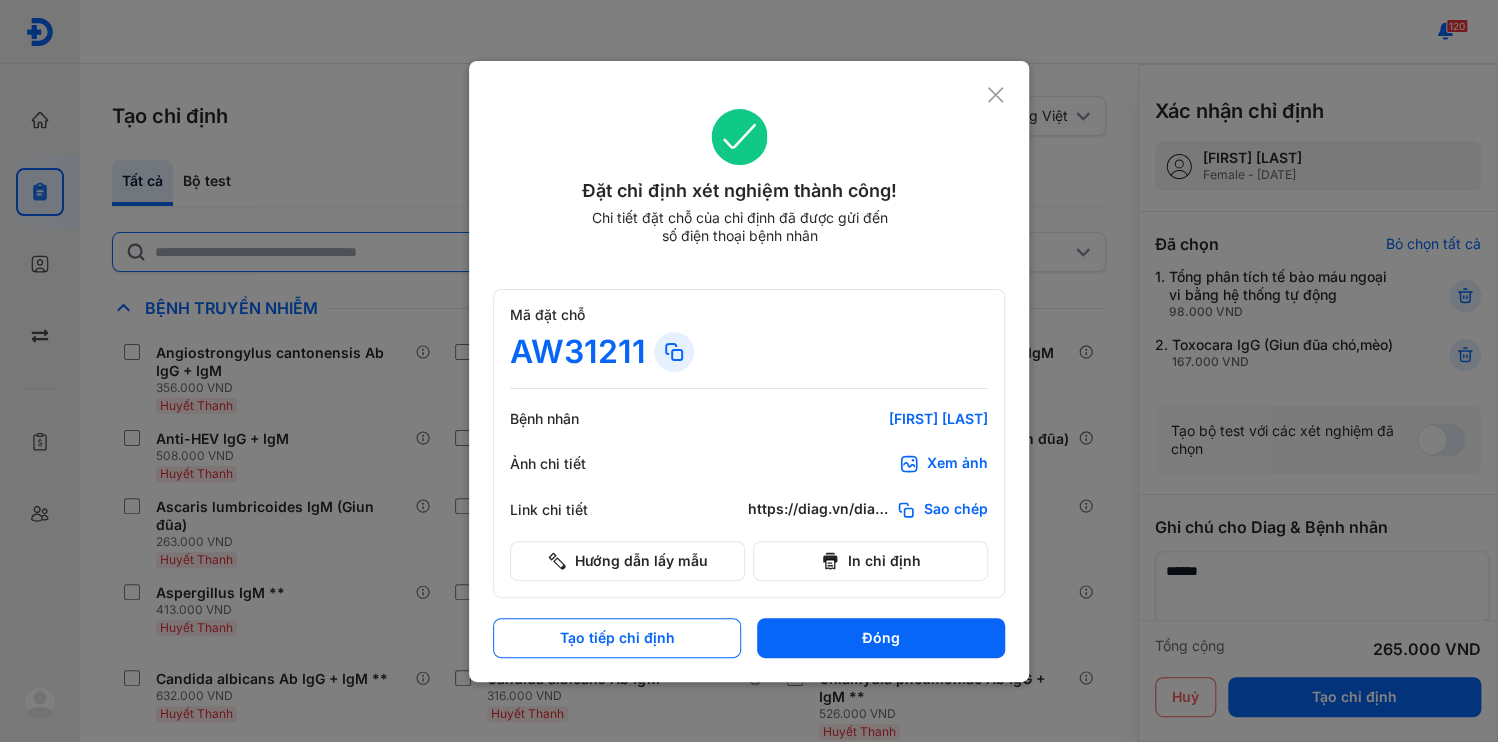click 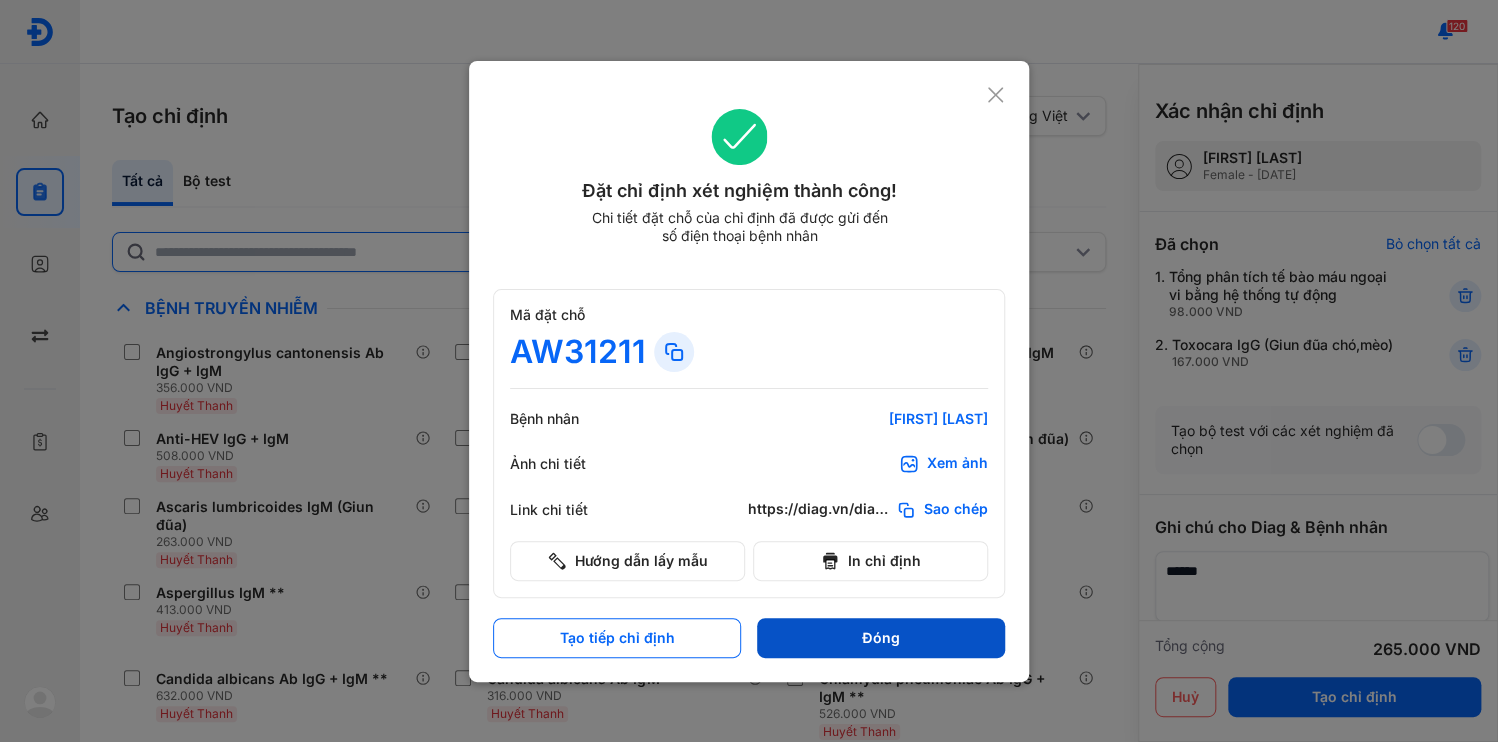 click on "Đóng" at bounding box center [881, 638] 